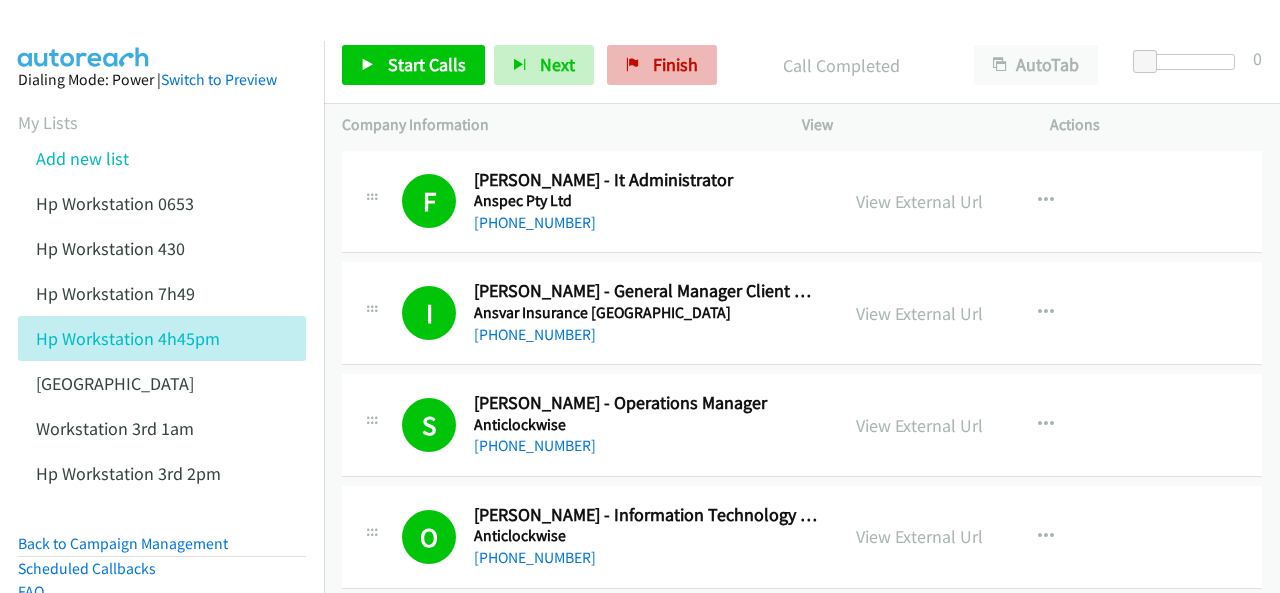scroll, scrollTop: 0, scrollLeft: 0, axis: both 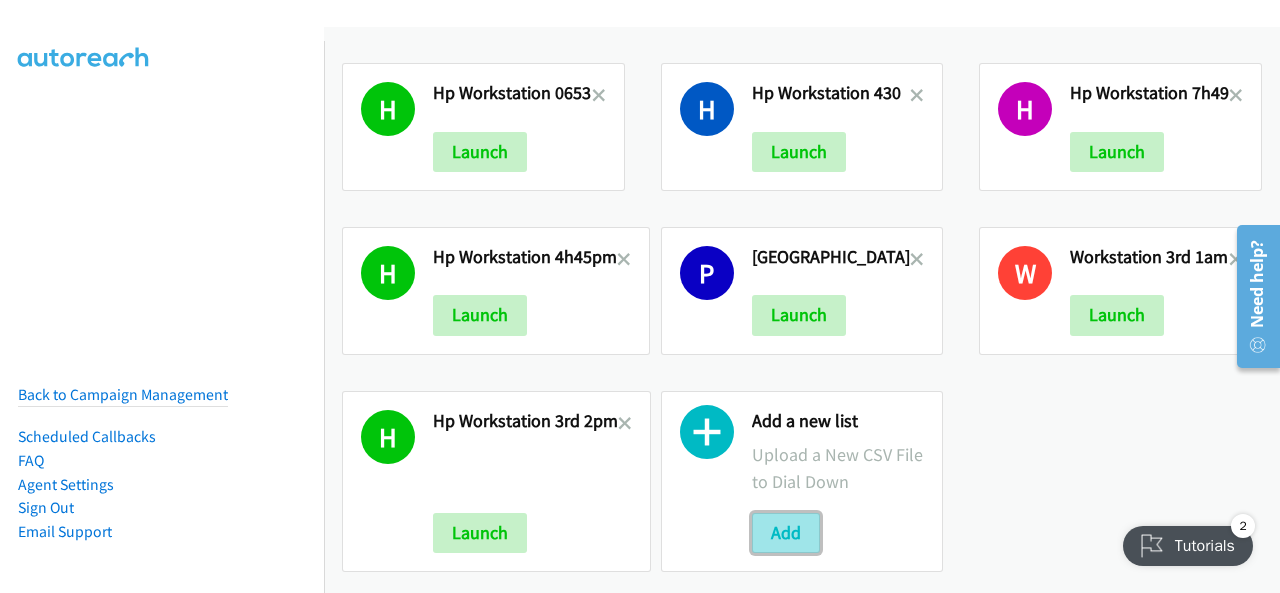 click on "Add" at bounding box center (786, 533) 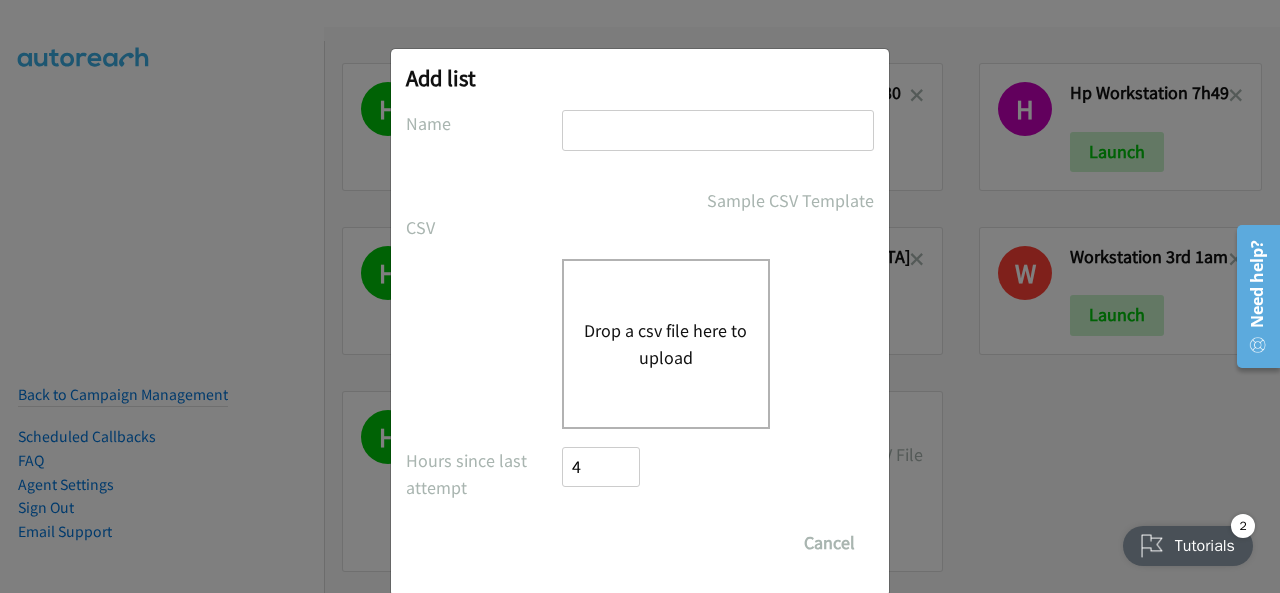 paste on "HP Workstation 3rd 05h30am" 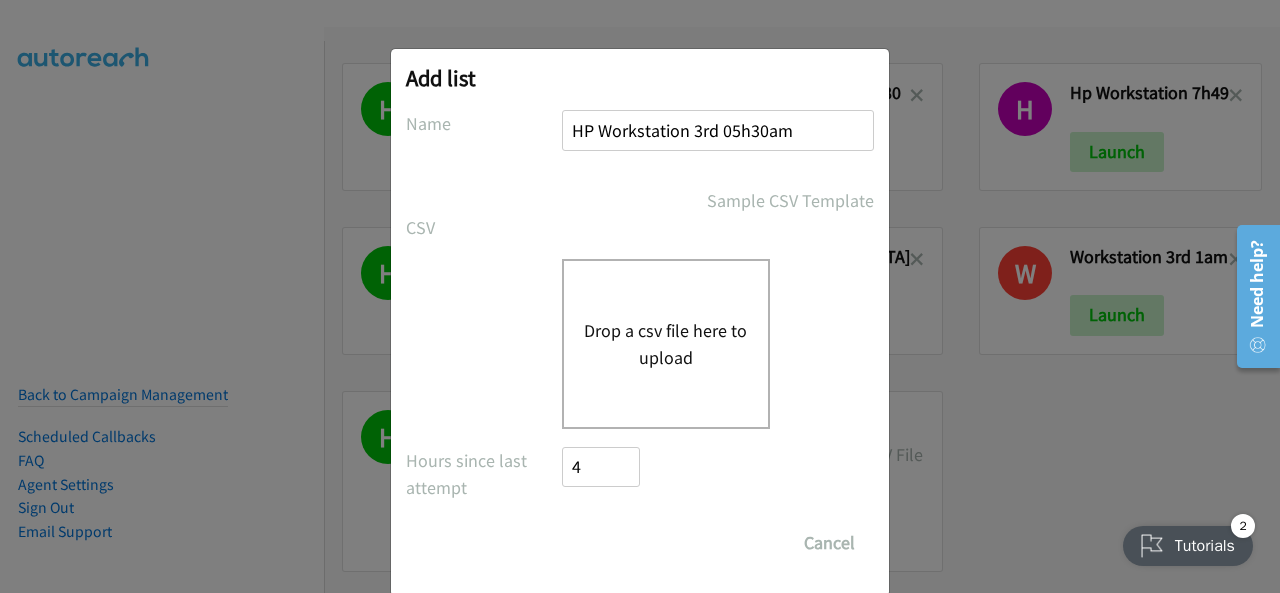 type on "HP Workstation 3rd 05h30am" 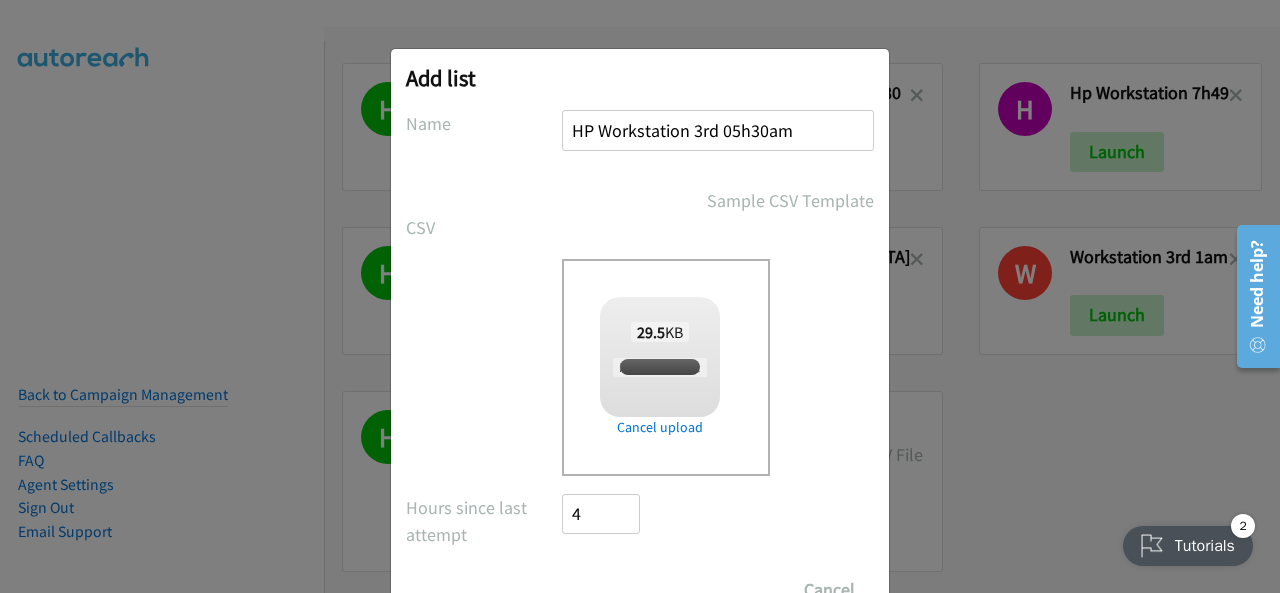 checkbox on "true" 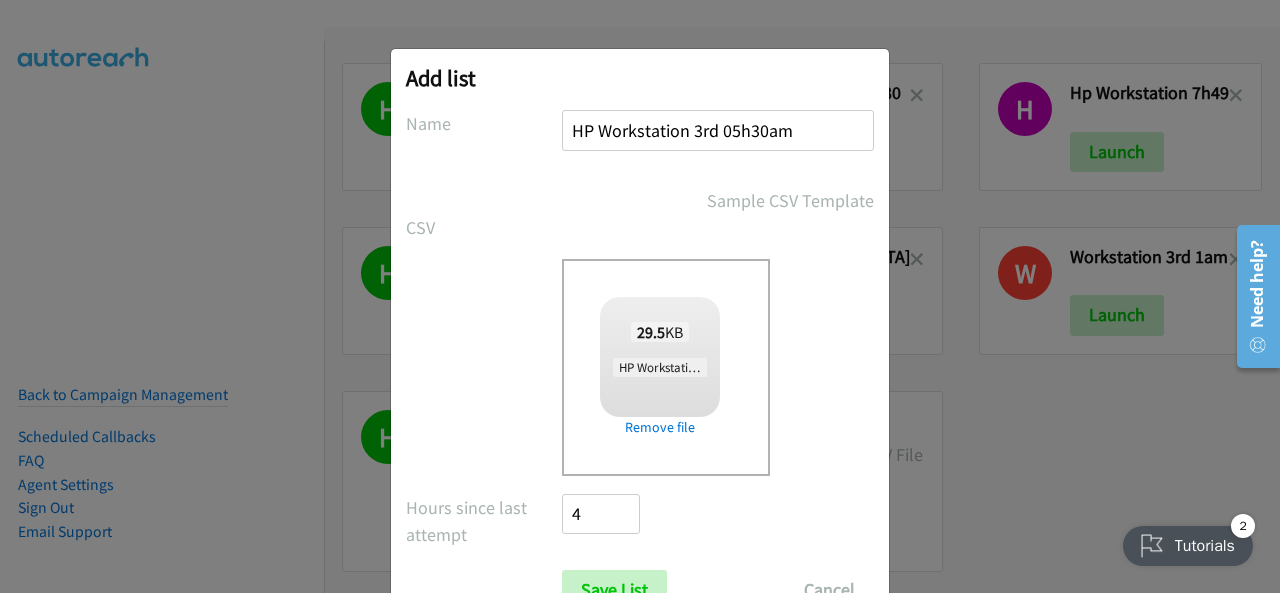 scroll, scrollTop: 80, scrollLeft: 0, axis: vertical 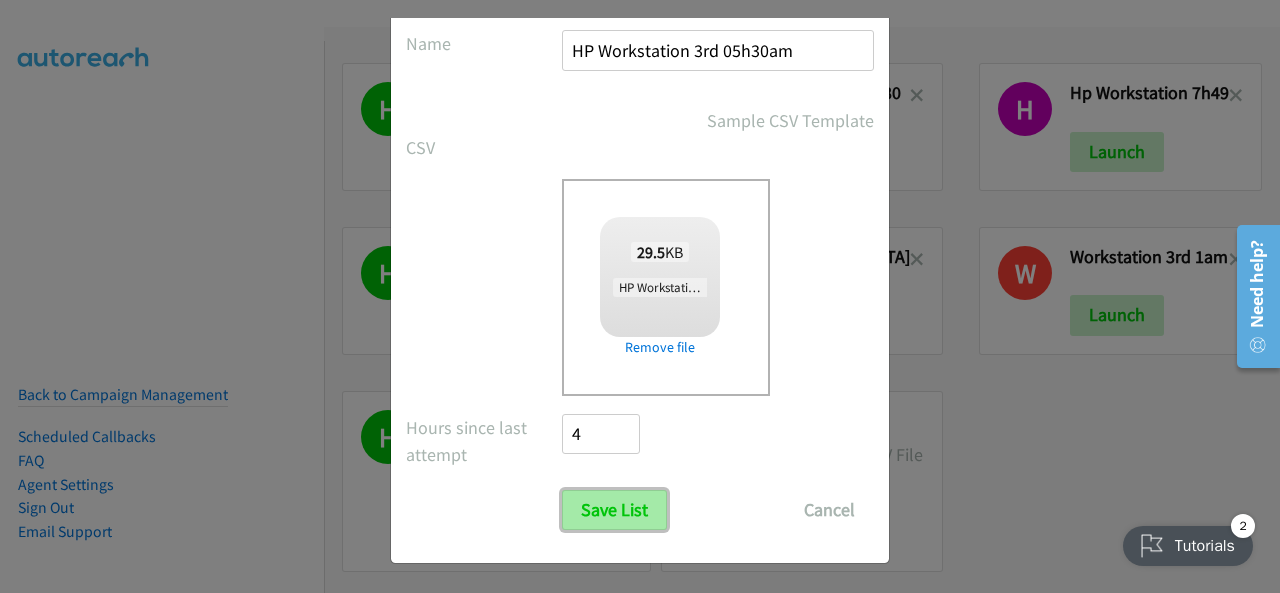 click on "Save List" at bounding box center [614, 510] 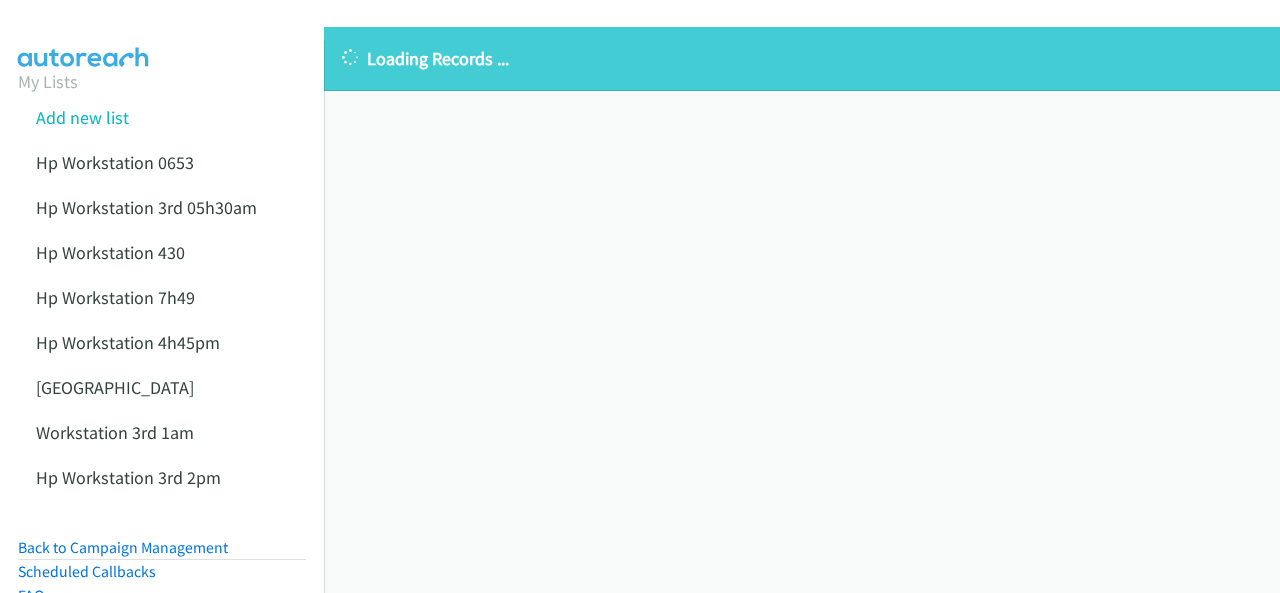 scroll, scrollTop: 0, scrollLeft: 0, axis: both 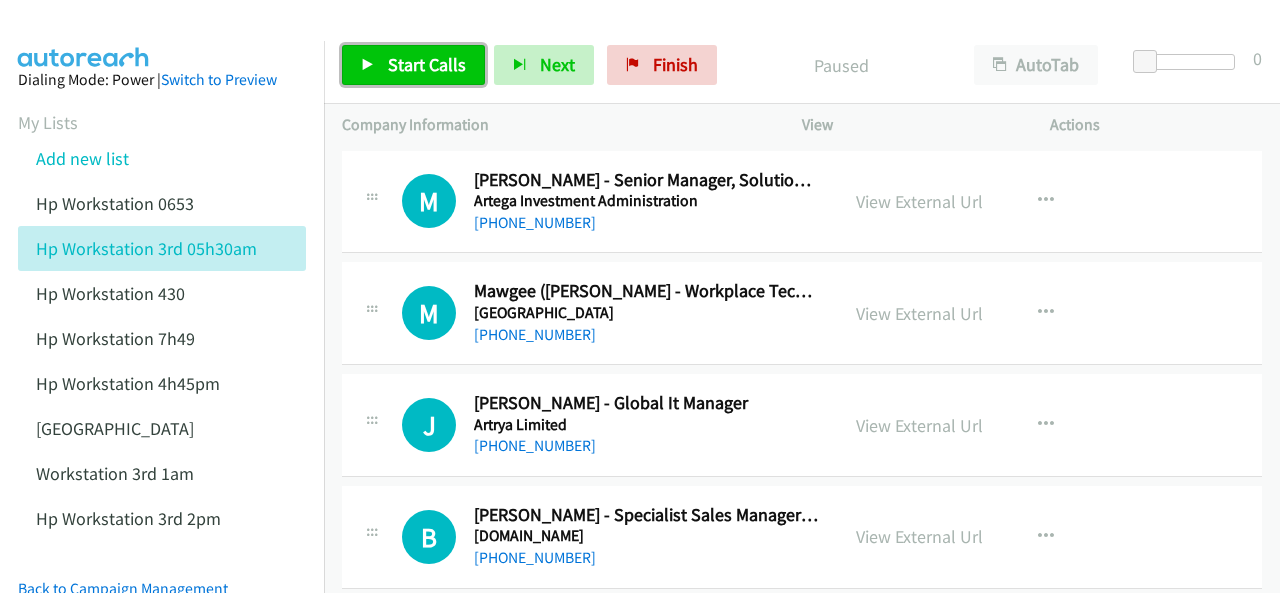 click on "Start Calls" at bounding box center [427, 64] 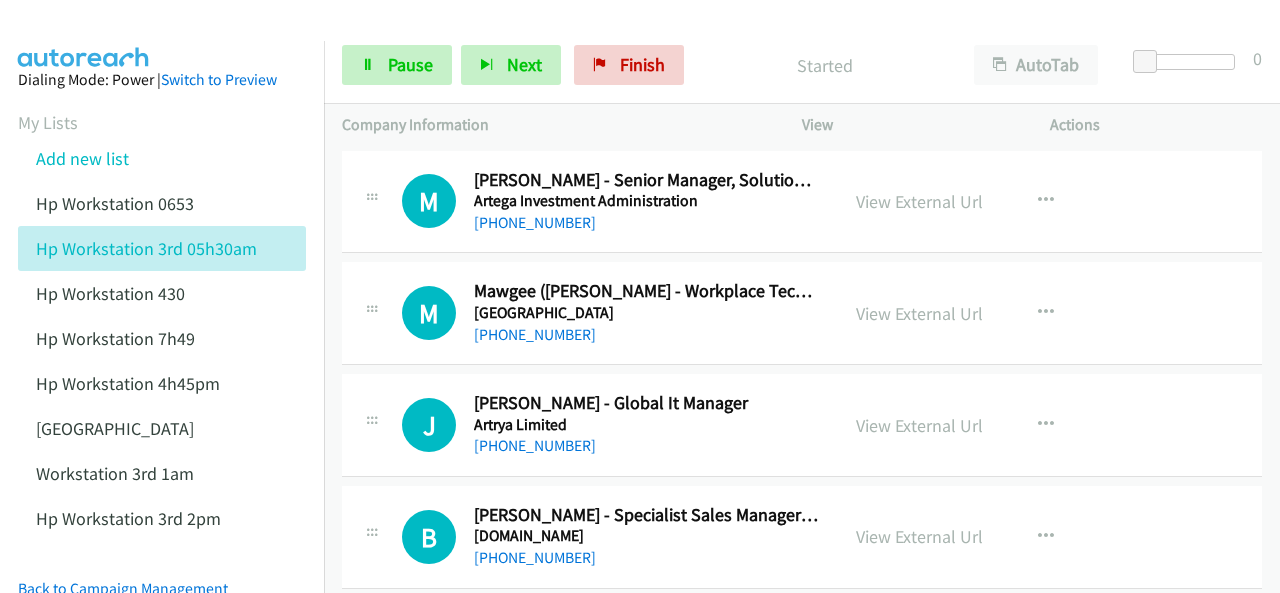 scroll, scrollTop: 0, scrollLeft: 0, axis: both 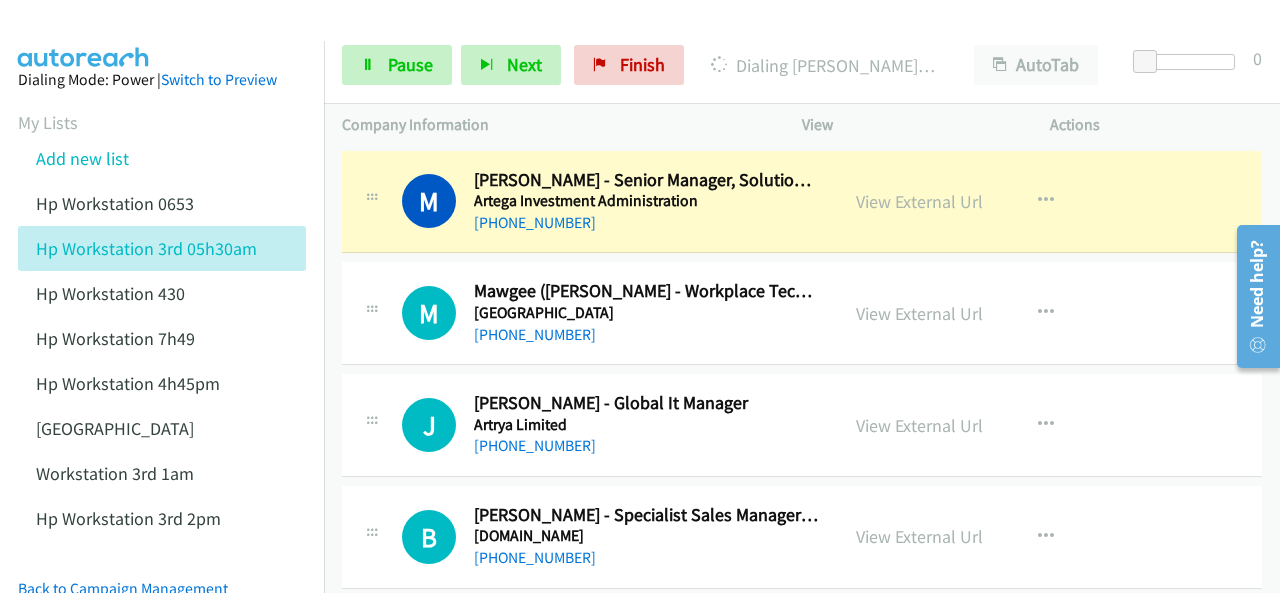 click on "Dialing Mode: Power
|
Switch to Preview
My Lists
Add new list
Hp Workstation 0653
Hp Workstation 3rd 05h30am
Hp Workstation 430
Hp Workstation 7h49
Hp Workstation 4h45pm
Palo Alto
Workstation 3rd 1am
Hp Workstation 3rd 2pm
Back to Campaign Management
Scheduled Callbacks
FAQ
Agent Settings
Sign Out
Compact View
Email Support" at bounding box center (162, 437) 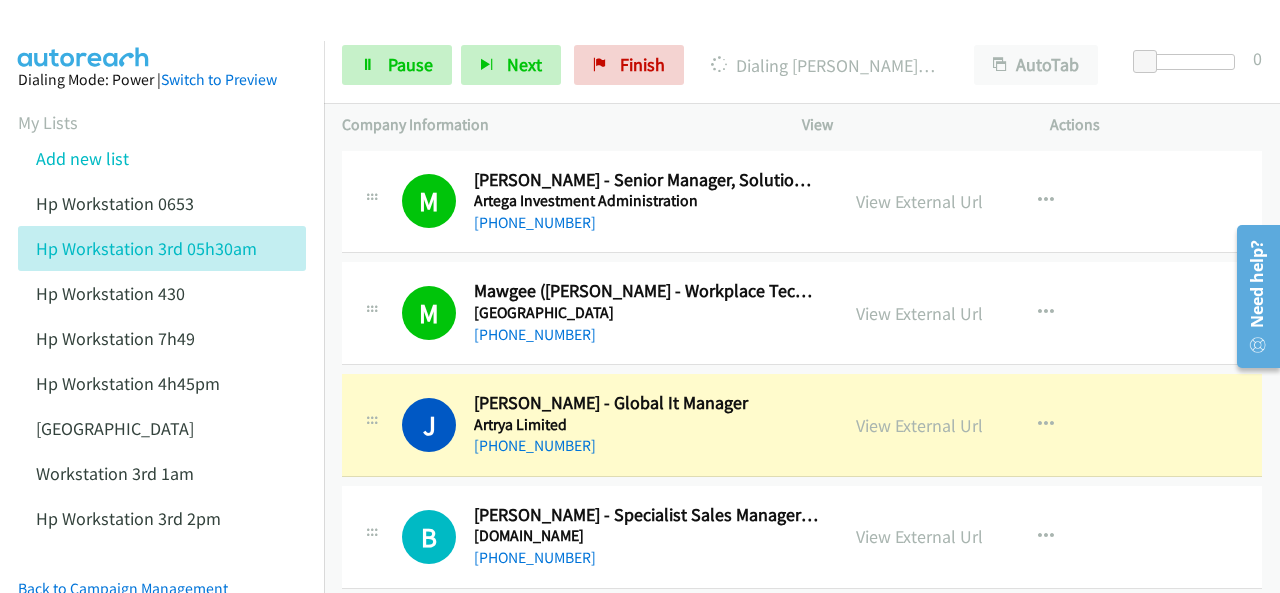 click on "Dialing Mode: Power
|
Switch to Preview
My Lists
Add new list
Hp Workstation 0653
Hp Workstation 3rd 05h30am
Hp Workstation 430
Hp Workstation 7h49
Hp Workstation 4h45pm
Palo Alto
Workstation 3rd 1am
Hp Workstation 3rd 2pm
Back to Campaign Management
Scheduled Callbacks
FAQ
Agent Settings
Sign Out
Compact View
Email Support" at bounding box center [162, 437] 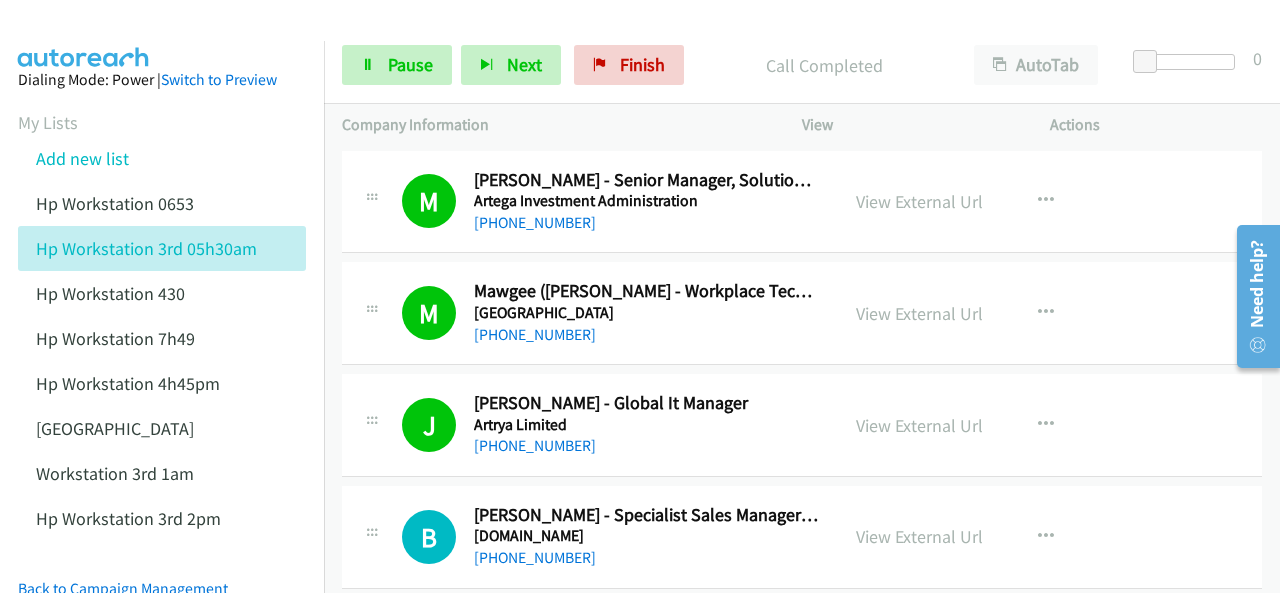 click at bounding box center [84, 35] 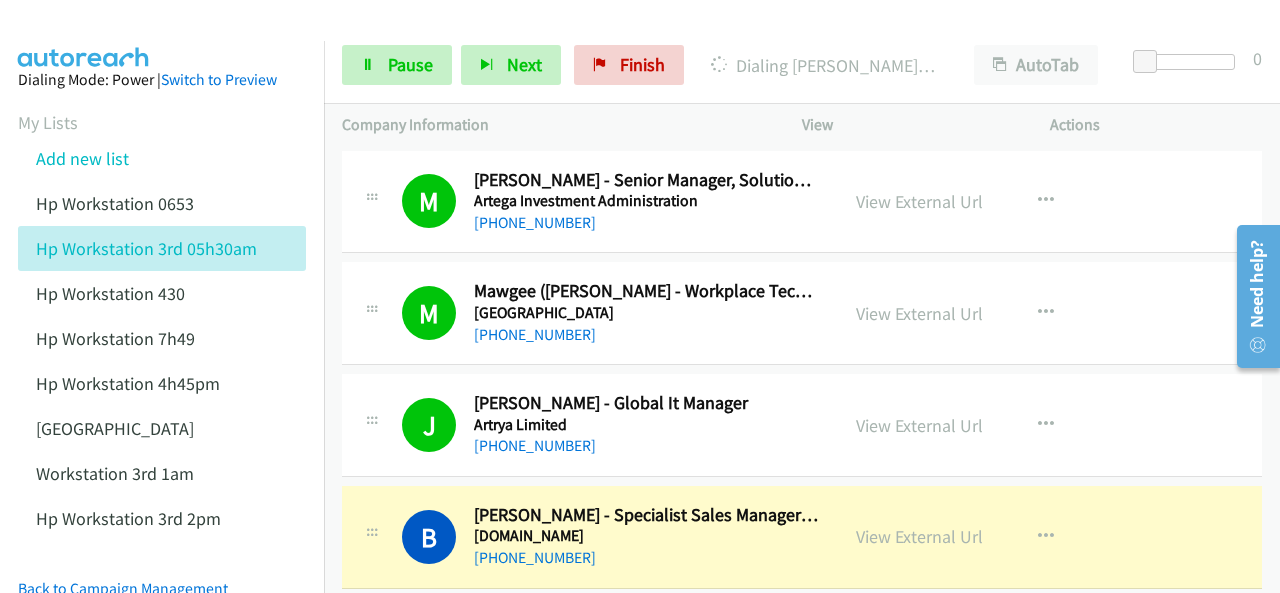 click at bounding box center (84, 35) 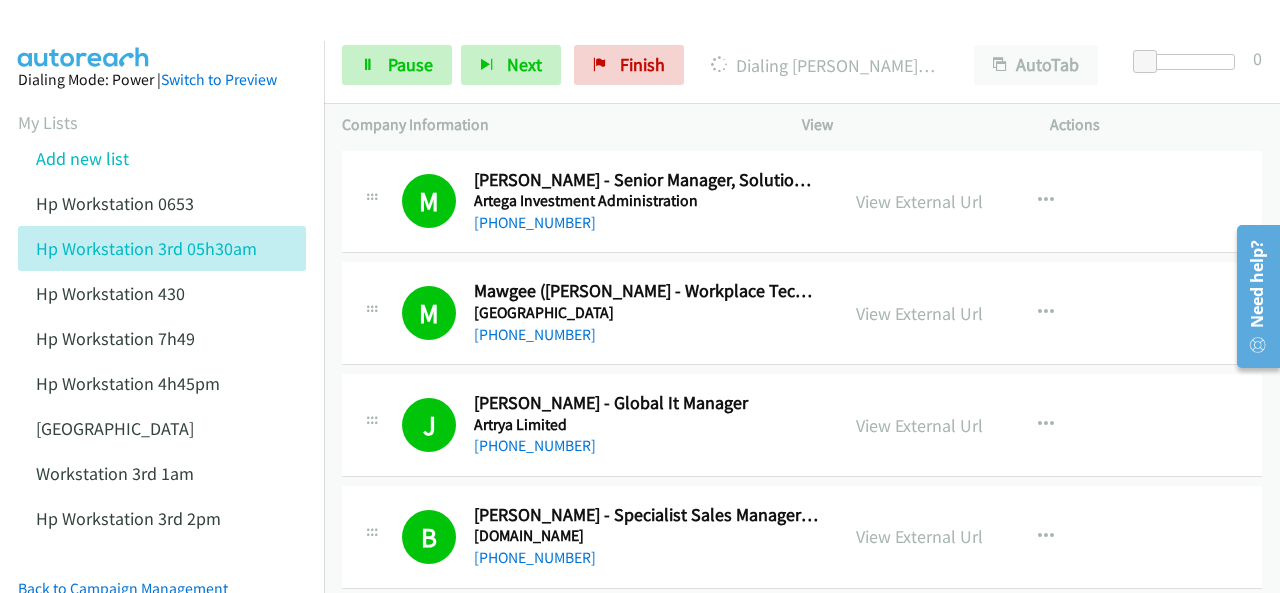 click at bounding box center (84, 35) 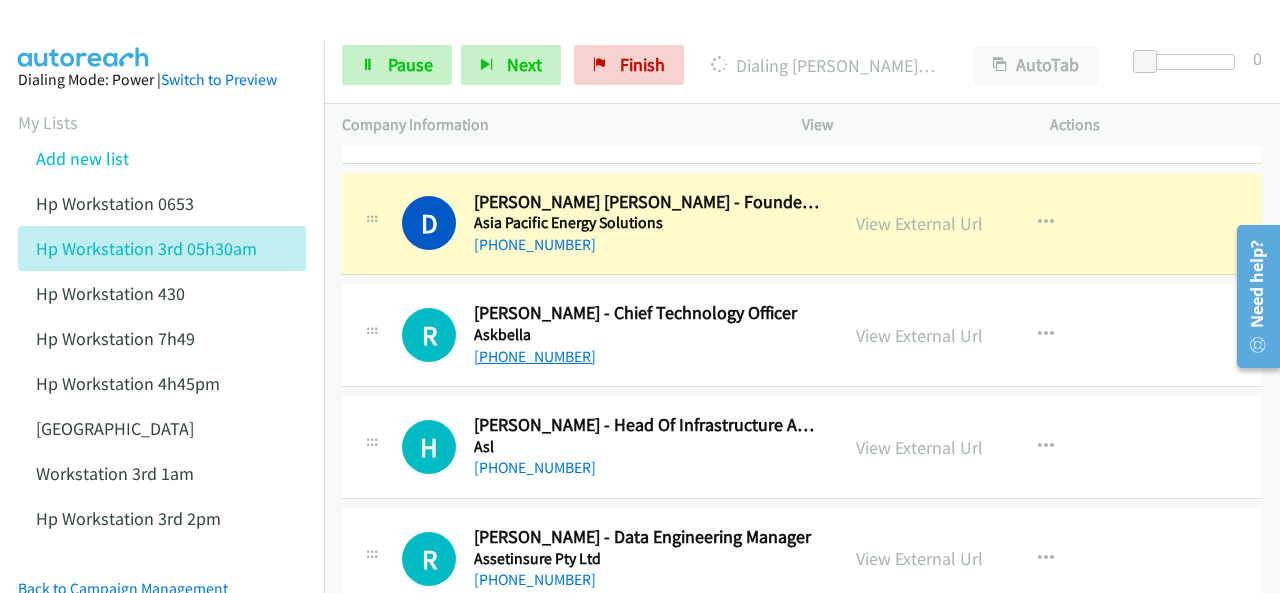 scroll, scrollTop: 500, scrollLeft: 0, axis: vertical 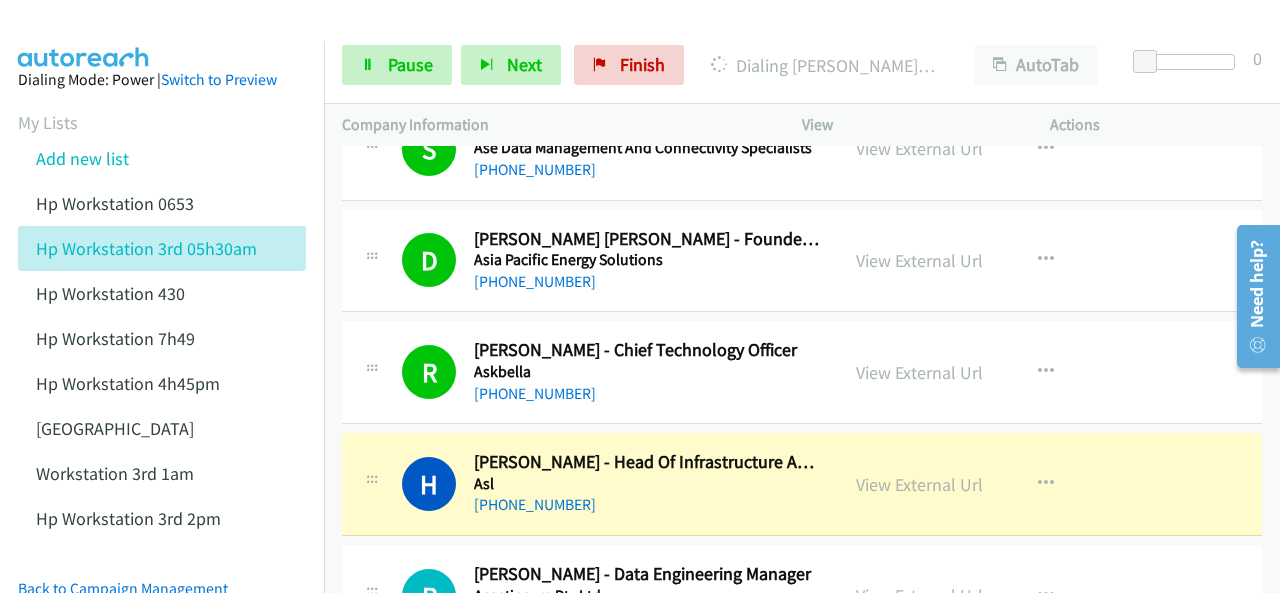 click at bounding box center [84, 35] 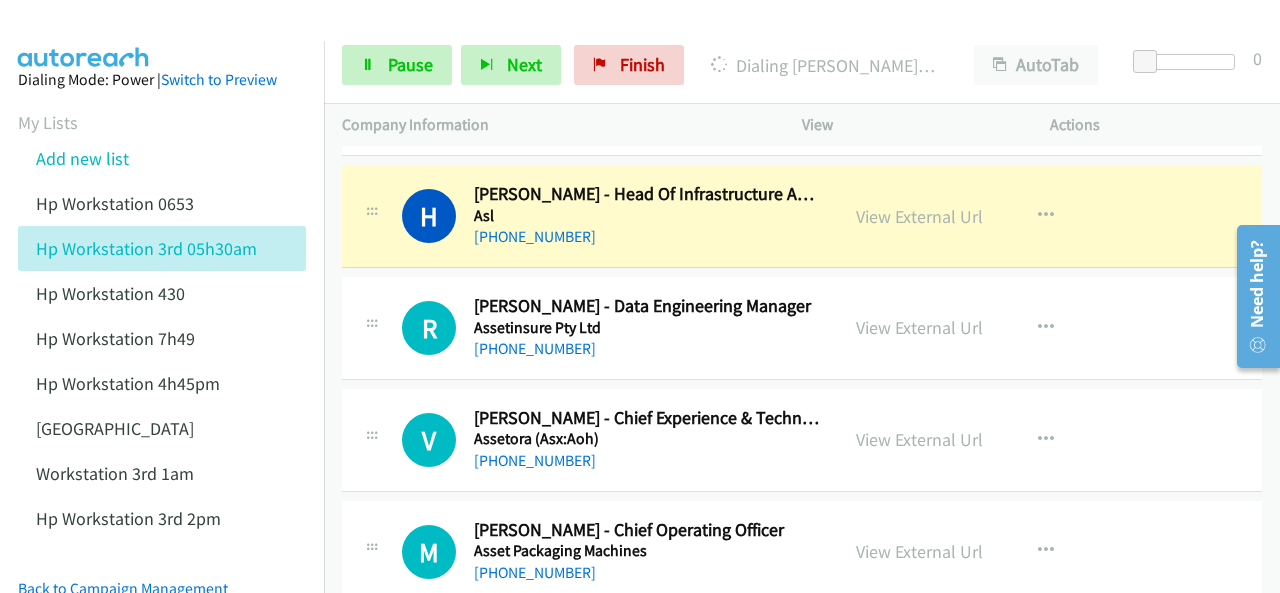 scroll, scrollTop: 800, scrollLeft: 0, axis: vertical 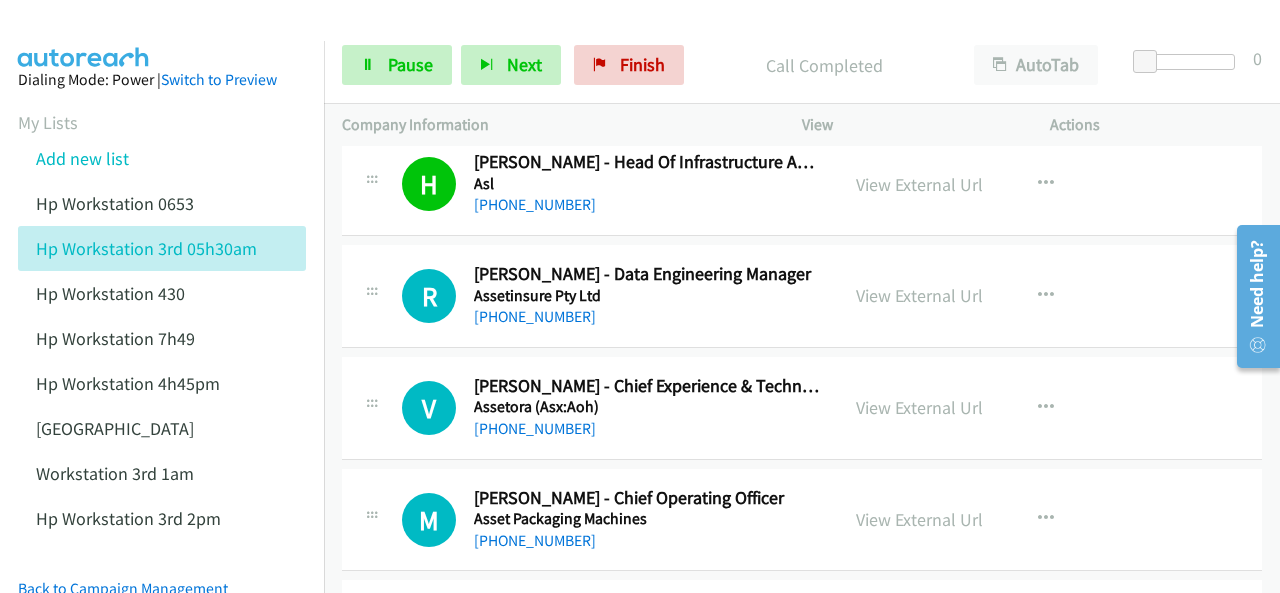 click on "Dialing Mode: Power
|
Switch to Preview
My Lists
Add new list
Hp Workstation 0653
Hp Workstation 3rd 05h30am
Hp Workstation 430
Hp Workstation 7h49
Hp Workstation 4h45pm
Palo Alto
Workstation 3rd 1am
Hp Workstation 3rd 2pm
Back to Campaign Management
Scheduled Callbacks
FAQ
Agent Settings
Sign Out
Compact View
Email Support" at bounding box center (162, 437) 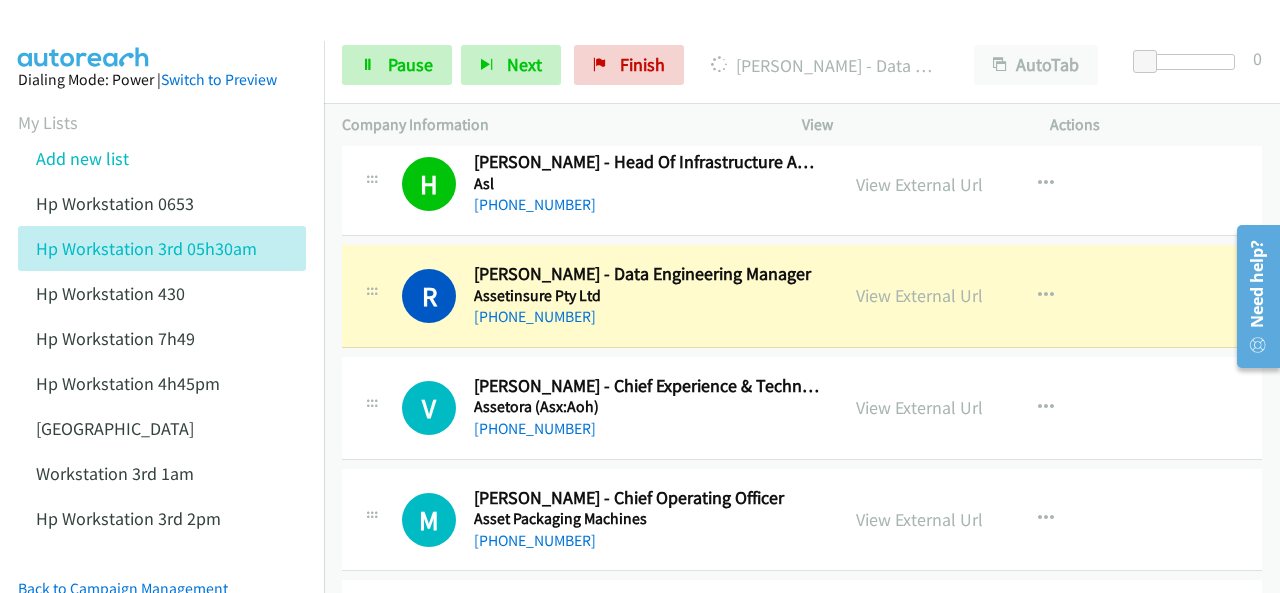 click on "Dialing Mode: Power
|
Switch to Preview
My Lists
Add new list
Hp Workstation 0653
Hp Workstation 3rd 05h30am
Hp Workstation 430
Hp Workstation 7h49
Hp Workstation 4h45pm
Palo Alto
Workstation 3rd 1am
Hp Workstation 3rd 2pm
Back to Campaign Management
Scheduled Callbacks
FAQ
Agent Settings
Sign Out
Compact View
Email Support" at bounding box center [162, 437] 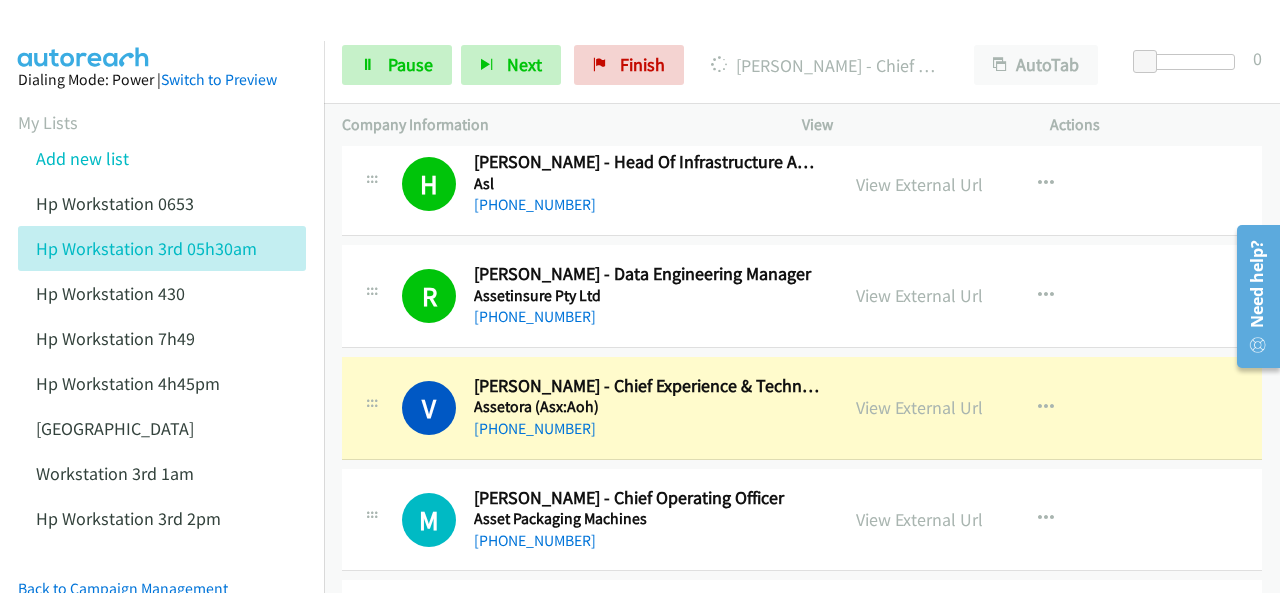 click on "Dialing Mode: Power
|
Switch to Preview
My Lists
Add new list
Hp Workstation 0653
Hp Workstation 3rd 05h30am
Hp Workstation 430
Hp Workstation 7h49
Hp Workstation 4h45pm
Palo Alto
Workstation 3rd 1am
Hp Workstation 3rd 2pm
Back to Campaign Management
Scheduled Callbacks
FAQ
Agent Settings
Sign Out
Compact View
Email Support" at bounding box center [162, 437] 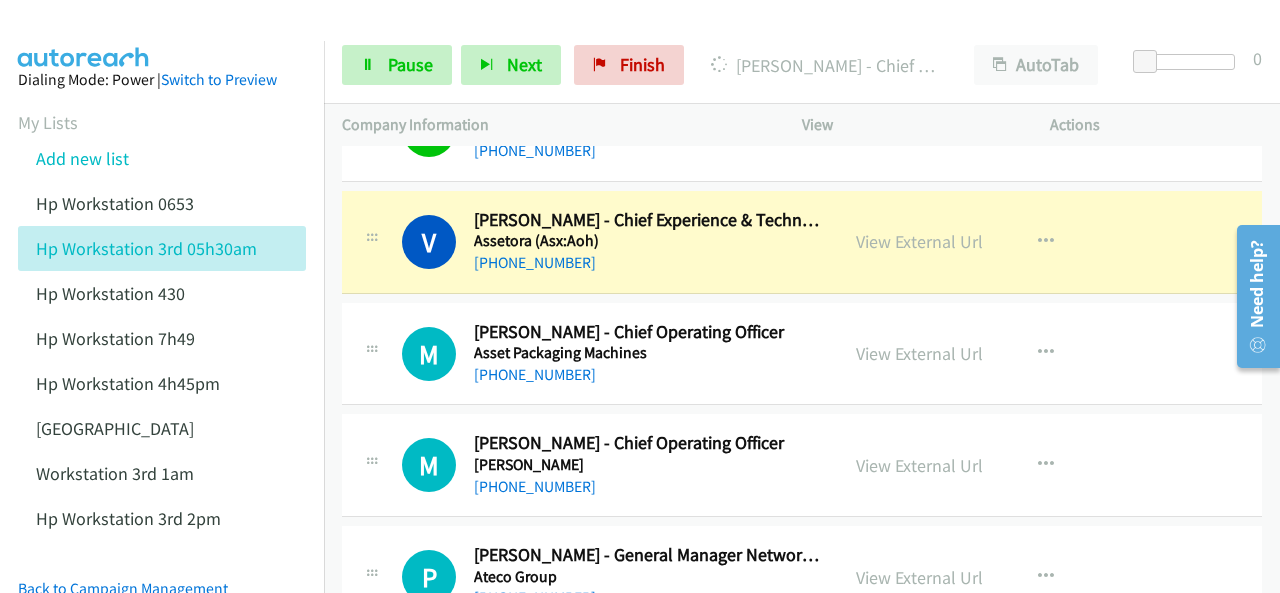 scroll, scrollTop: 1000, scrollLeft: 0, axis: vertical 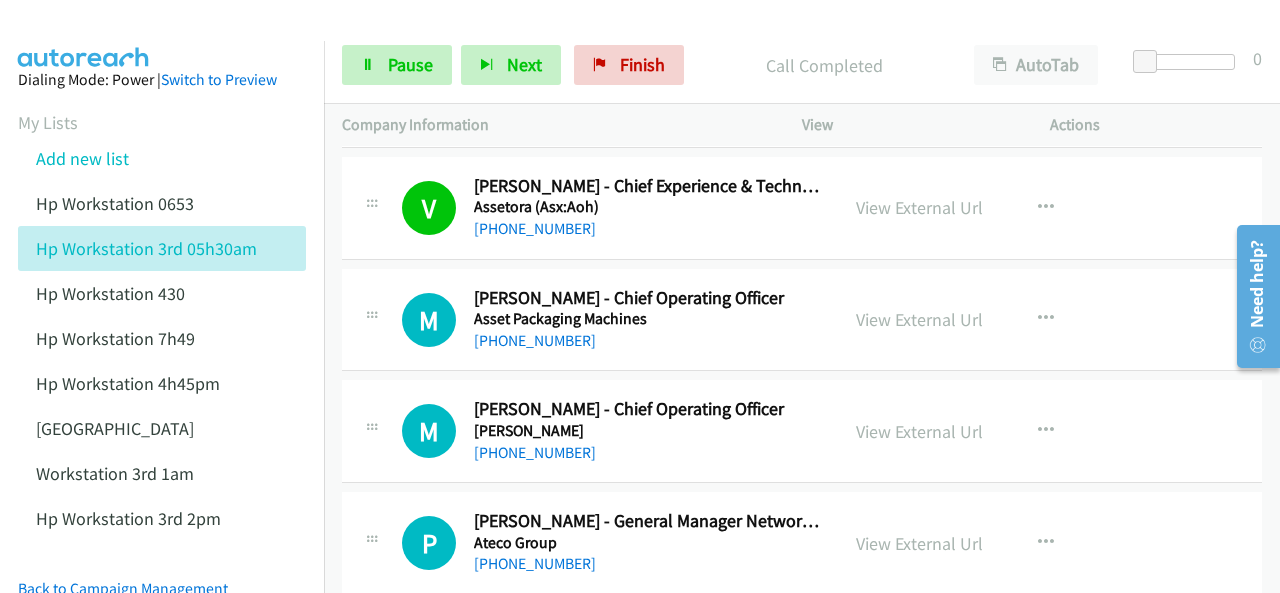 click at bounding box center (84, 35) 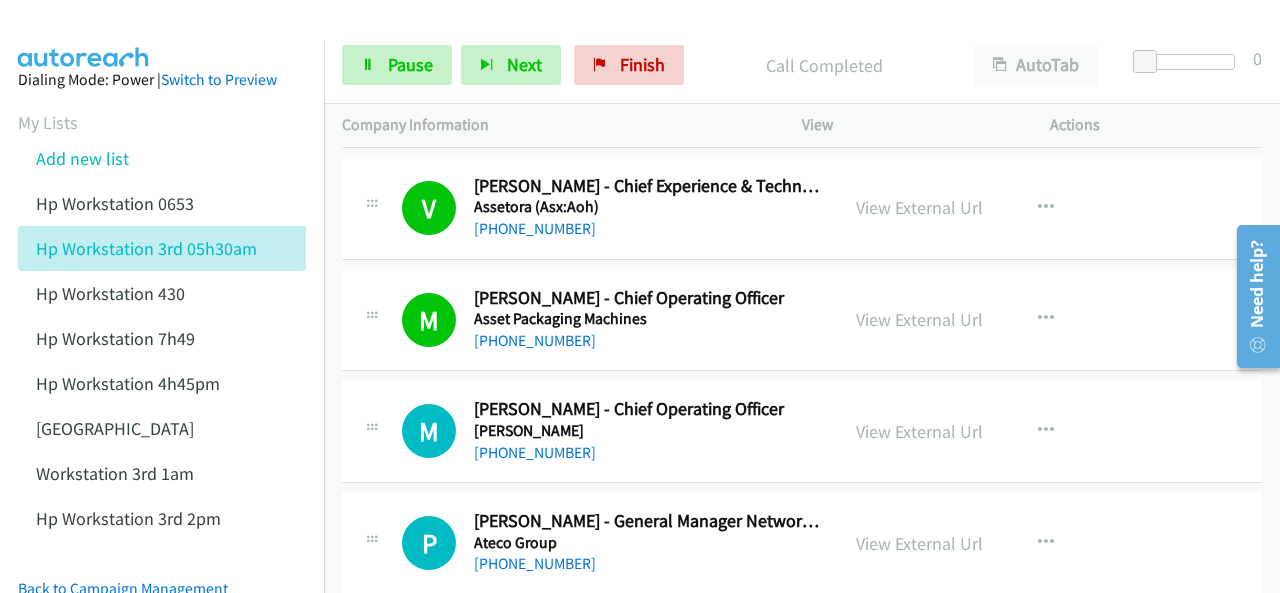 click on "Dialing Mode: Power
|
Switch to Preview
My Lists
Add new list
Hp Workstation 0653
Hp Workstation 3rd 05h30am
Hp Workstation 430
Hp Workstation 7h49
Hp Workstation 4h45pm
Palo Alto
Workstation 3rd 1am
Hp Workstation 3rd 2pm
Back to Campaign Management
Scheduled Callbacks
FAQ
Agent Settings
Sign Out
Compact View
Email Support" at bounding box center (162, 437) 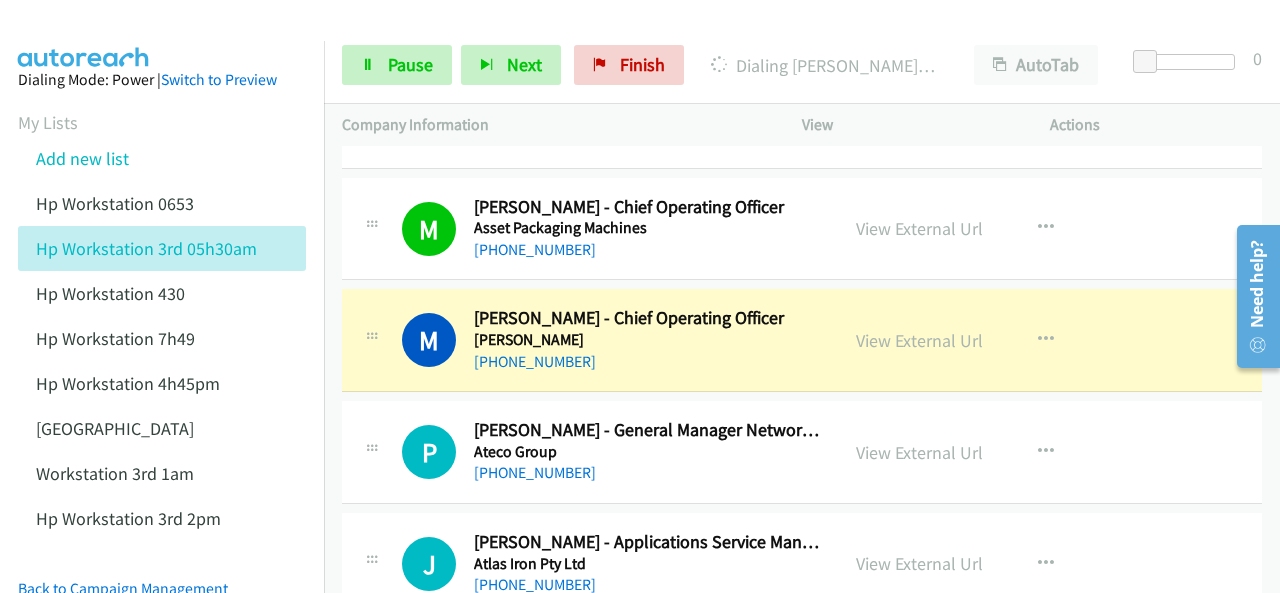scroll, scrollTop: 1200, scrollLeft: 0, axis: vertical 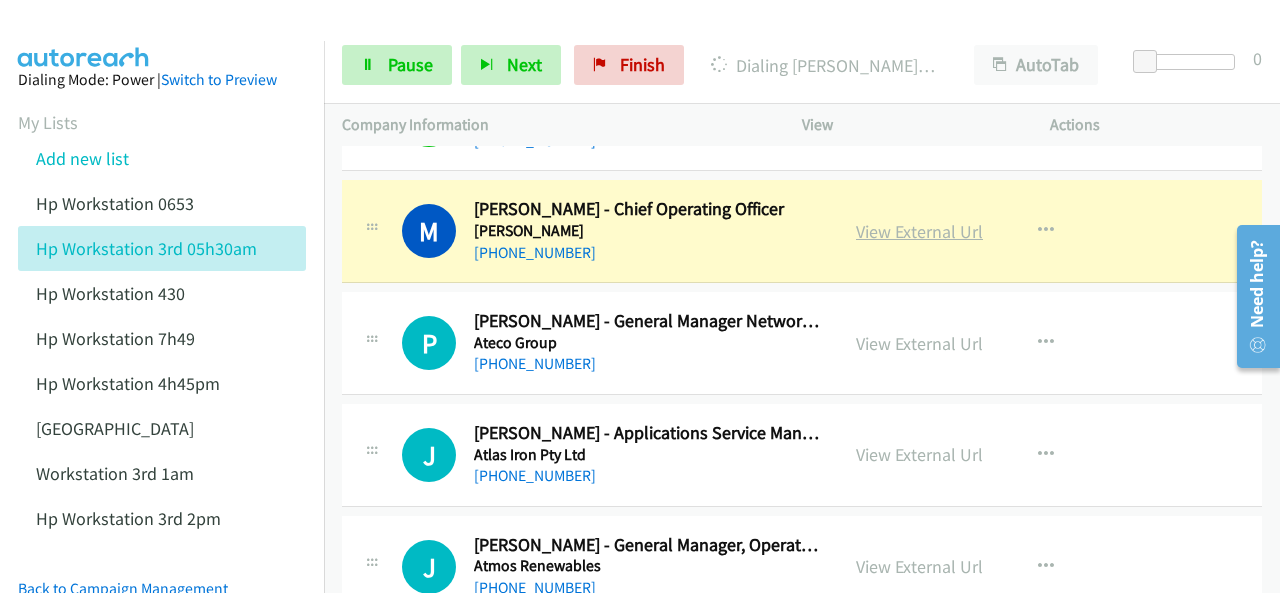 click on "View External Url" at bounding box center (919, 231) 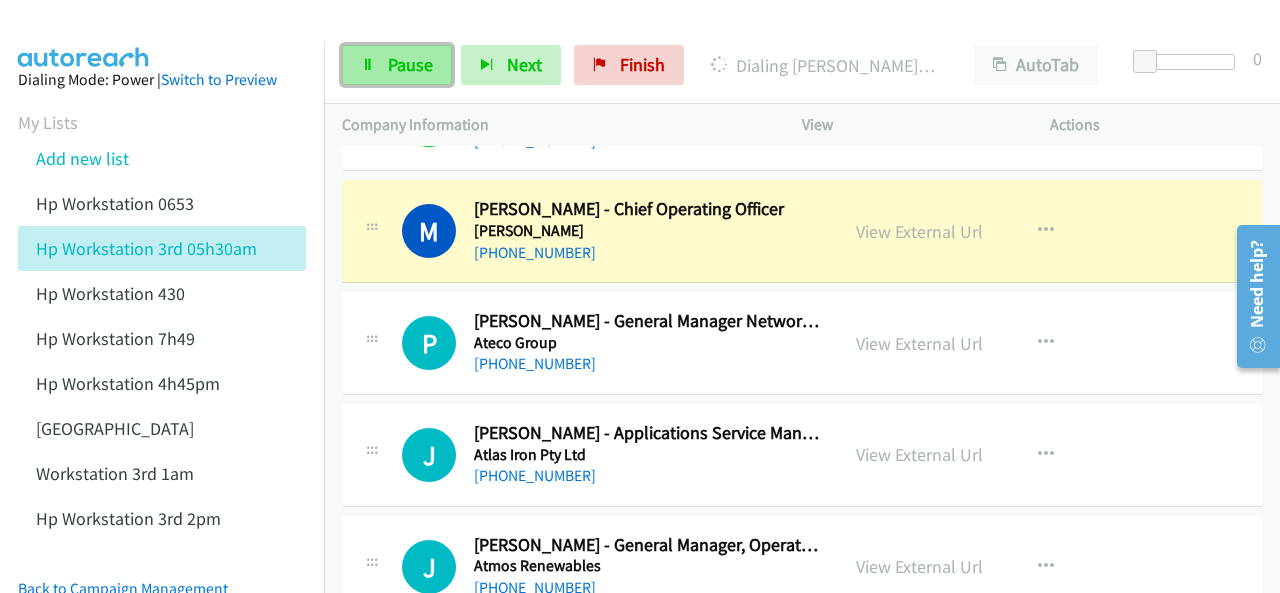 click on "Pause" at bounding box center [397, 65] 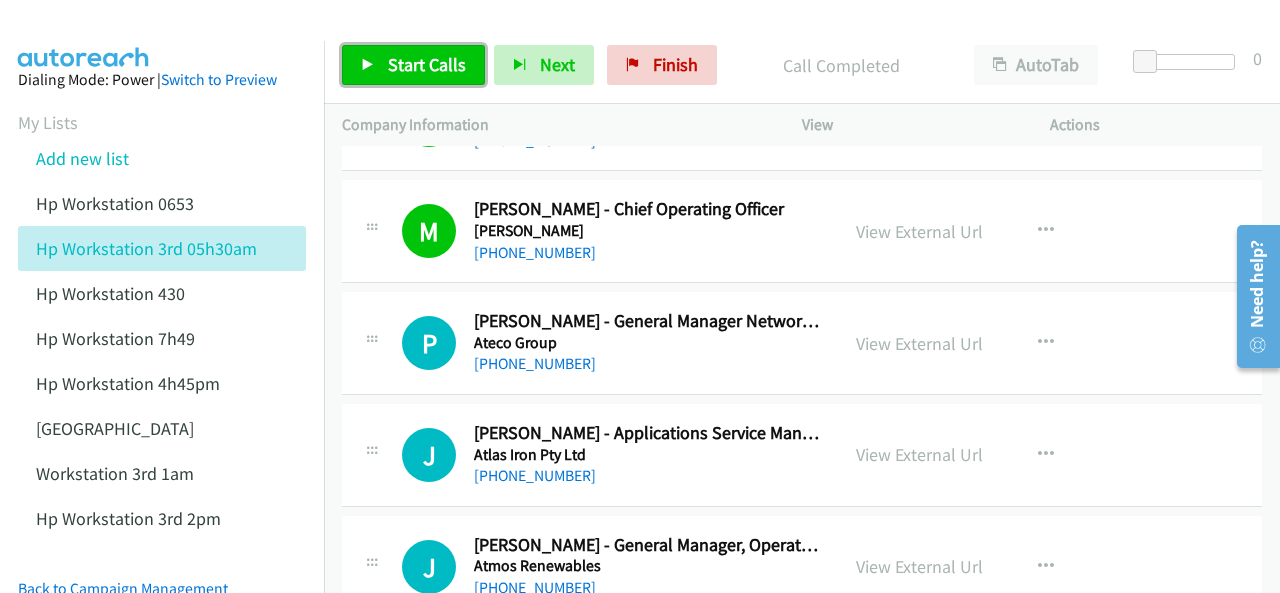 click on "Start Calls" at bounding box center [427, 64] 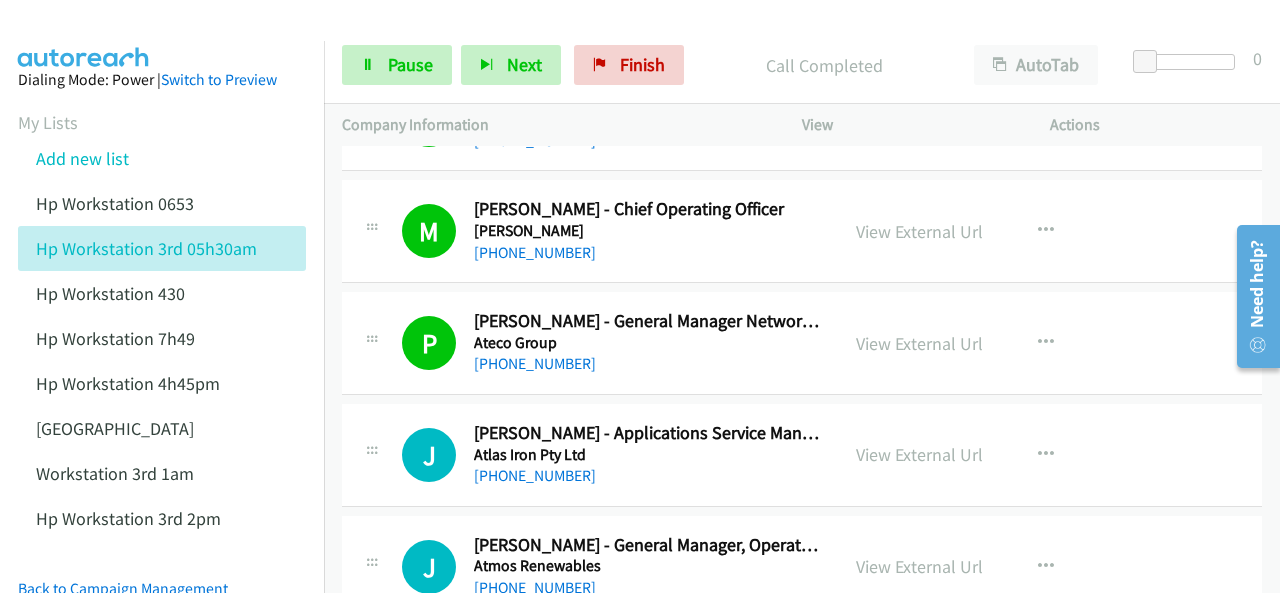 click at bounding box center [84, 35] 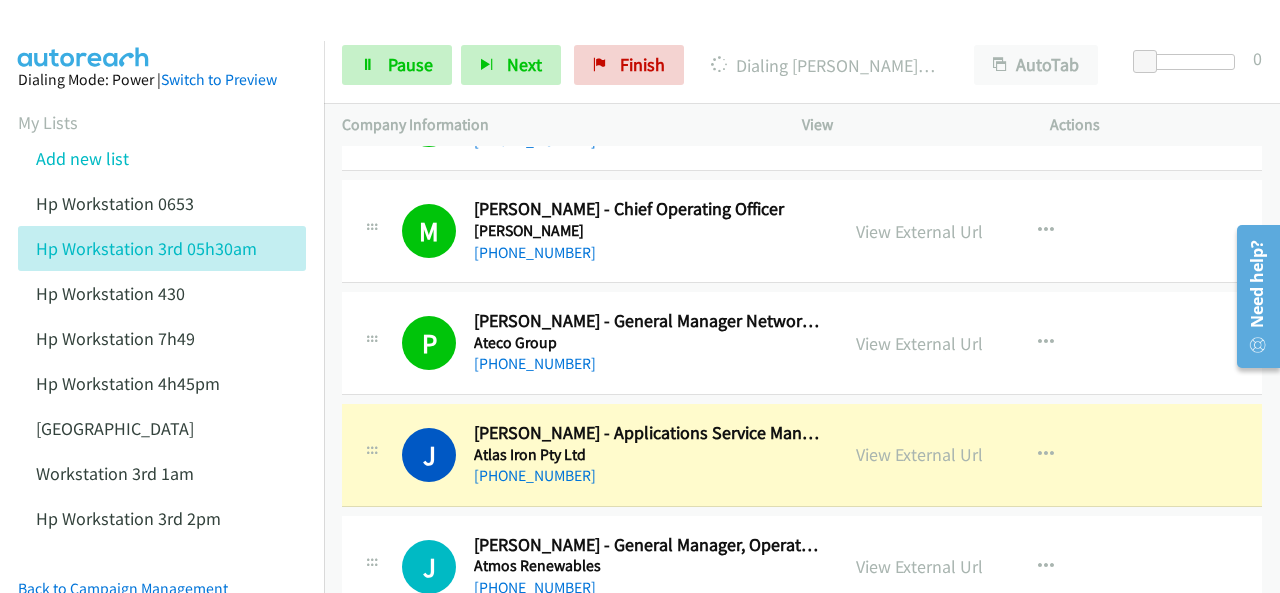 click at bounding box center [84, 35] 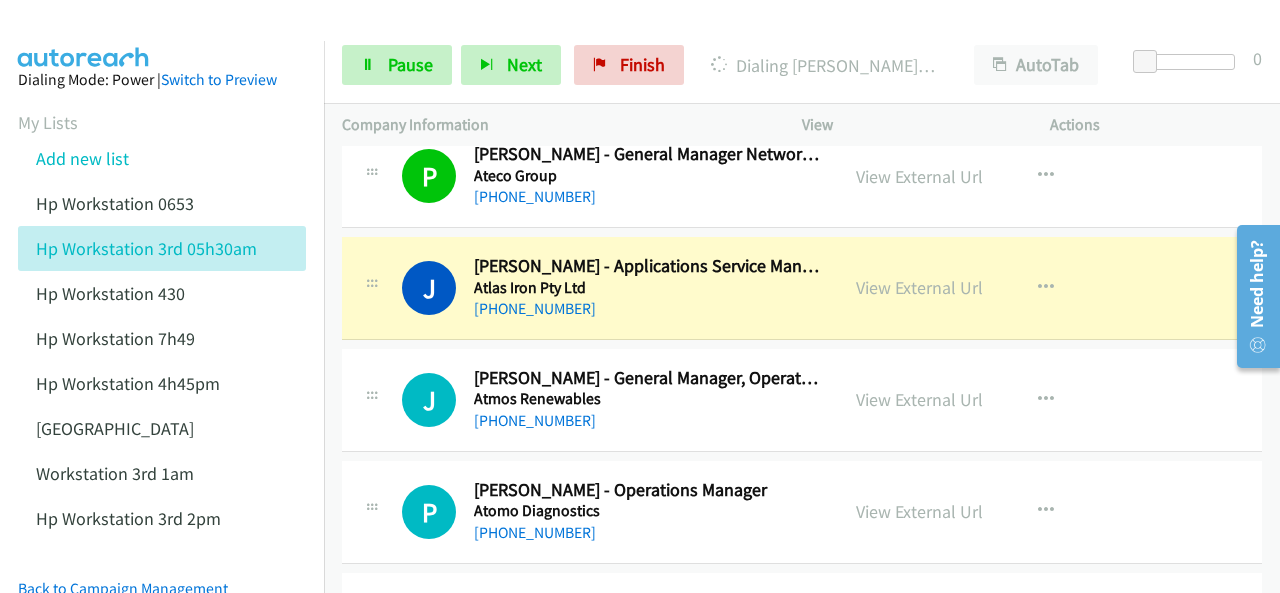 scroll, scrollTop: 1400, scrollLeft: 0, axis: vertical 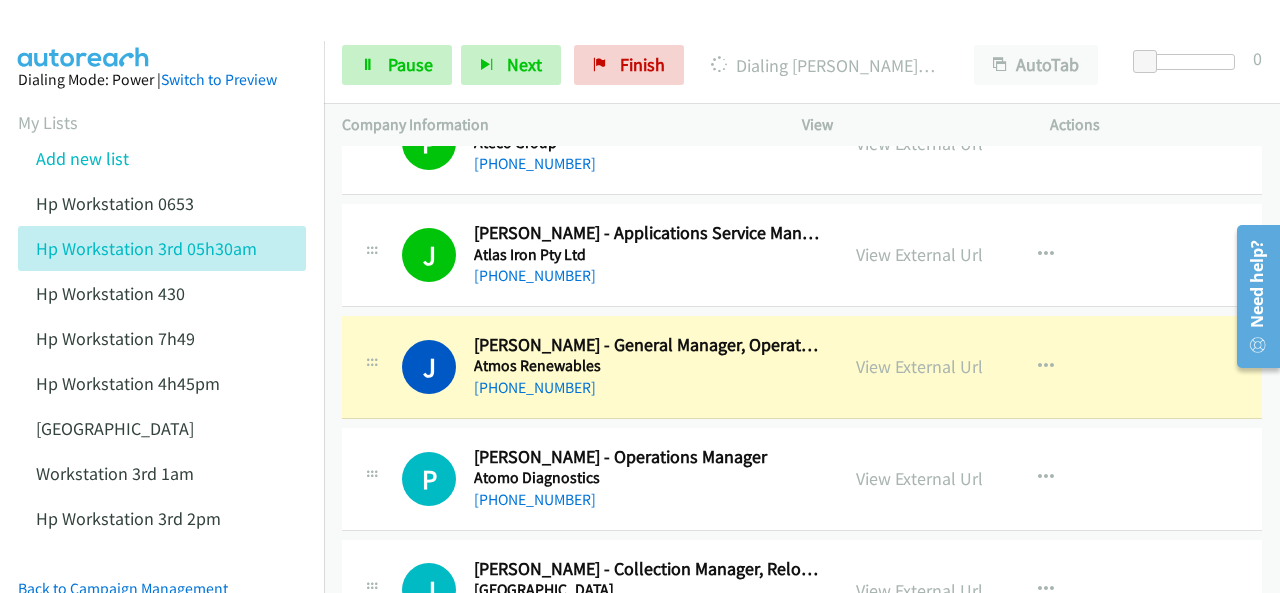 click at bounding box center (84, 35) 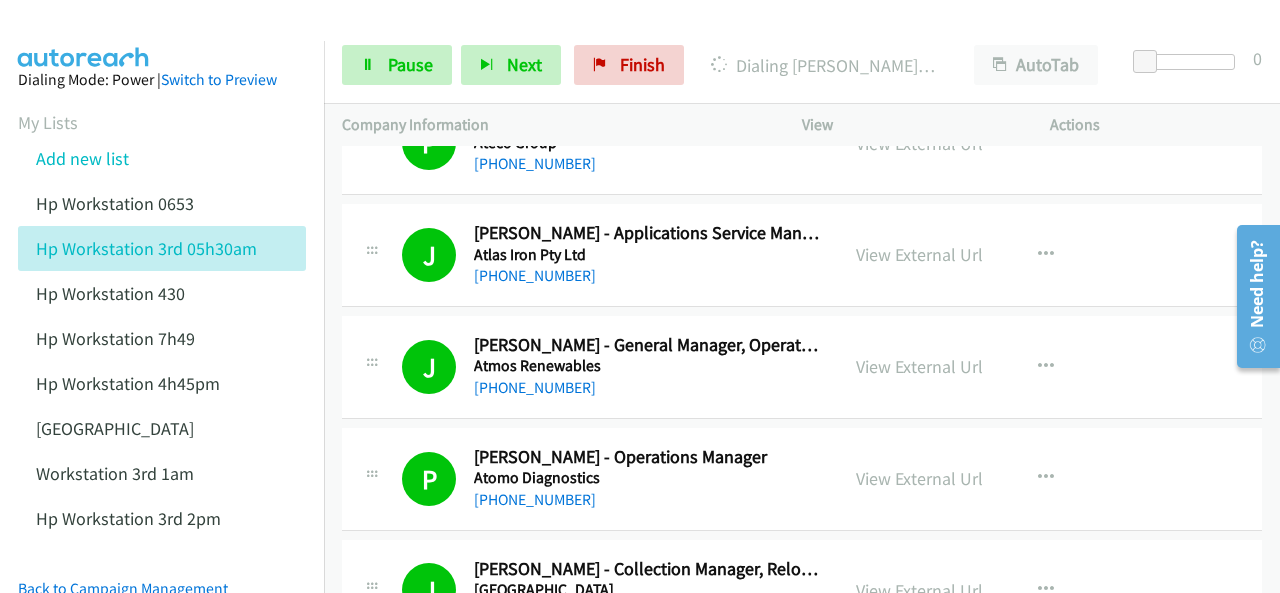 click at bounding box center [84, 35] 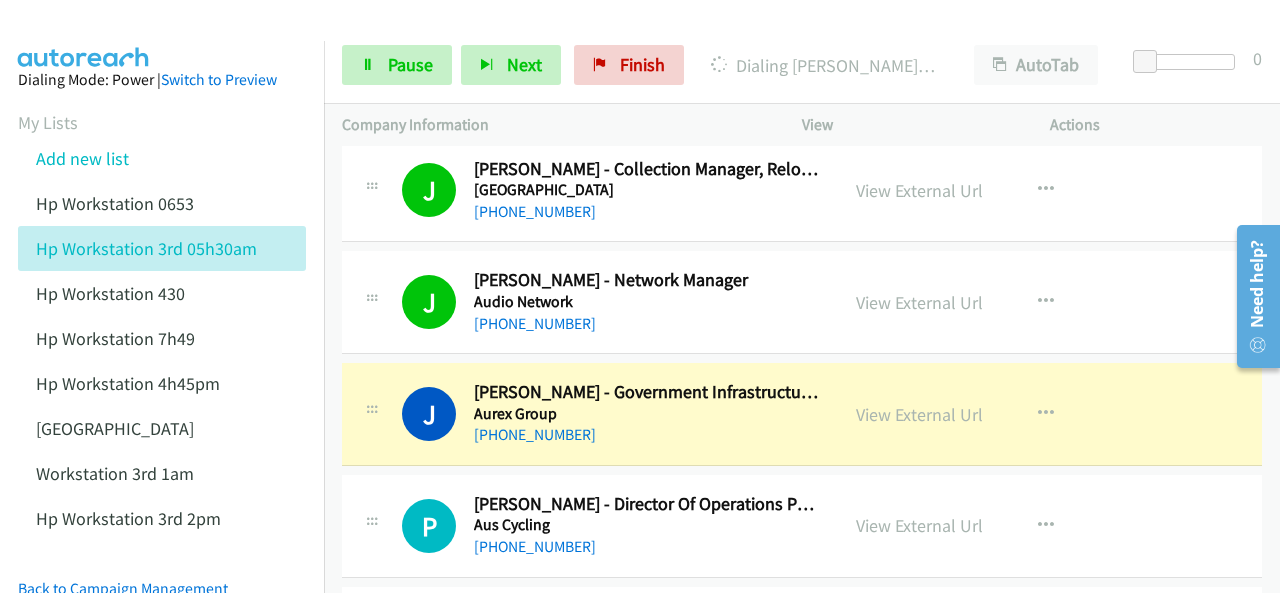 scroll, scrollTop: 2000, scrollLeft: 0, axis: vertical 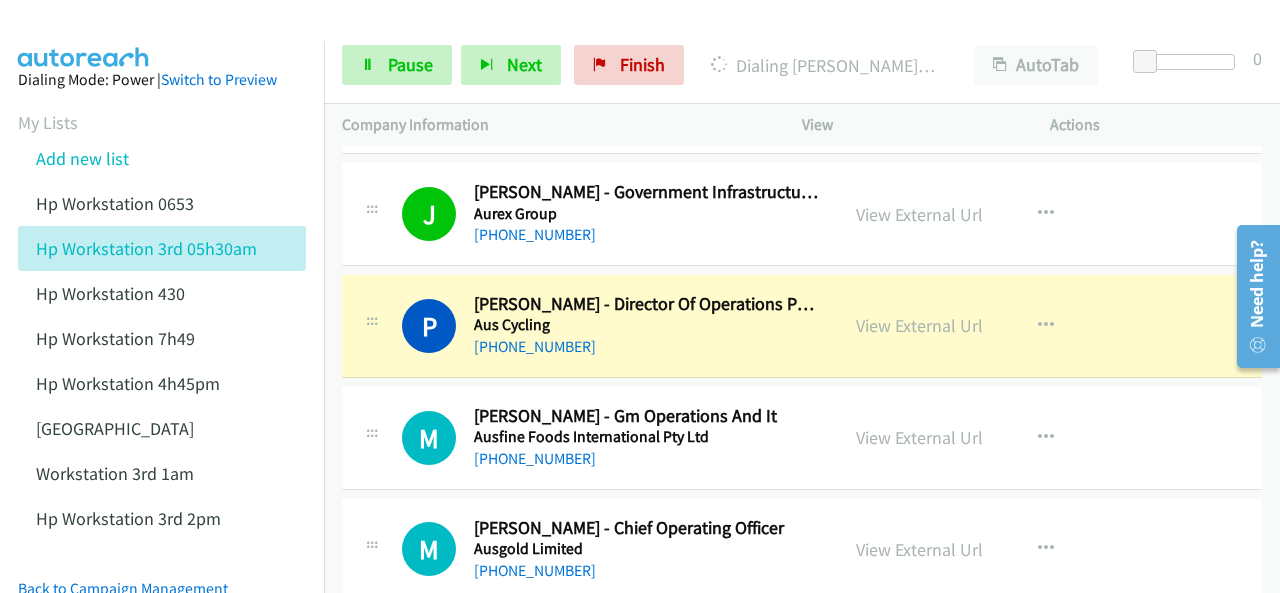 click at bounding box center (84, 35) 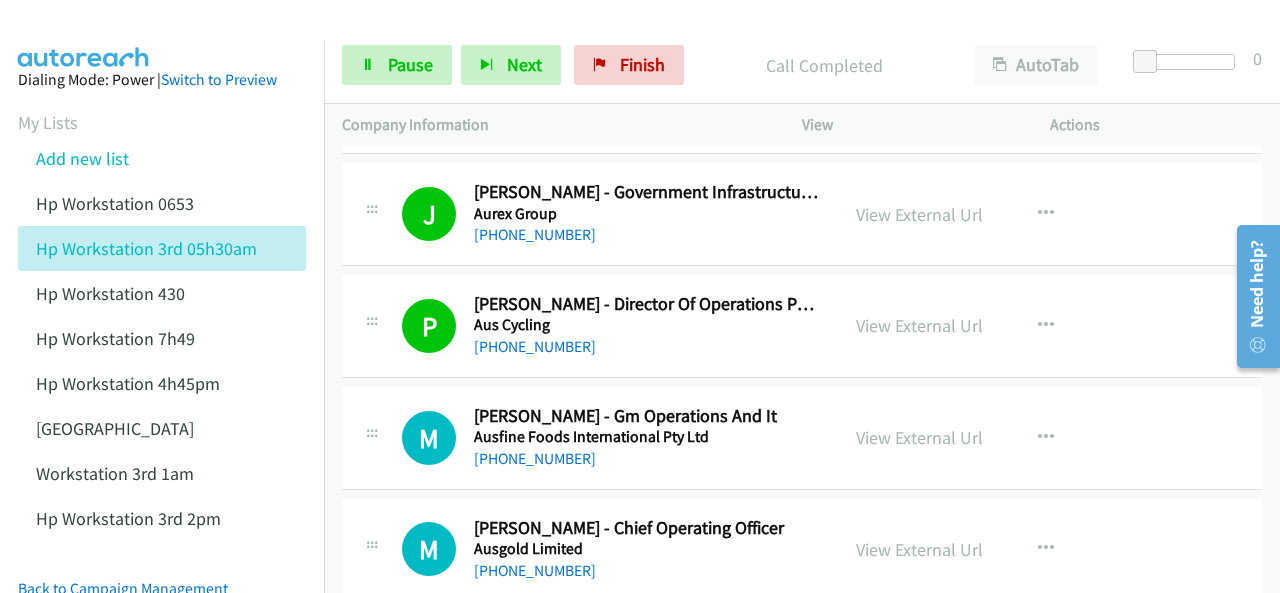 click at bounding box center [84, 35] 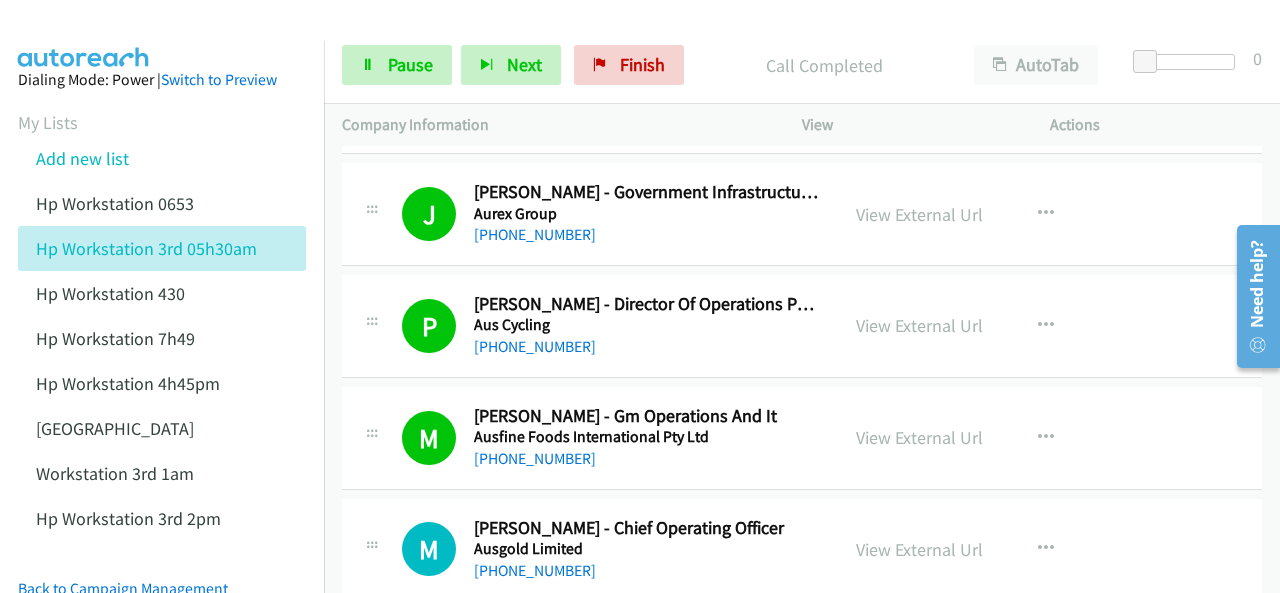 click at bounding box center (84, 35) 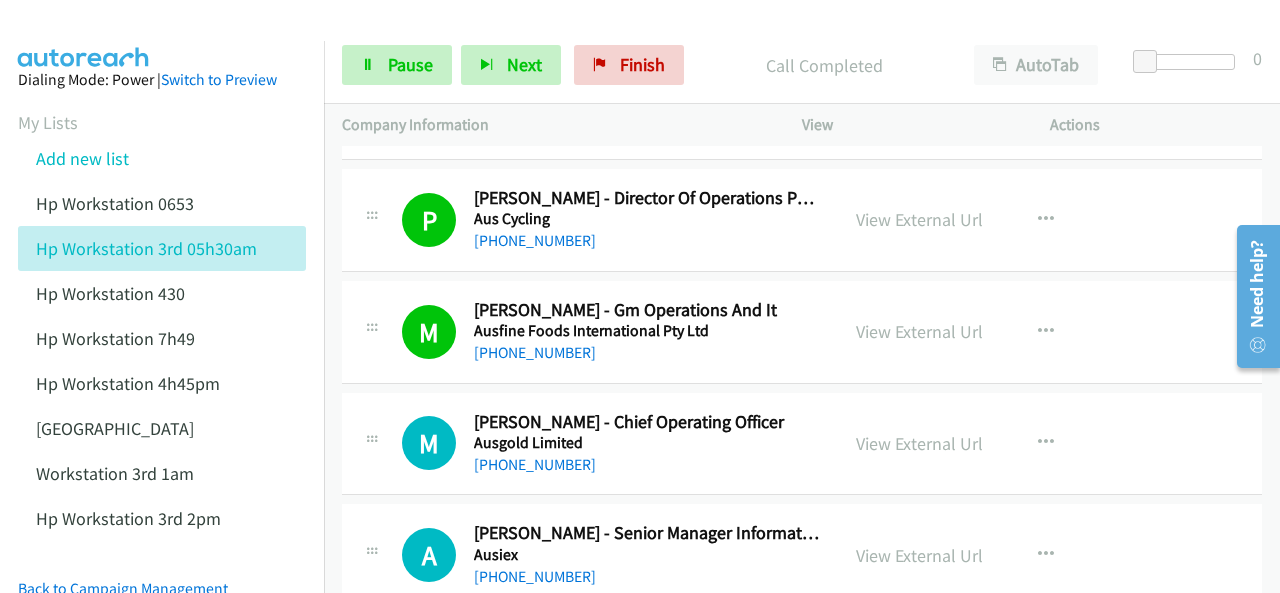 scroll, scrollTop: 2400, scrollLeft: 0, axis: vertical 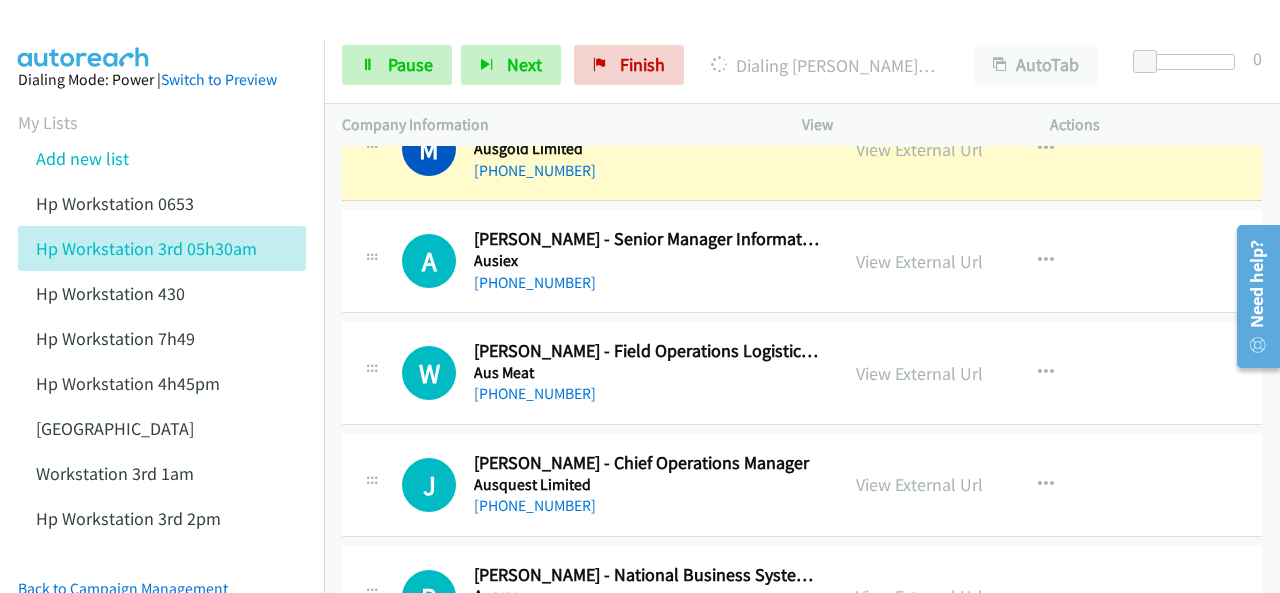 click on "Dialing Mode: Power
|
Switch to Preview
My Lists
Add new list
Hp Workstation 0653
Hp Workstation 3rd 05h30am
Hp Workstation 430
Hp Workstation 7h49
Hp Workstation 4h45pm
Palo Alto
Workstation 3rd 1am
Hp Workstation 3rd 2pm
Back to Campaign Management
Scheduled Callbacks
FAQ
Agent Settings
Sign Out
Compact View
Email Support" at bounding box center (162, 437) 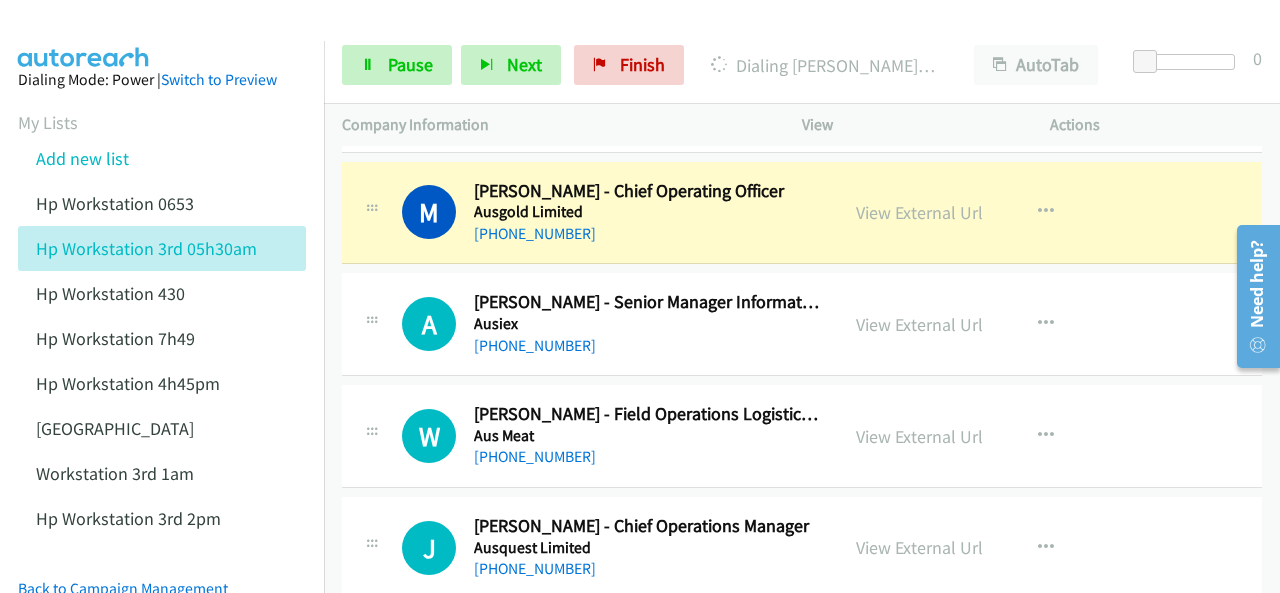 scroll, scrollTop: 2300, scrollLeft: 0, axis: vertical 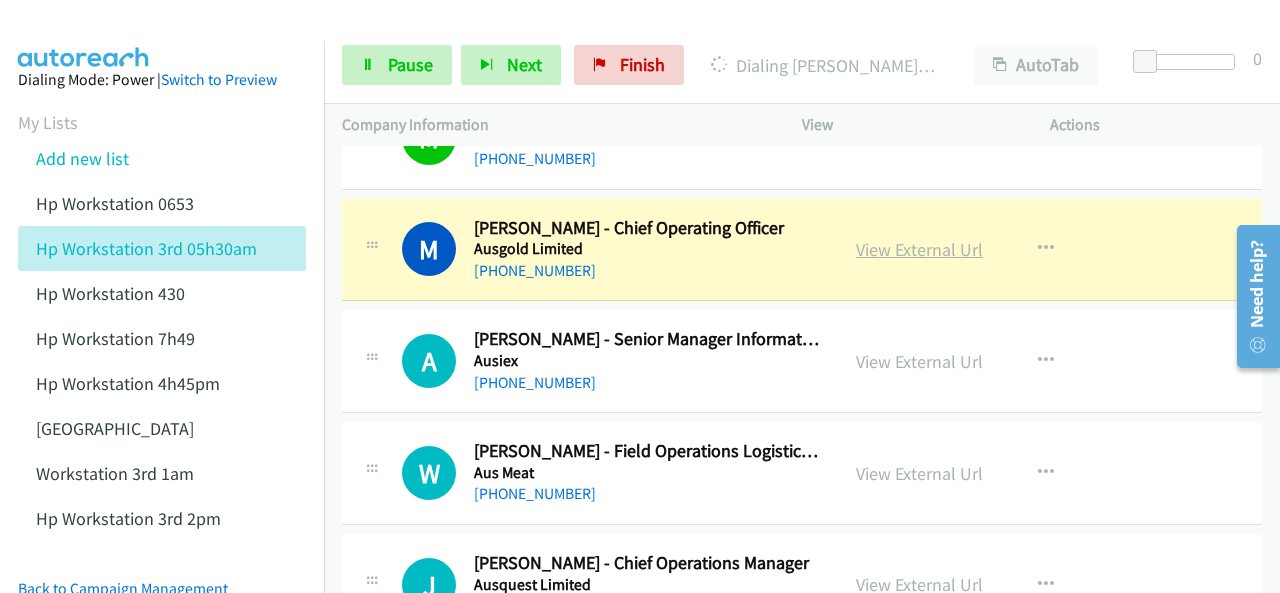 click on "View External Url" at bounding box center (919, 249) 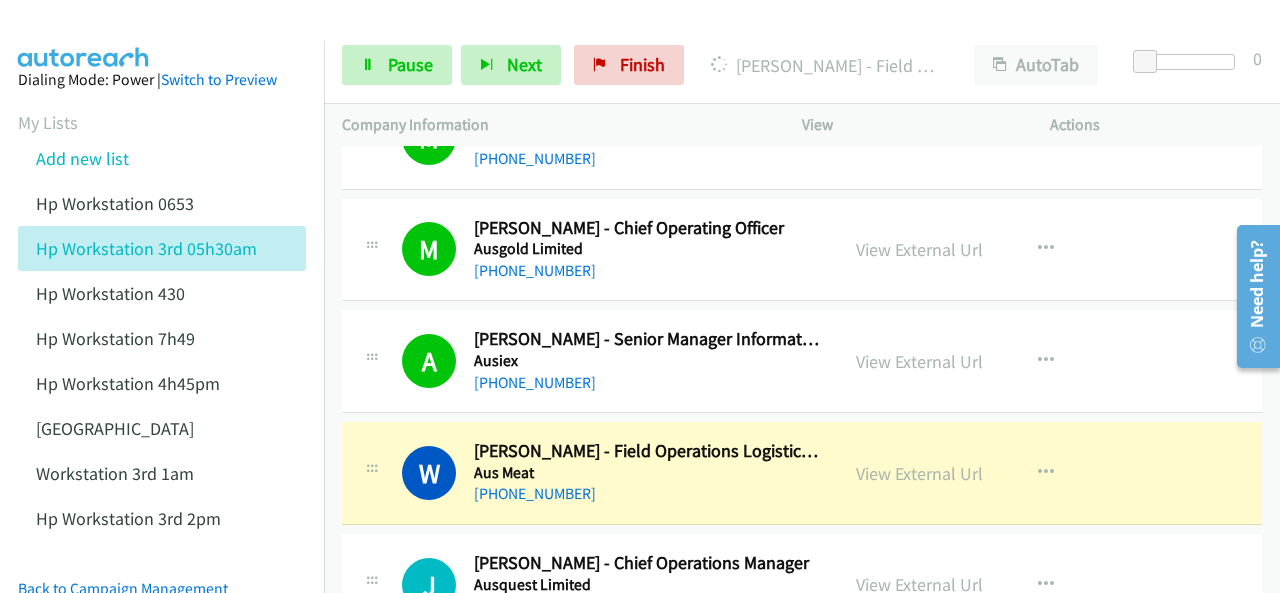 click on "Dialing Mode: Power
|
Switch to Preview
My Lists
Add new list
Hp Workstation 0653
Hp Workstation 3rd 05h30am
Hp Workstation 430
Hp Workstation 7h49
Hp Workstation 4h45pm
Palo Alto
Workstation 3rd 1am
Hp Workstation 3rd 2pm
Back to Campaign Management
Scheduled Callbacks
FAQ
Agent Settings
Sign Out
Compact View
Email Support" at bounding box center (162, 437) 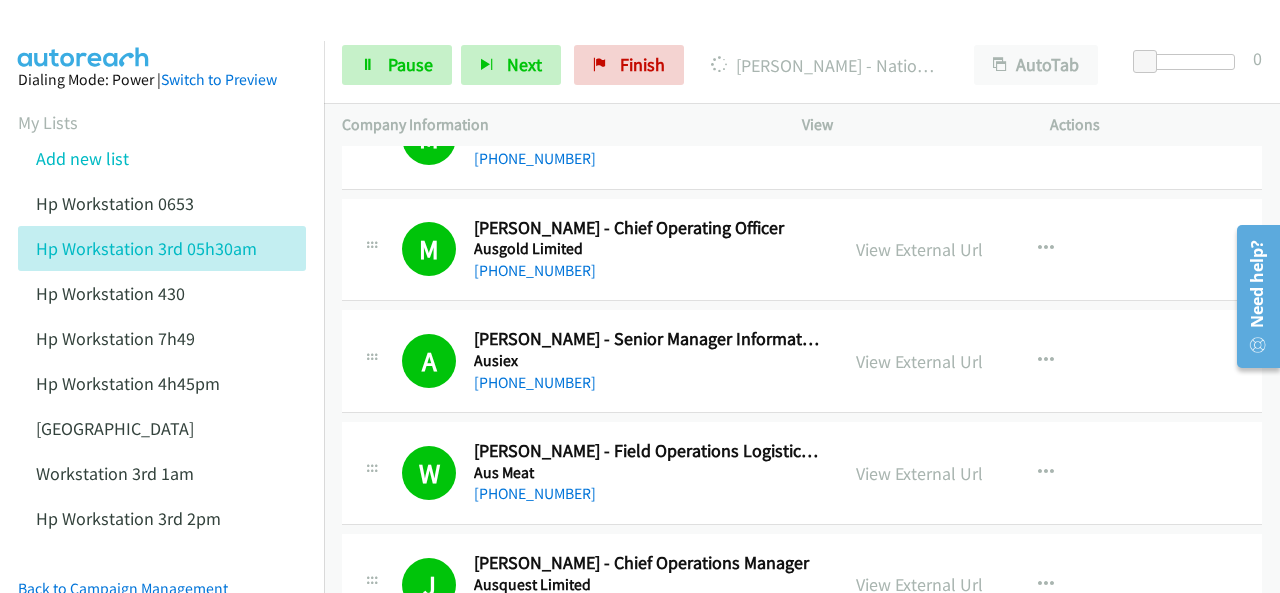 click on "Dialing Mode: Power
|
Switch to Preview
My Lists
Add new list
Hp Workstation 0653
Hp Workstation 3rd 05h30am
Hp Workstation 430
Hp Workstation 7h49
Hp Workstation 4h45pm
Palo Alto
Workstation 3rd 1am
Hp Workstation 3rd 2pm
Back to Campaign Management
Scheduled Callbacks
FAQ
Agent Settings
Sign Out
Compact View
Email Support" at bounding box center (162, 437) 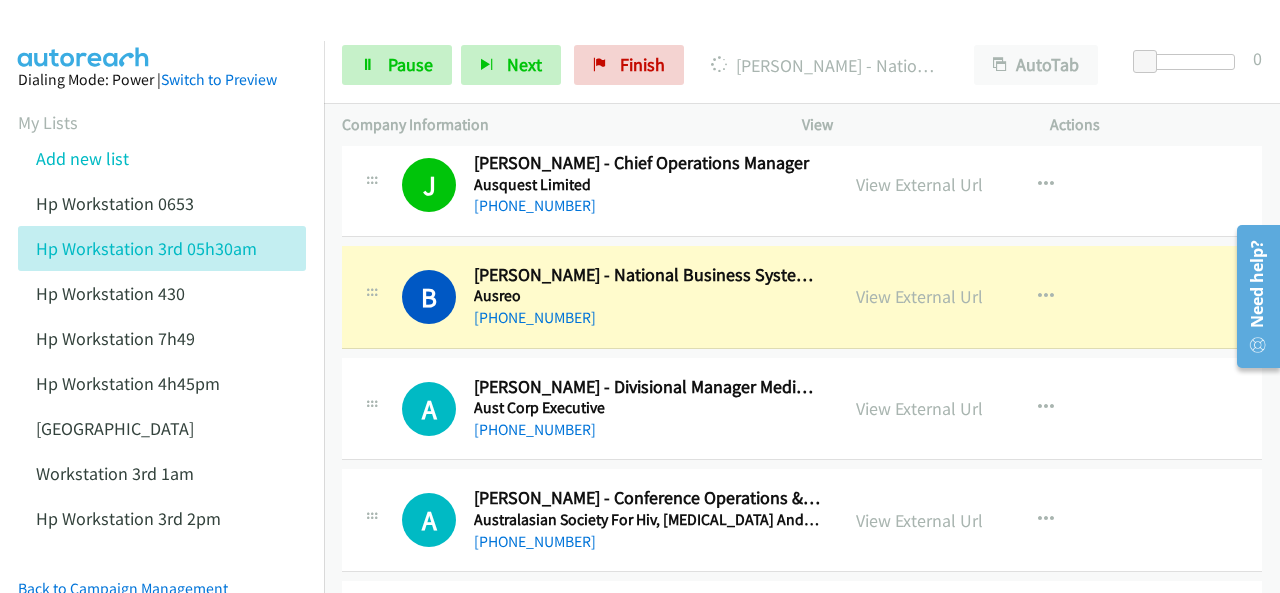 scroll, scrollTop: 2800, scrollLeft: 0, axis: vertical 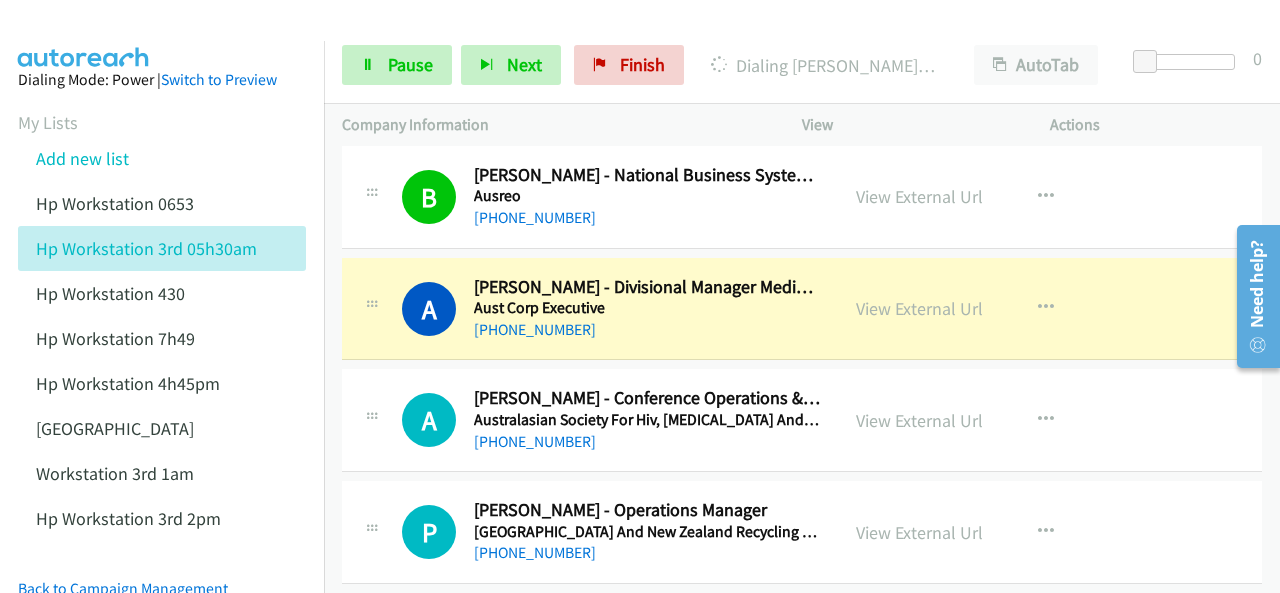 click at bounding box center (84, 35) 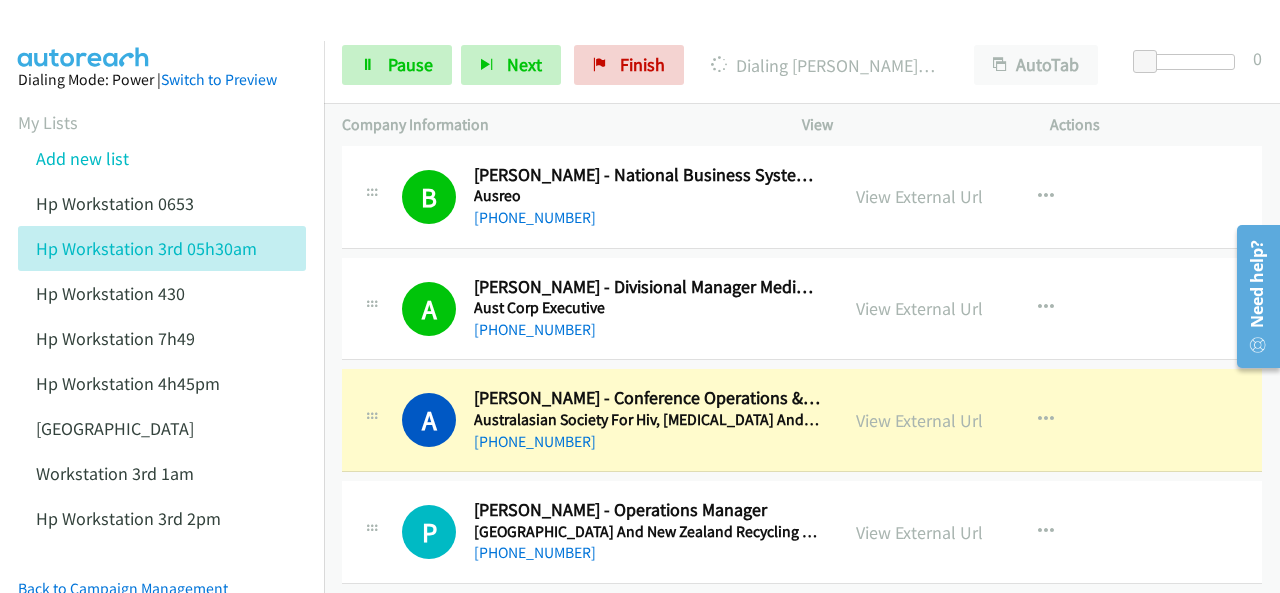 click at bounding box center [84, 35] 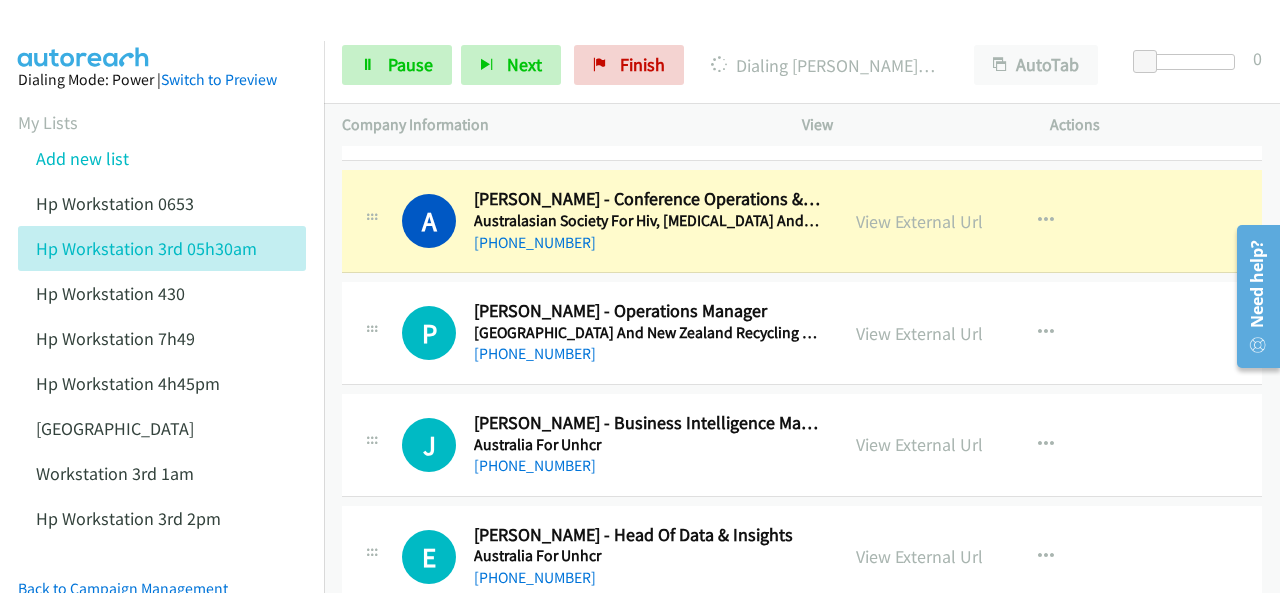 scroll, scrollTop: 3000, scrollLeft: 0, axis: vertical 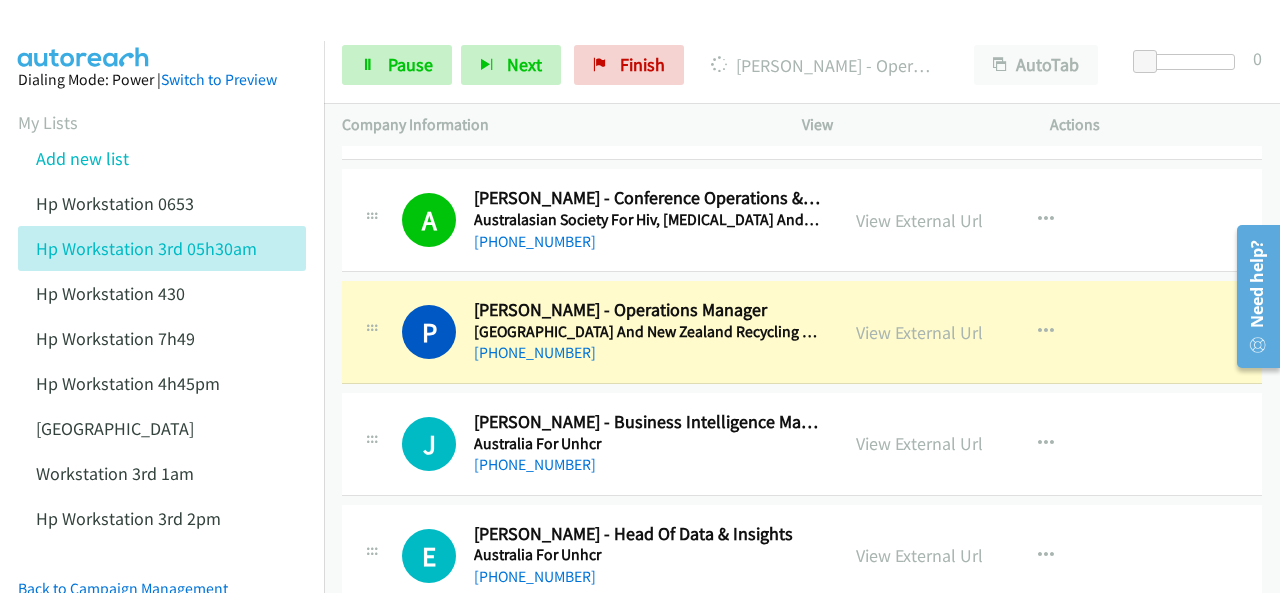 click at bounding box center [84, 35] 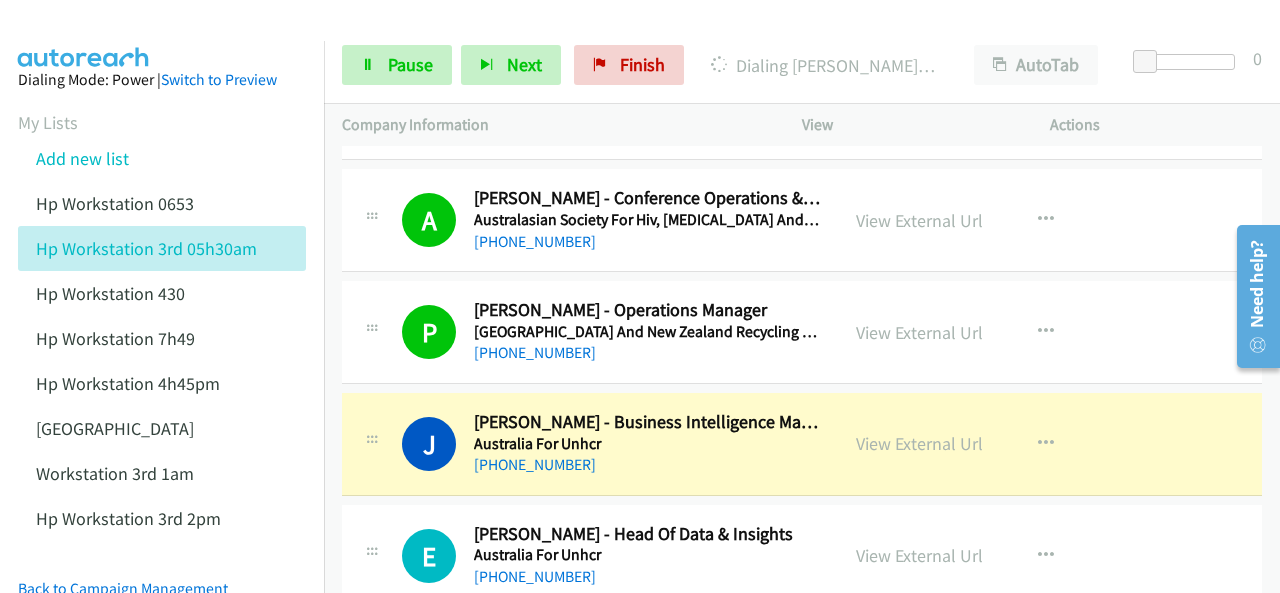 click at bounding box center [84, 35] 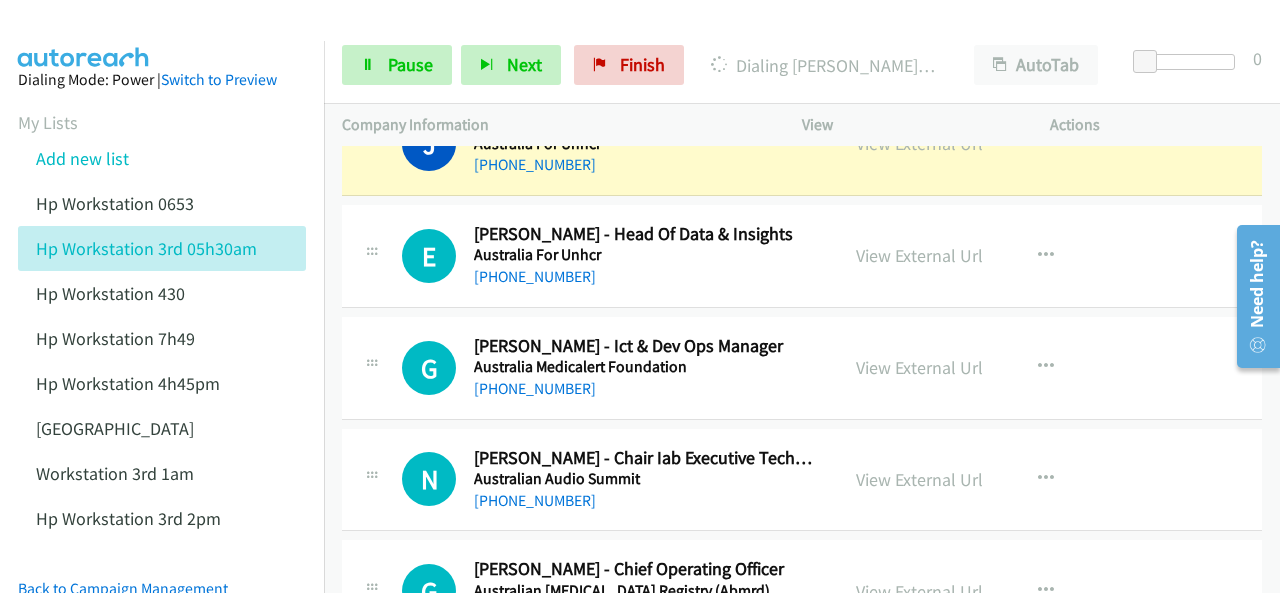 scroll, scrollTop: 3200, scrollLeft: 0, axis: vertical 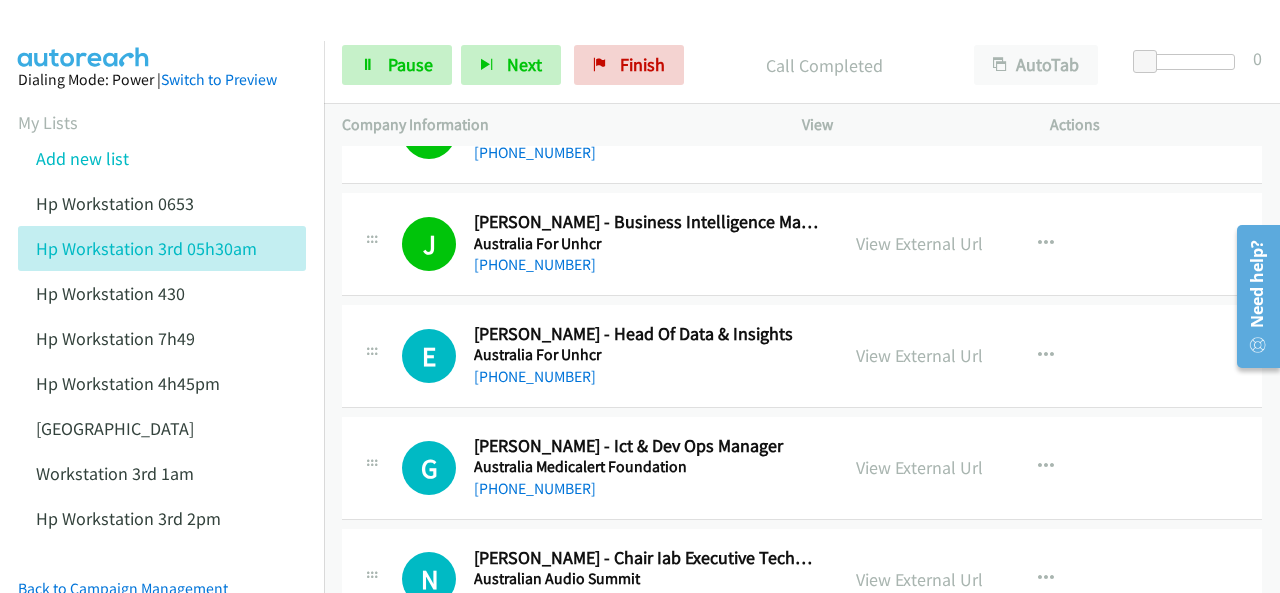 click at bounding box center (84, 35) 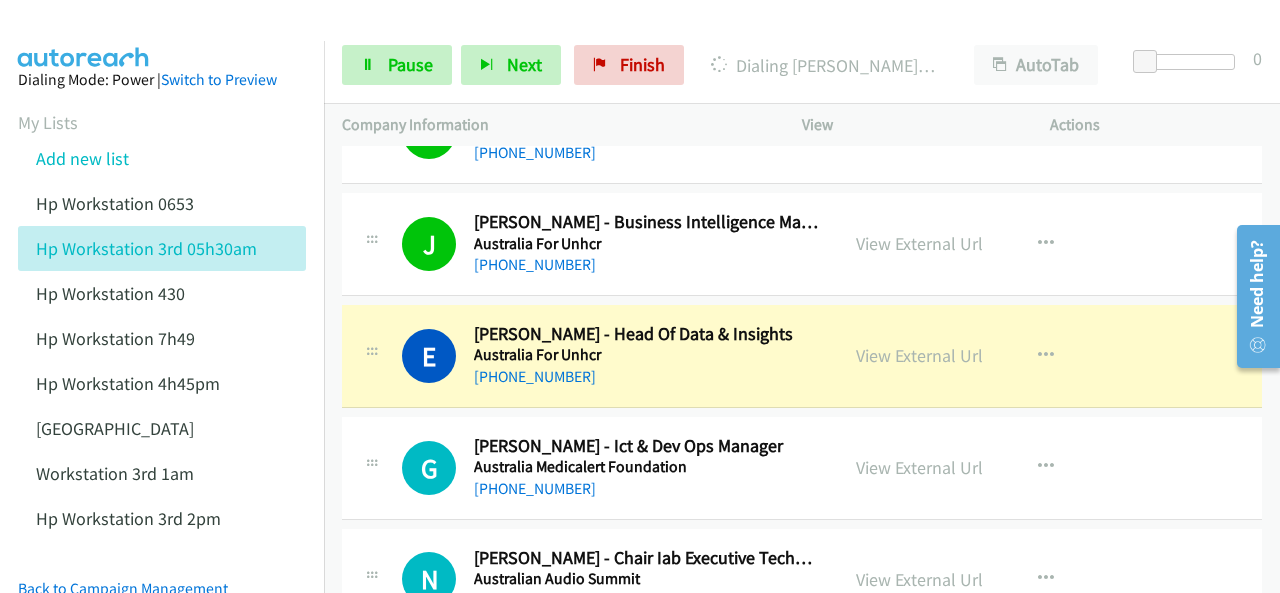click at bounding box center (84, 35) 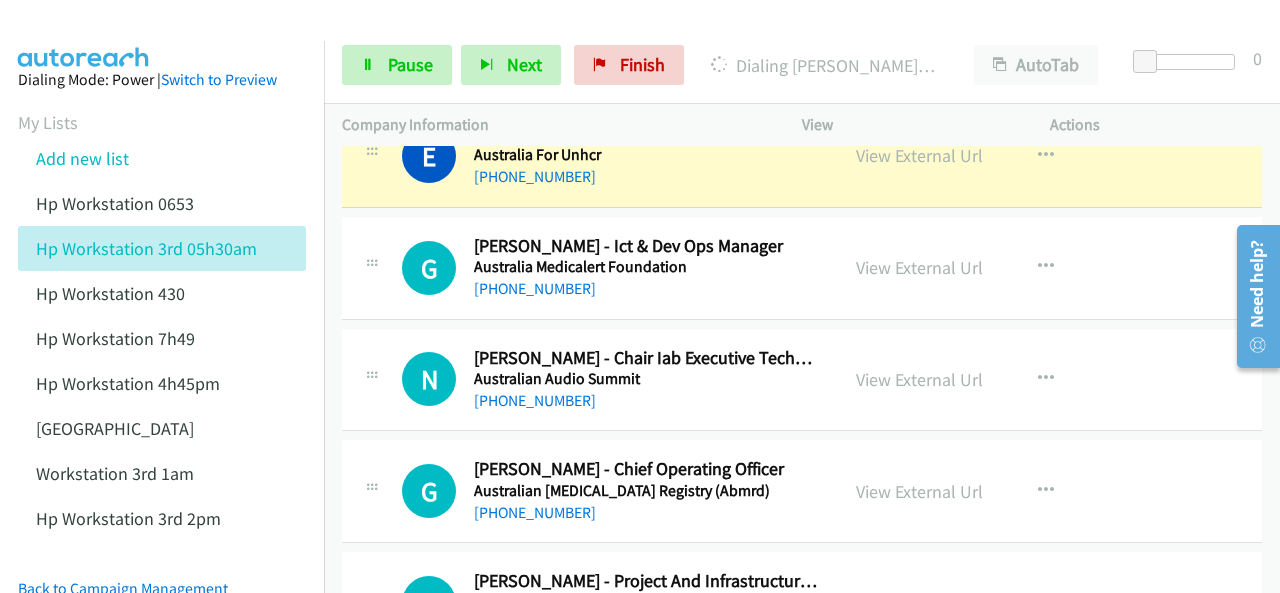scroll, scrollTop: 3300, scrollLeft: 0, axis: vertical 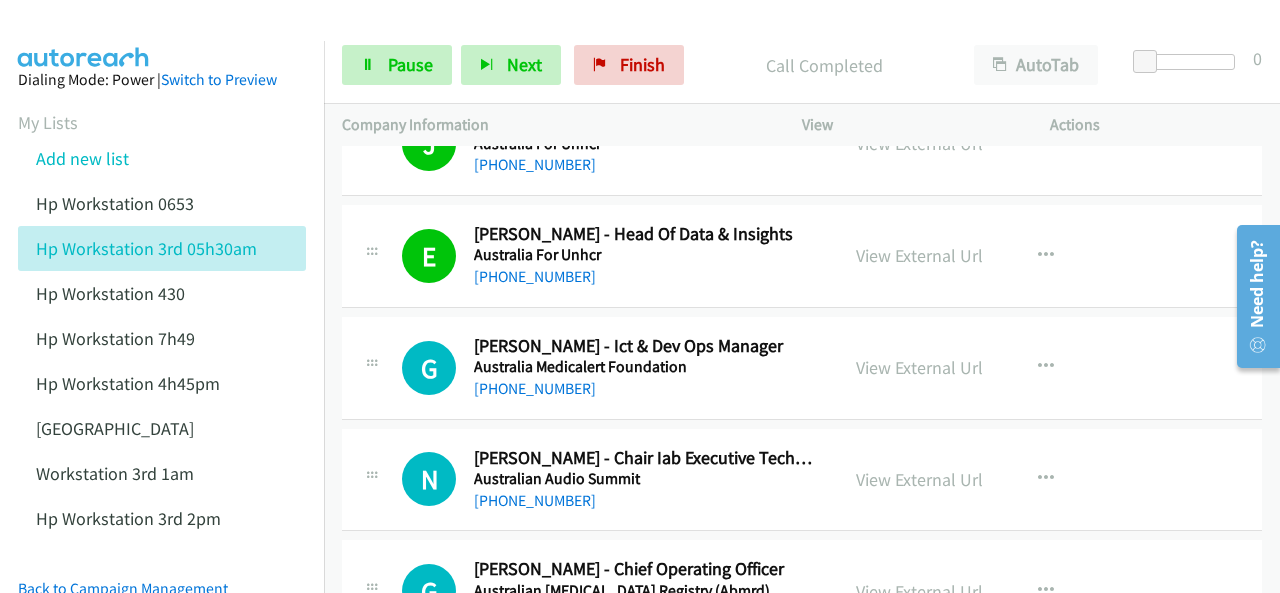 click at bounding box center [84, 35] 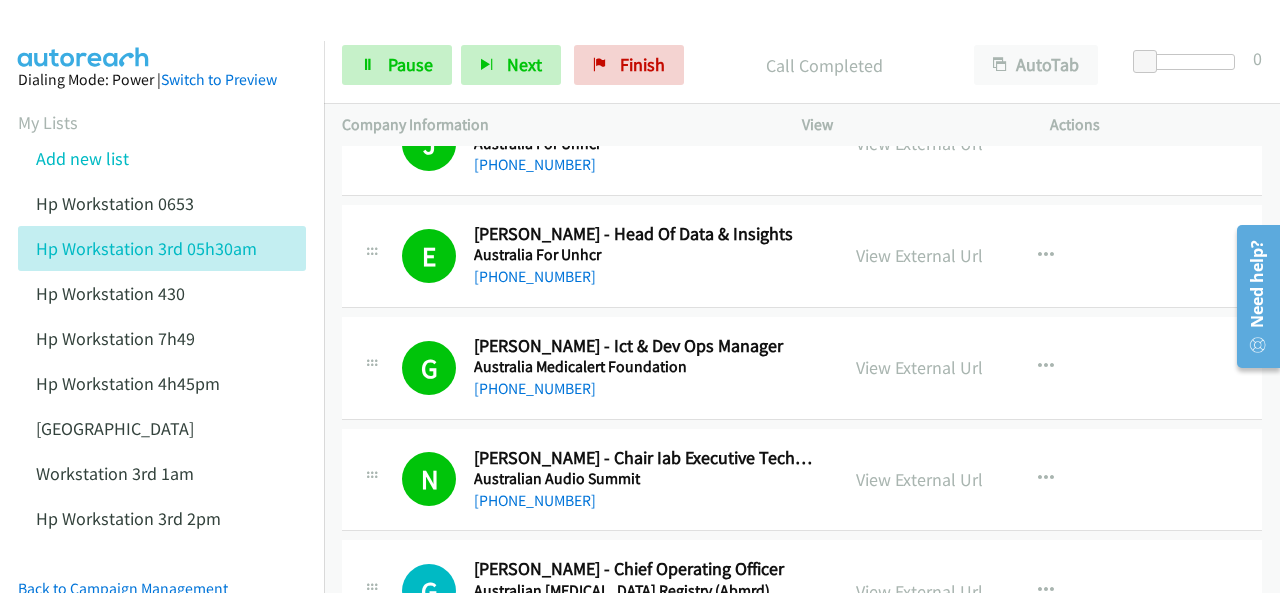 click at bounding box center (84, 35) 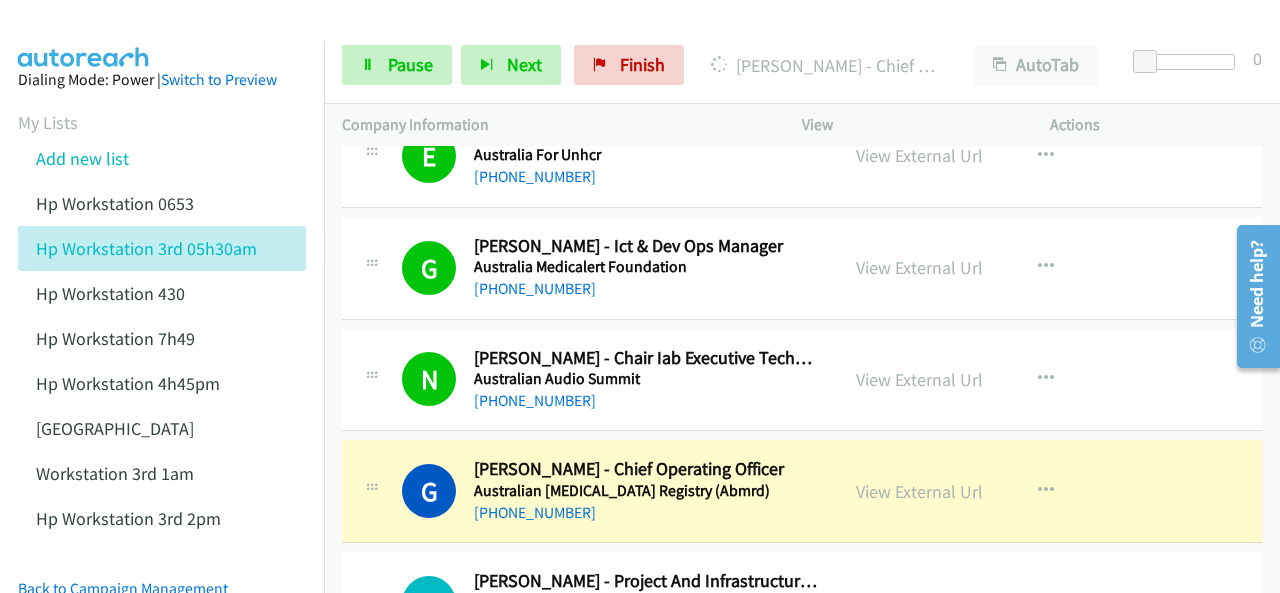 click at bounding box center (84, 35) 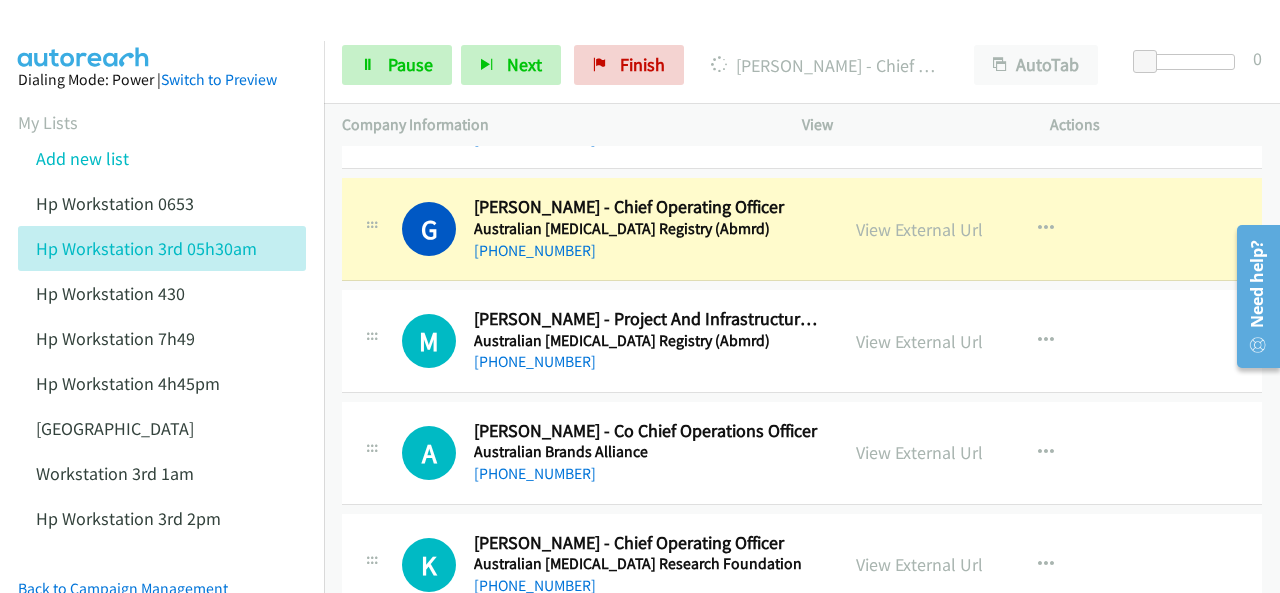 scroll, scrollTop: 3700, scrollLeft: 0, axis: vertical 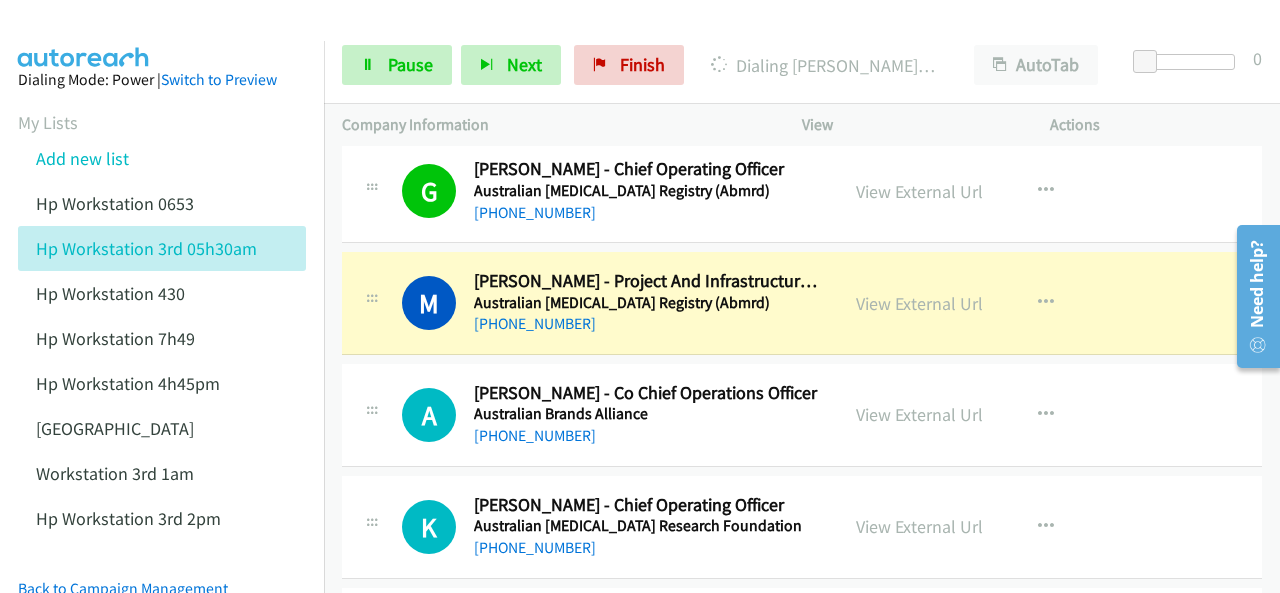 click at bounding box center (84, 35) 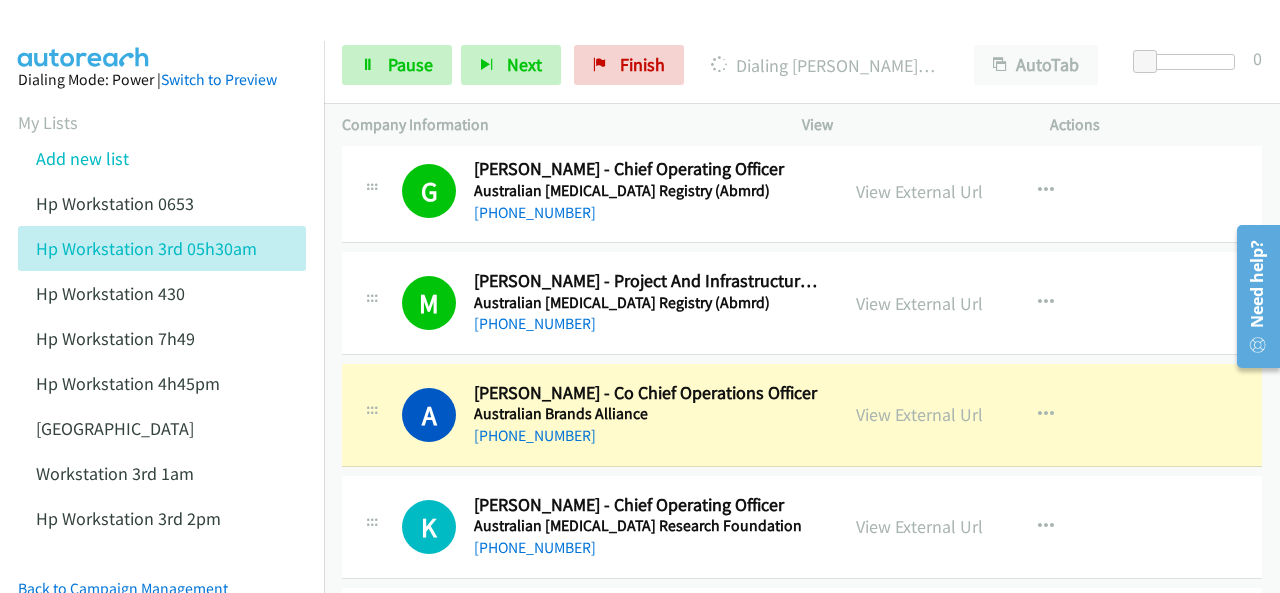click at bounding box center [84, 35] 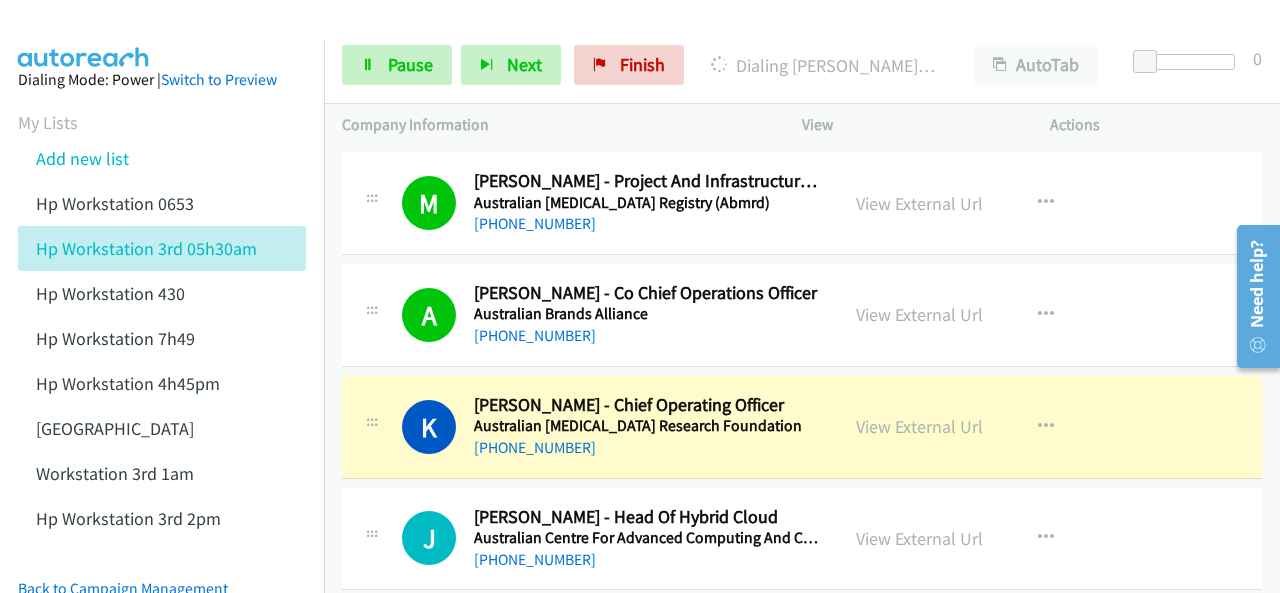 click at bounding box center (84, 35) 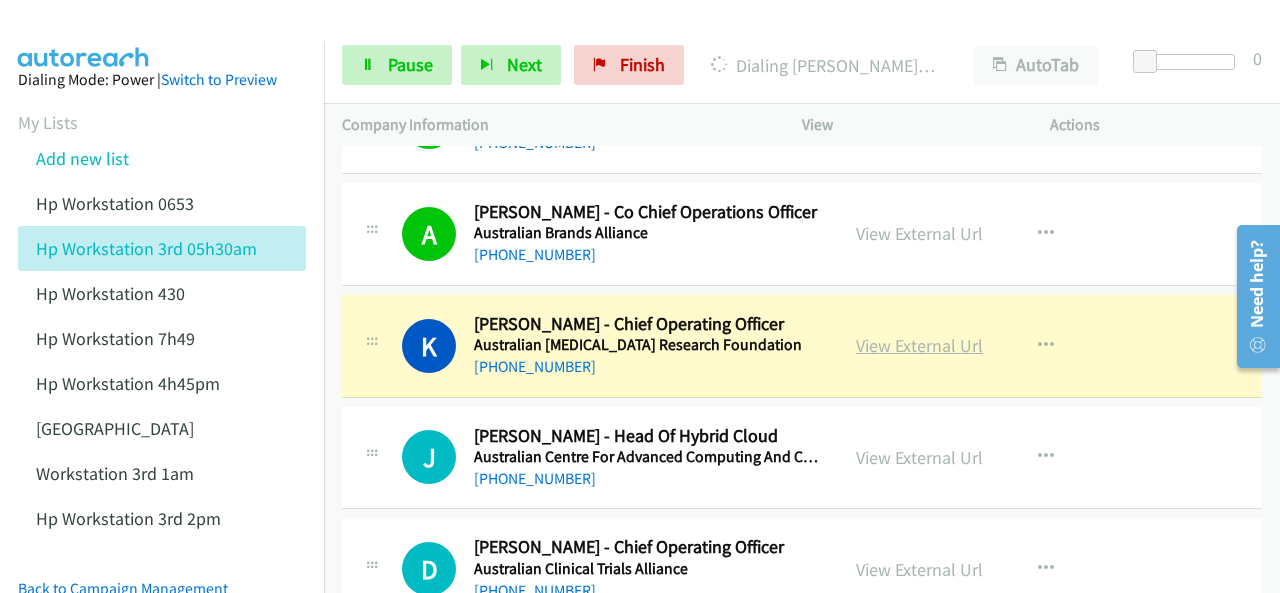 scroll, scrollTop: 4000, scrollLeft: 0, axis: vertical 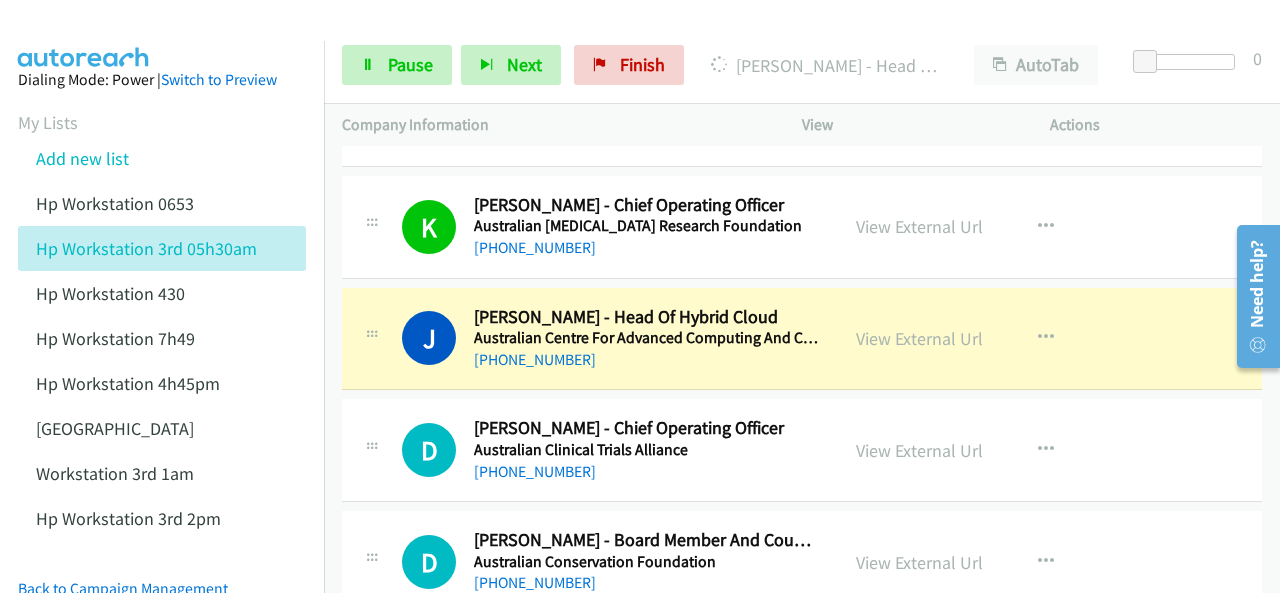 click at bounding box center (84, 35) 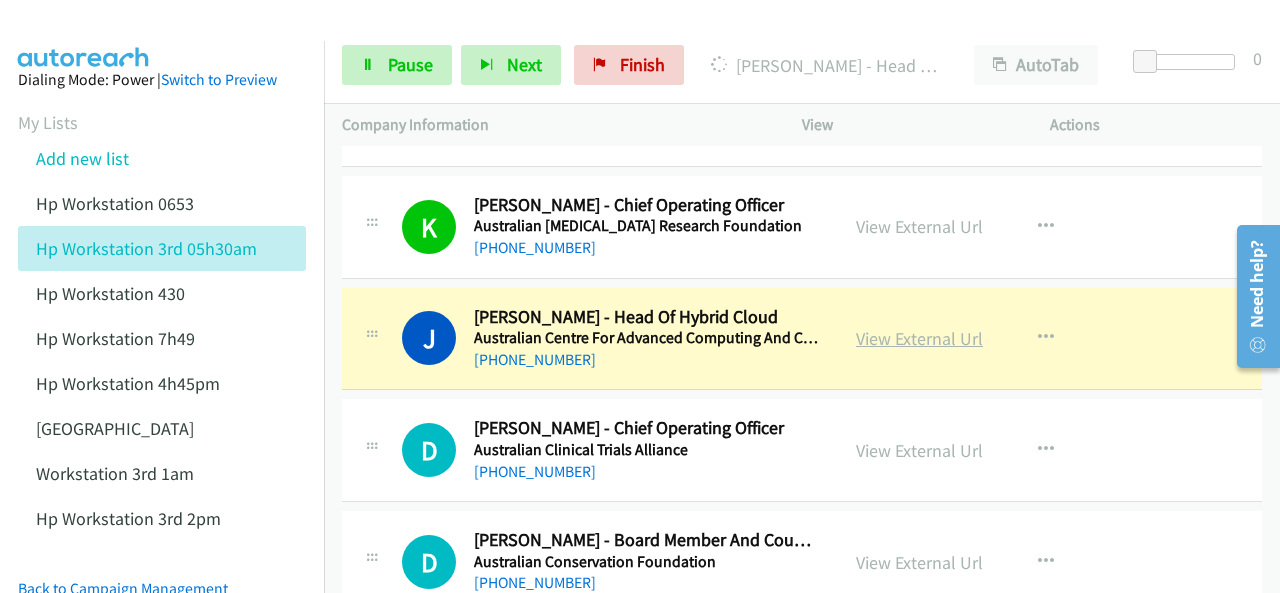 click on "View External Url" at bounding box center (919, 338) 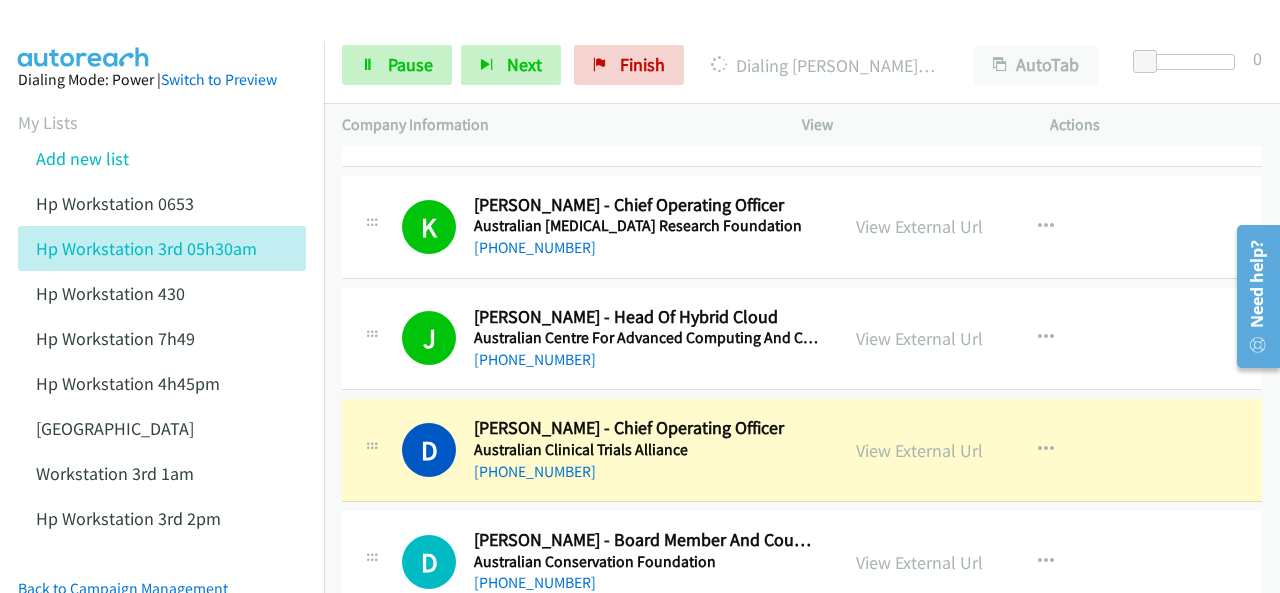 click at bounding box center [631, 38] 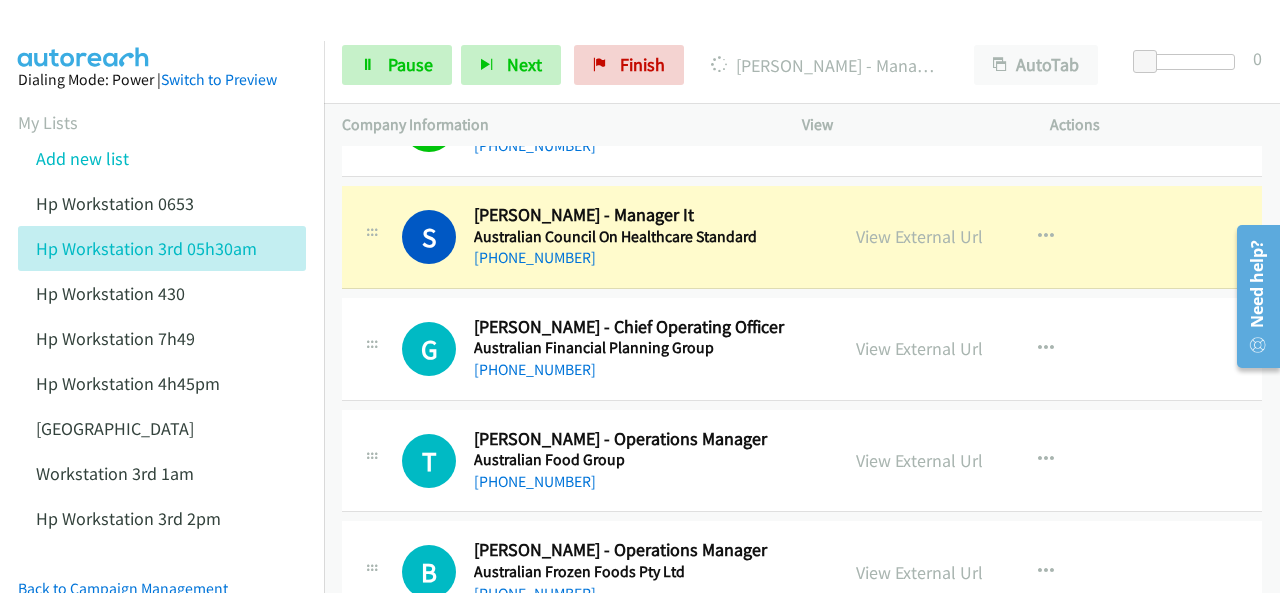 scroll, scrollTop: 4400, scrollLeft: 0, axis: vertical 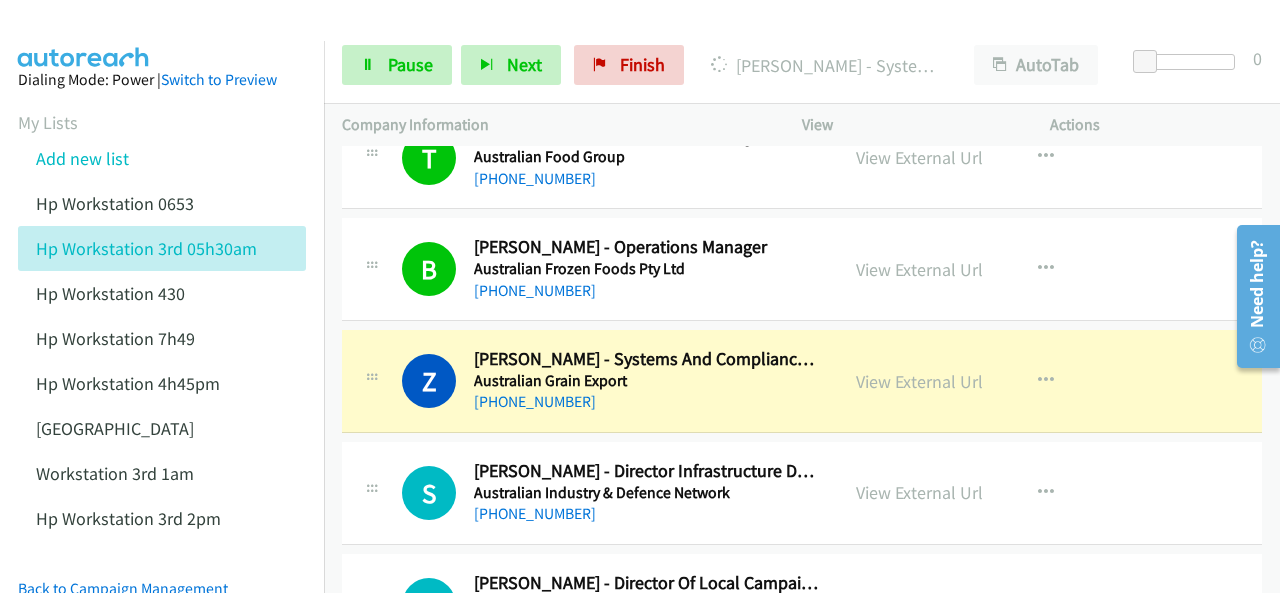 click at bounding box center [84, 35] 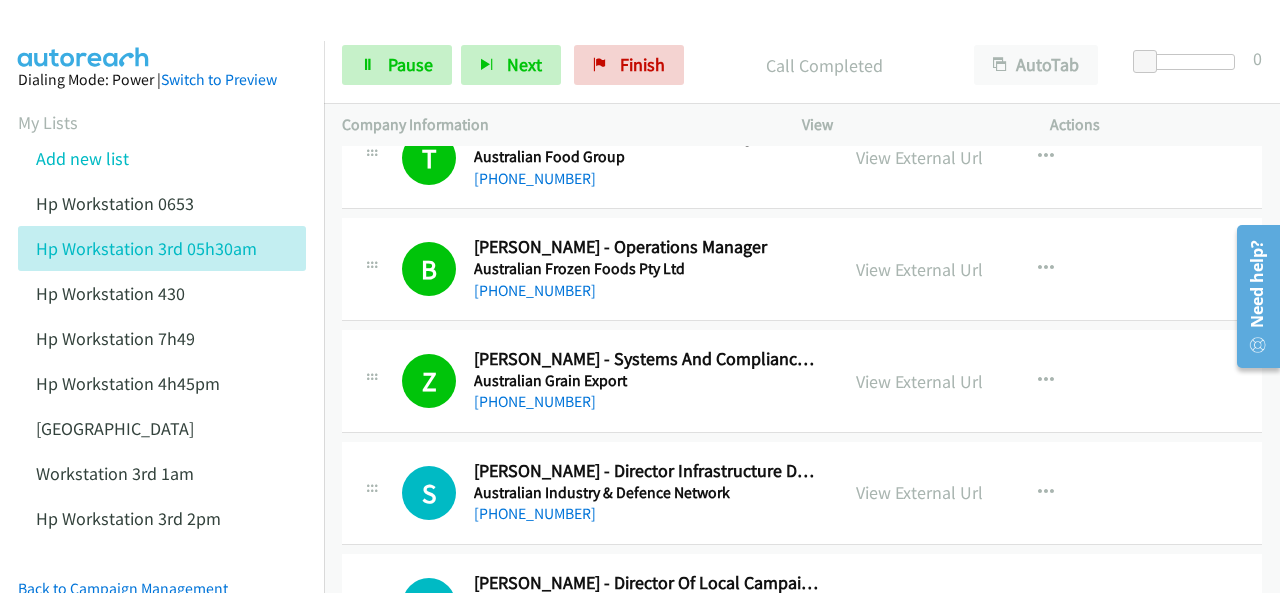 click at bounding box center [84, 35] 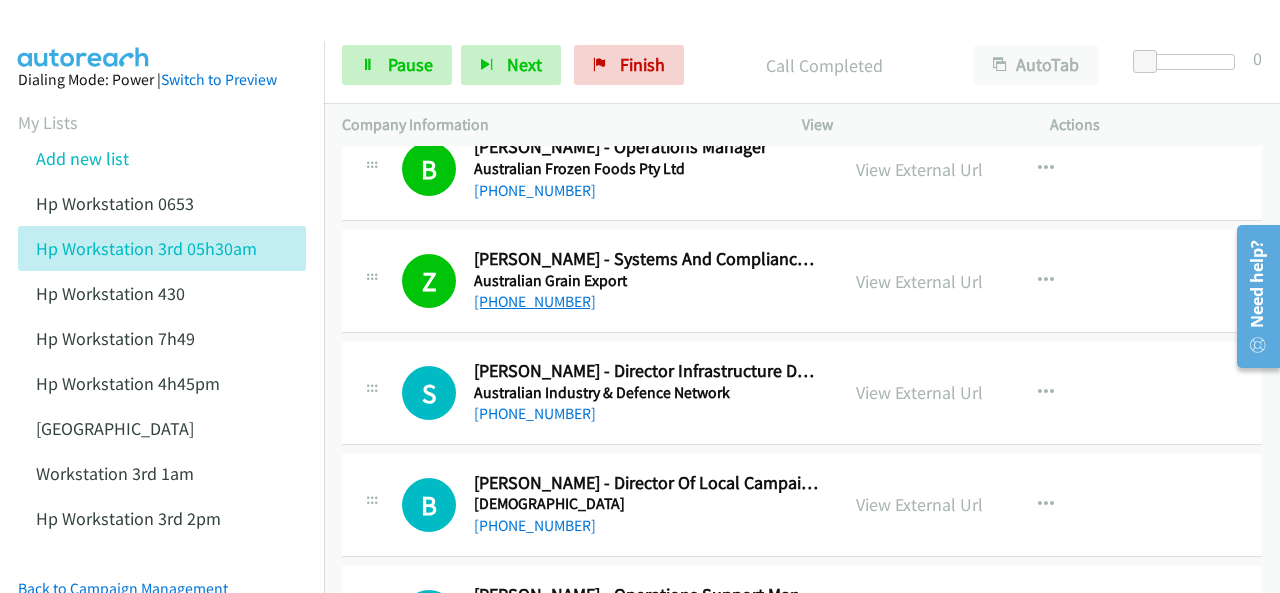 scroll, scrollTop: 4940, scrollLeft: 0, axis: vertical 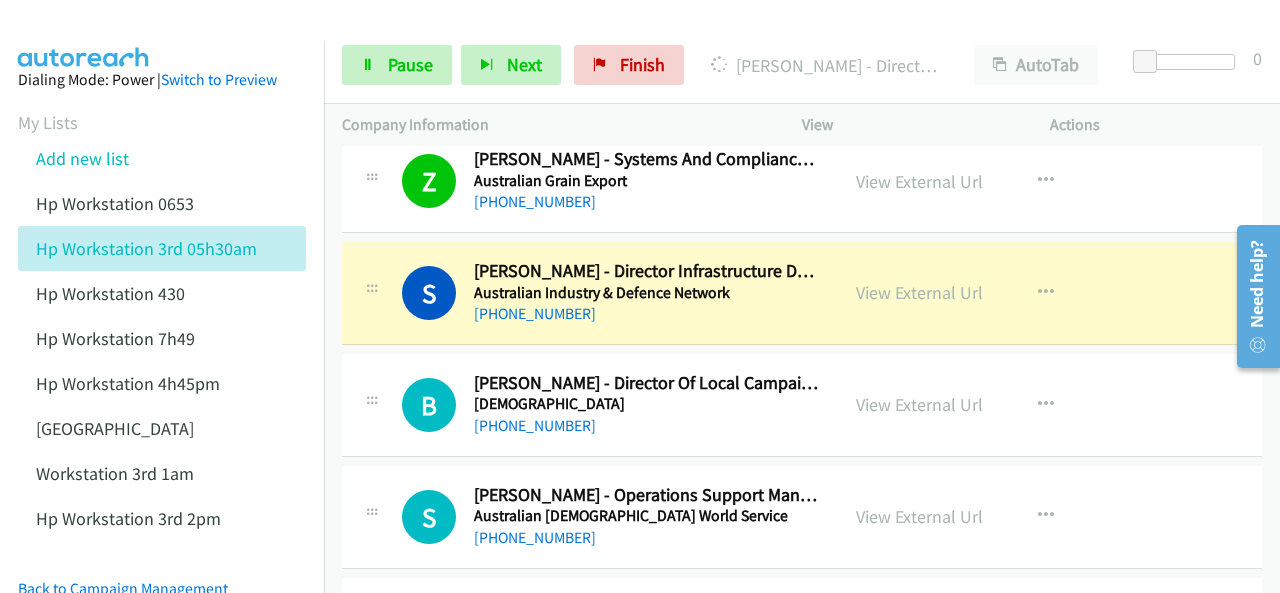 click on "Dialing Mode: Power
|
Switch to Preview
My Lists
Add new list
Hp Workstation 0653
Hp Workstation 3rd 05h30am
Hp Workstation 430
Hp Workstation 7h49
Hp Workstation 4h45pm
Palo Alto
Workstation 3rd 1am
Hp Workstation 3rd 2pm
Back to Campaign Management
Scheduled Callbacks
FAQ
Agent Settings
Sign Out
Compact View
Email Support" at bounding box center [162, 437] 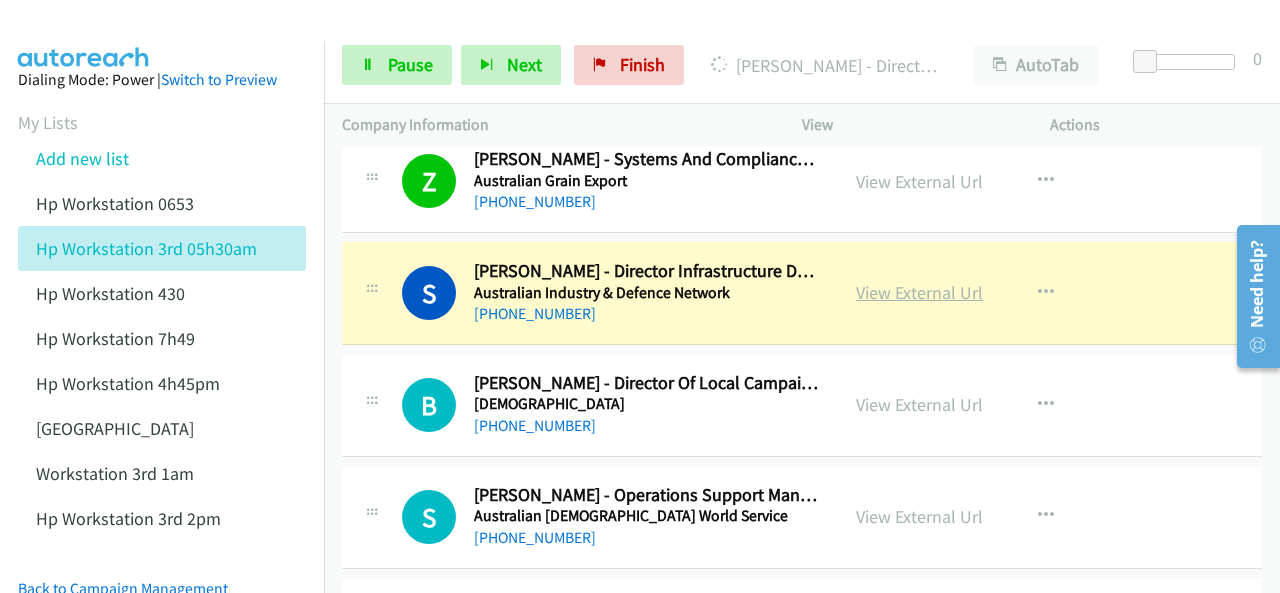 click on "View External Url" at bounding box center [919, 292] 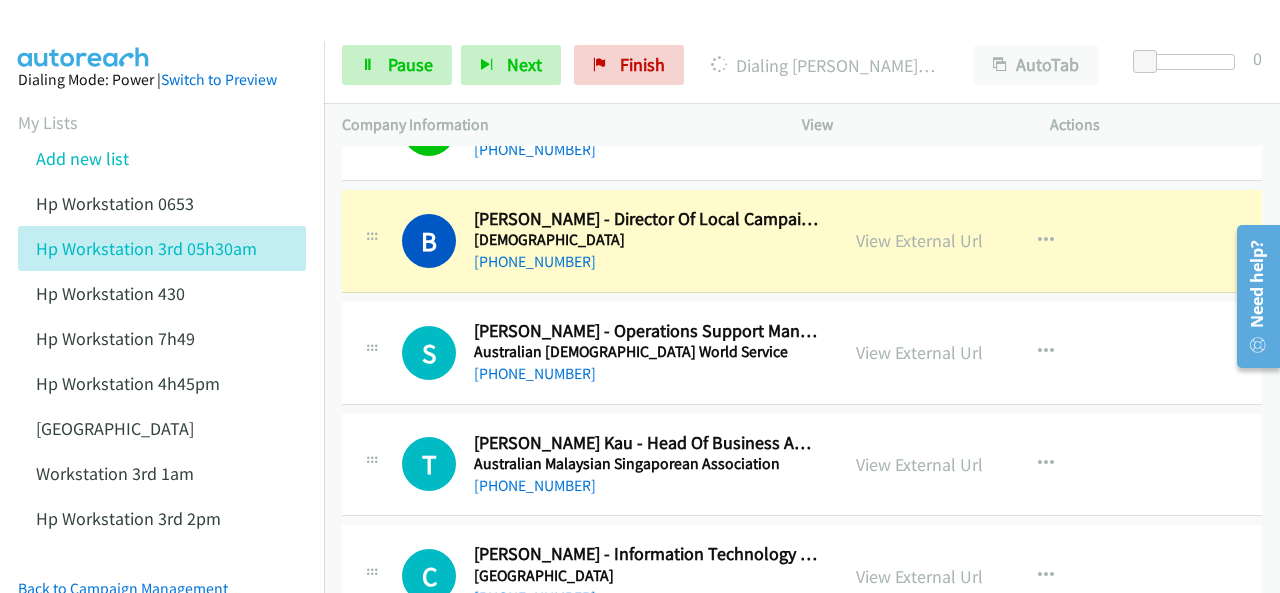 scroll, scrollTop: 5140, scrollLeft: 0, axis: vertical 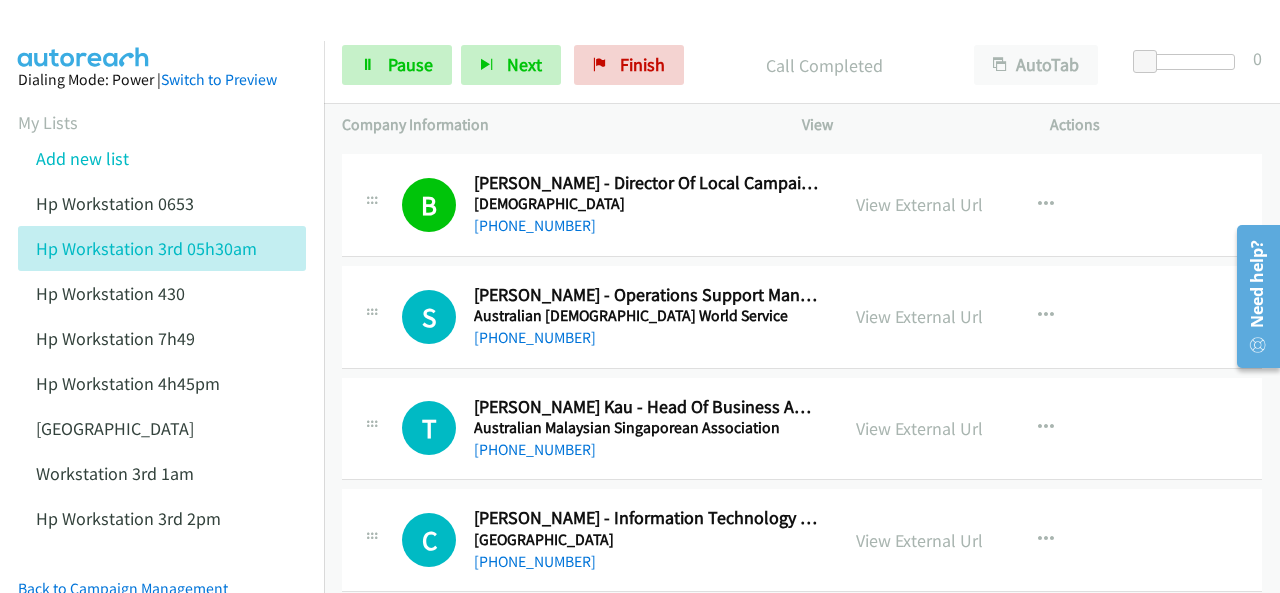 drag, startPoint x: 72, startPoint y: 30, endPoint x: 78, endPoint y: 3, distance: 27.658634 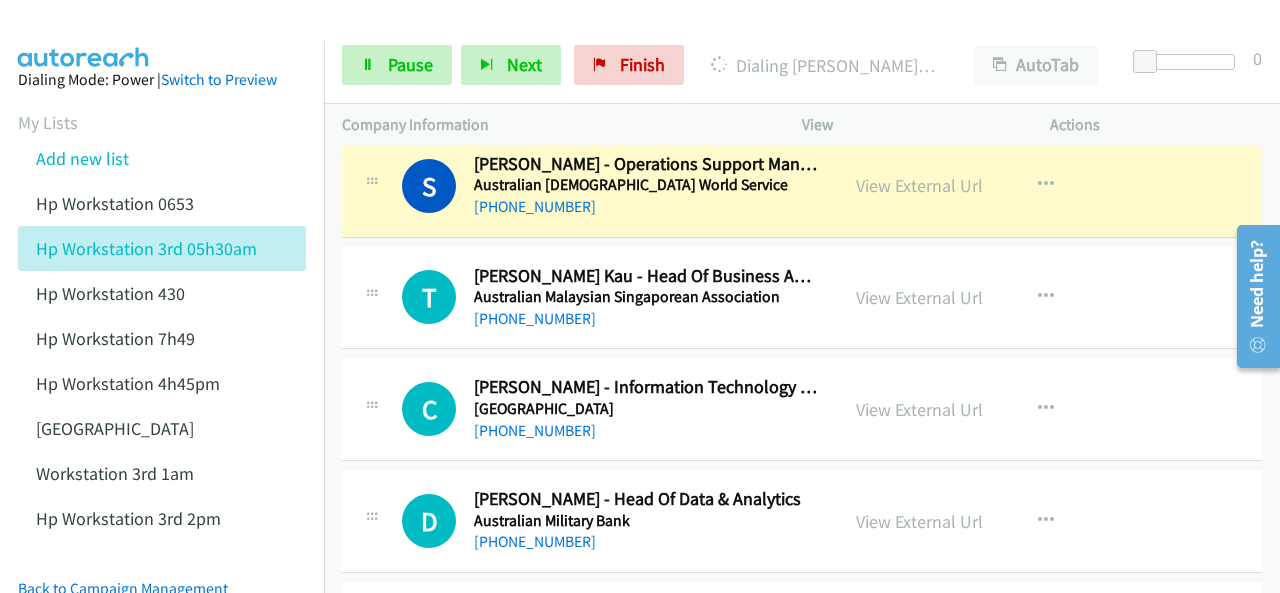 scroll, scrollTop: 5240, scrollLeft: 0, axis: vertical 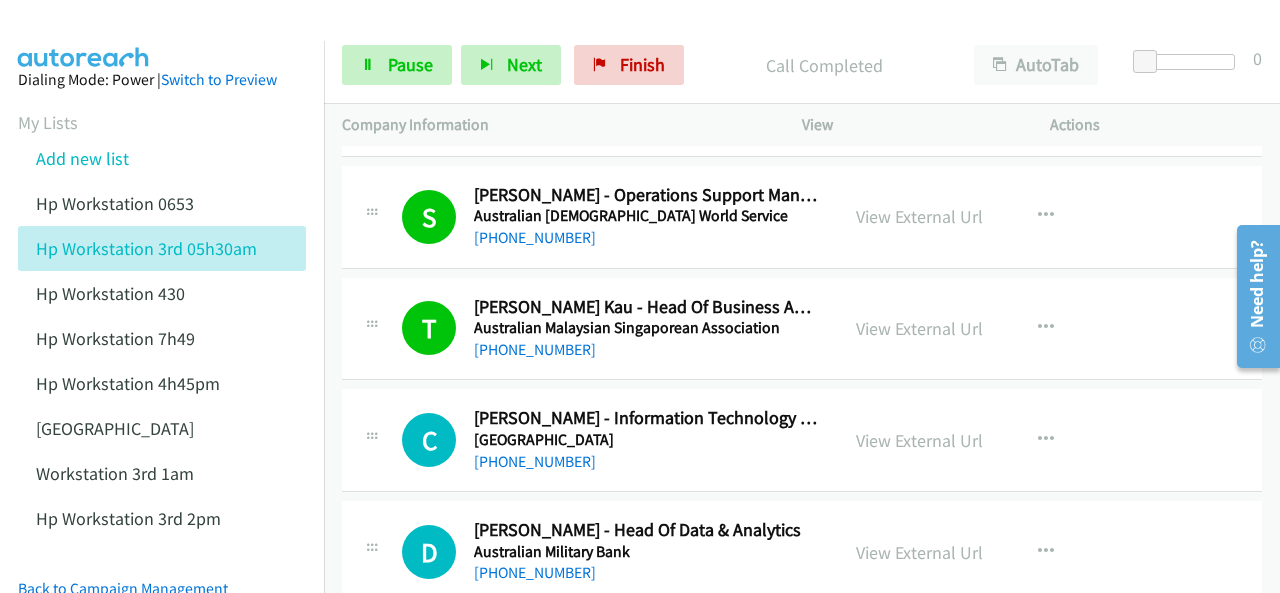 click at bounding box center (84, 35) 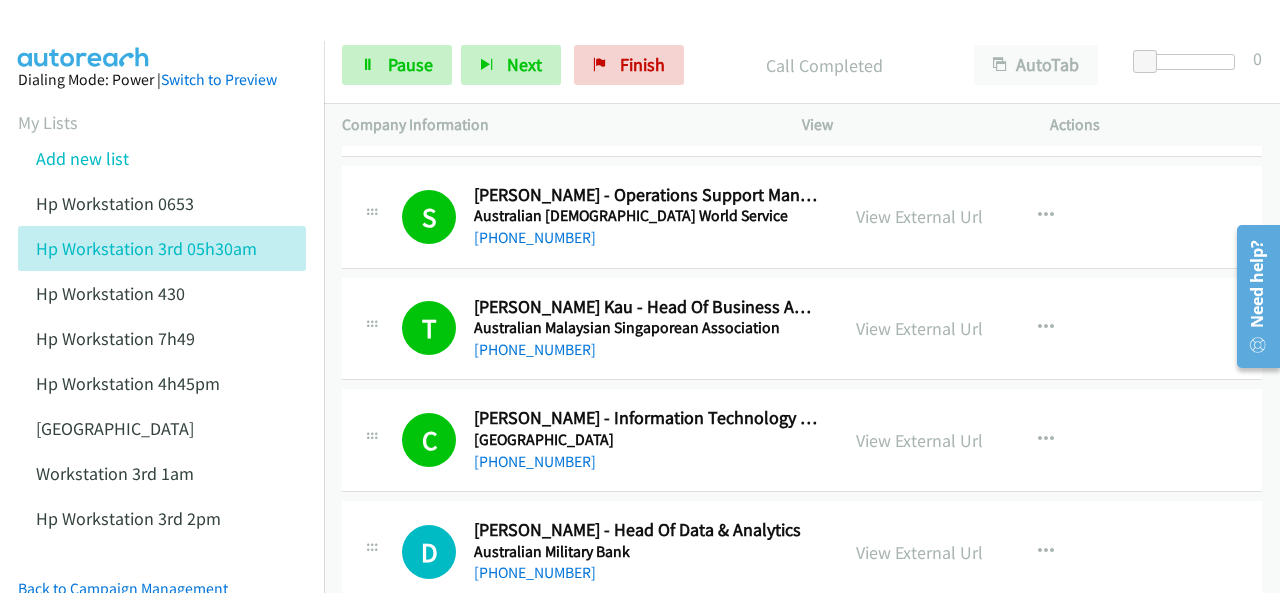 click on "Dialing Mode: Power
|
Switch to Preview
My Lists
Add new list
Hp Workstation 0653
Hp Workstation 3rd 05h30am
Hp Workstation 430
Hp Workstation 7h49
Hp Workstation 4h45pm
Palo Alto
Workstation 3rd 1am
Hp Workstation 3rd 2pm
Back to Campaign Management
Scheduled Callbacks
FAQ
Agent Settings
Sign Out
Compact View
Email Support" at bounding box center [162, 437] 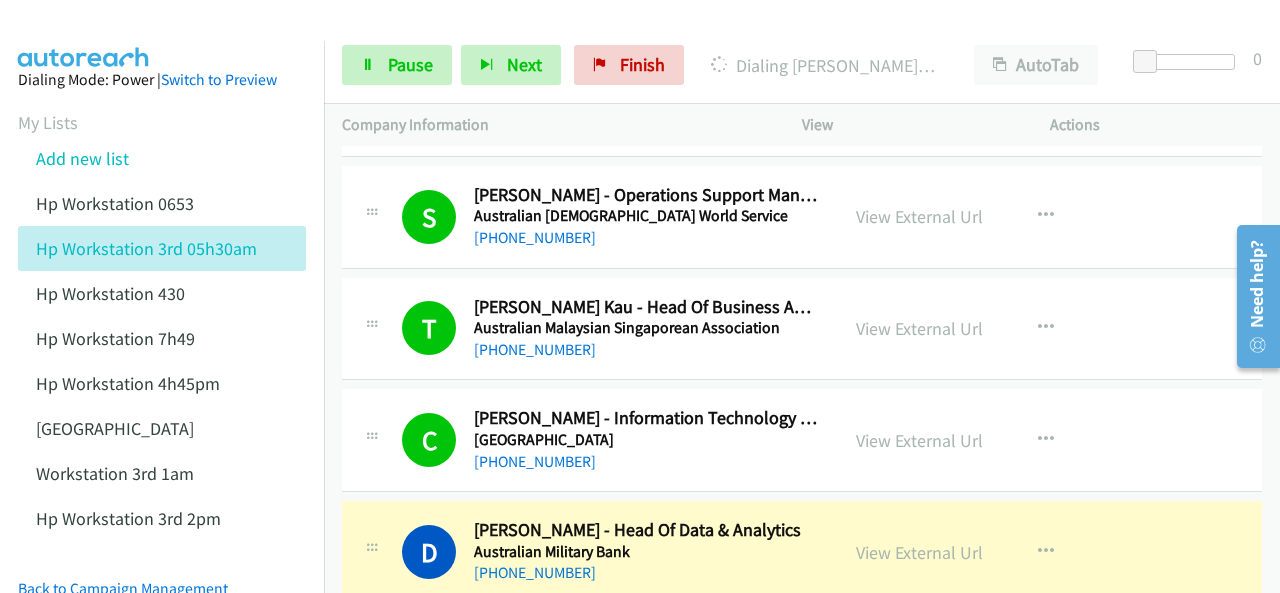 click on "Dialing Mode: Power
|
Switch to Preview
My Lists
Add new list
Hp Workstation 0653
Hp Workstation 3rd 05h30am
Hp Workstation 430
Hp Workstation 7h49
Hp Workstation 4h45pm
Palo Alto
Workstation 3rd 1am
Hp Workstation 3rd 2pm
Back to Campaign Management
Scheduled Callbacks
FAQ
Agent Settings
Sign Out
Compact View
Email Support" at bounding box center (162, 437) 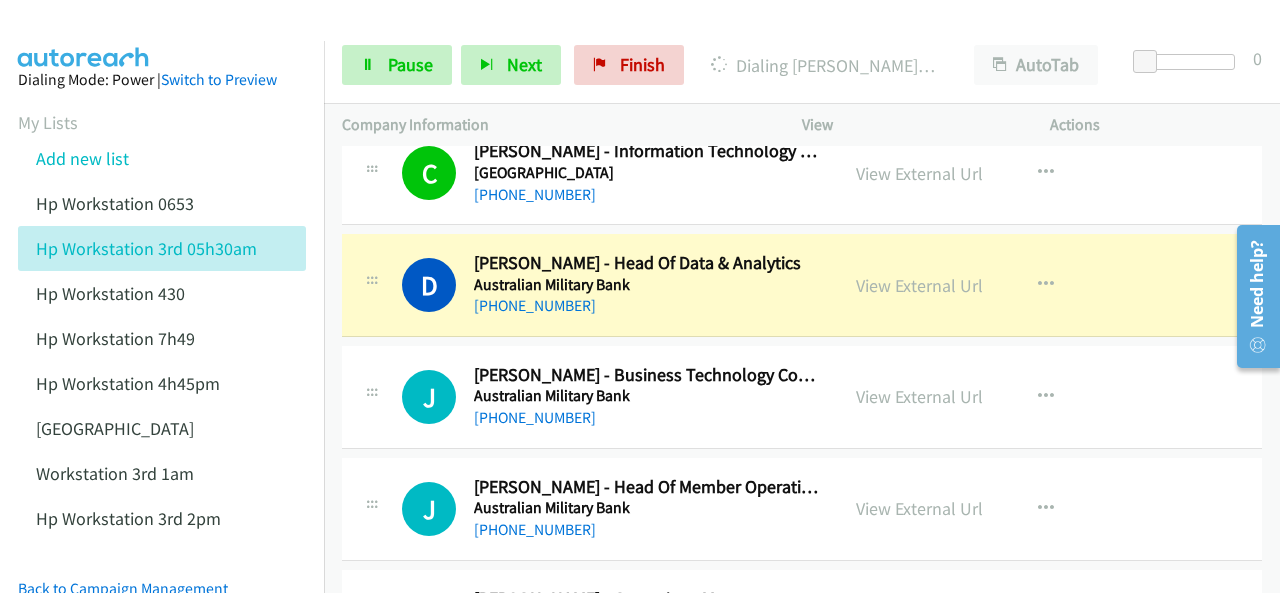 scroll, scrollTop: 5540, scrollLeft: 0, axis: vertical 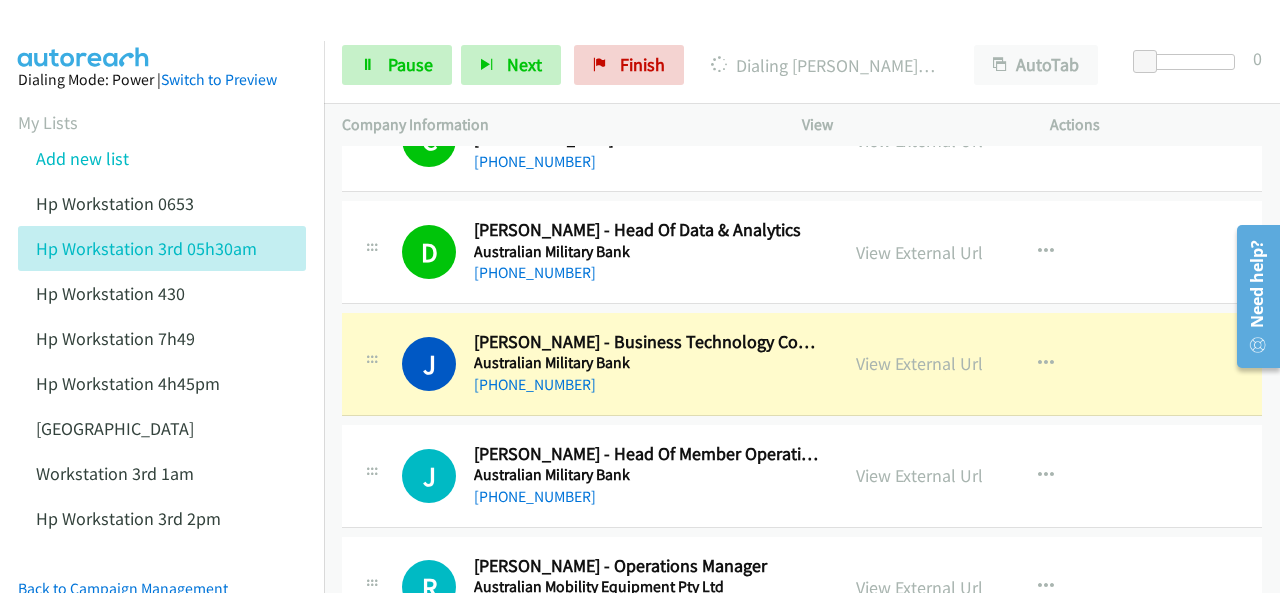 click on "Dialing Mode: Power
|
Switch to Preview
My Lists
Add new list
Hp Workstation 0653
Hp Workstation 3rd 05h30am
Hp Workstation 430
Hp Workstation 7h49
Hp Workstation 4h45pm
Palo Alto
Workstation 3rd 1am
Hp Workstation 3rd 2pm
Back to Campaign Management
Scheduled Callbacks
FAQ
Agent Settings
Sign Out
Compact View
Email Support" at bounding box center [162, 437] 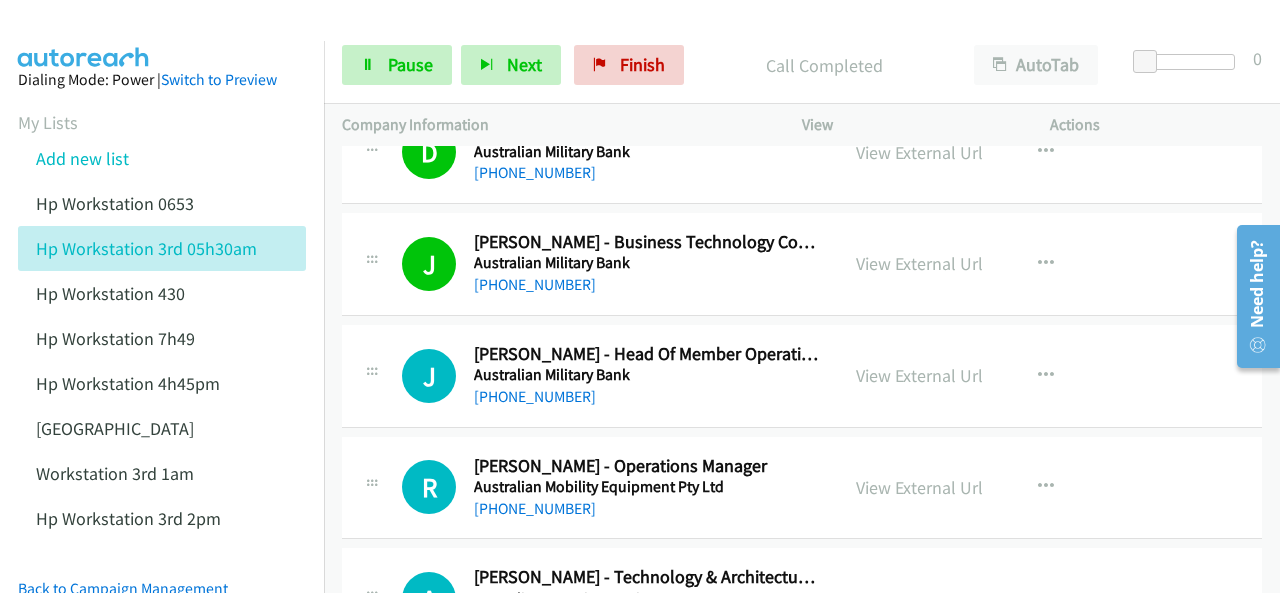 click at bounding box center [84, 35] 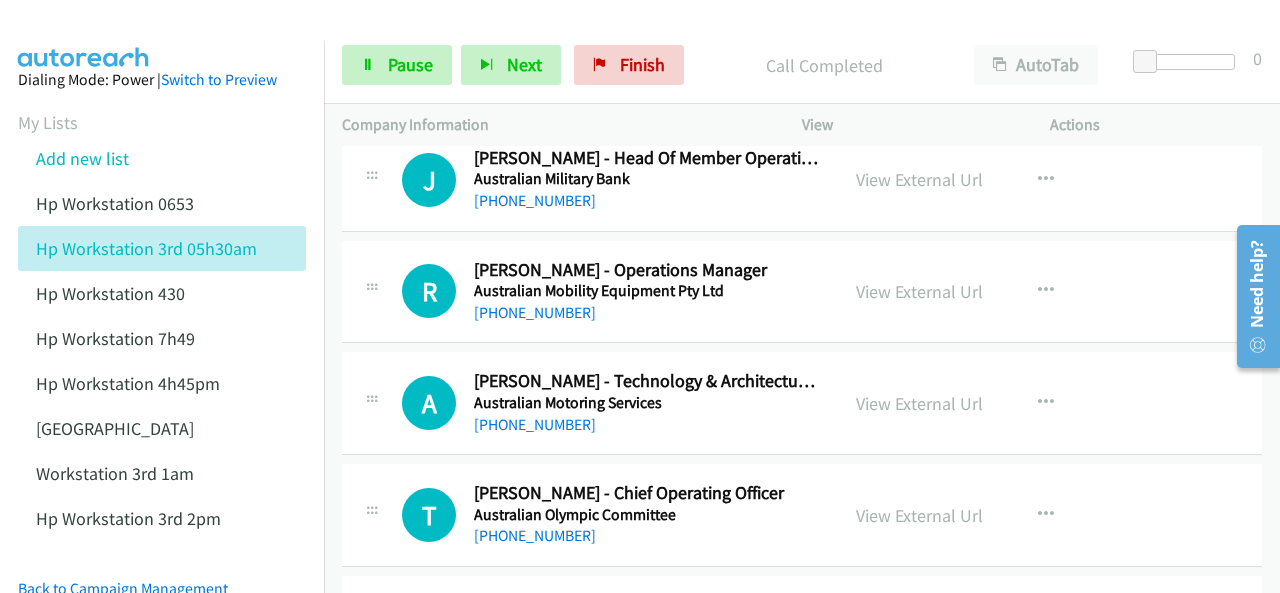 scroll, scrollTop: 5840, scrollLeft: 0, axis: vertical 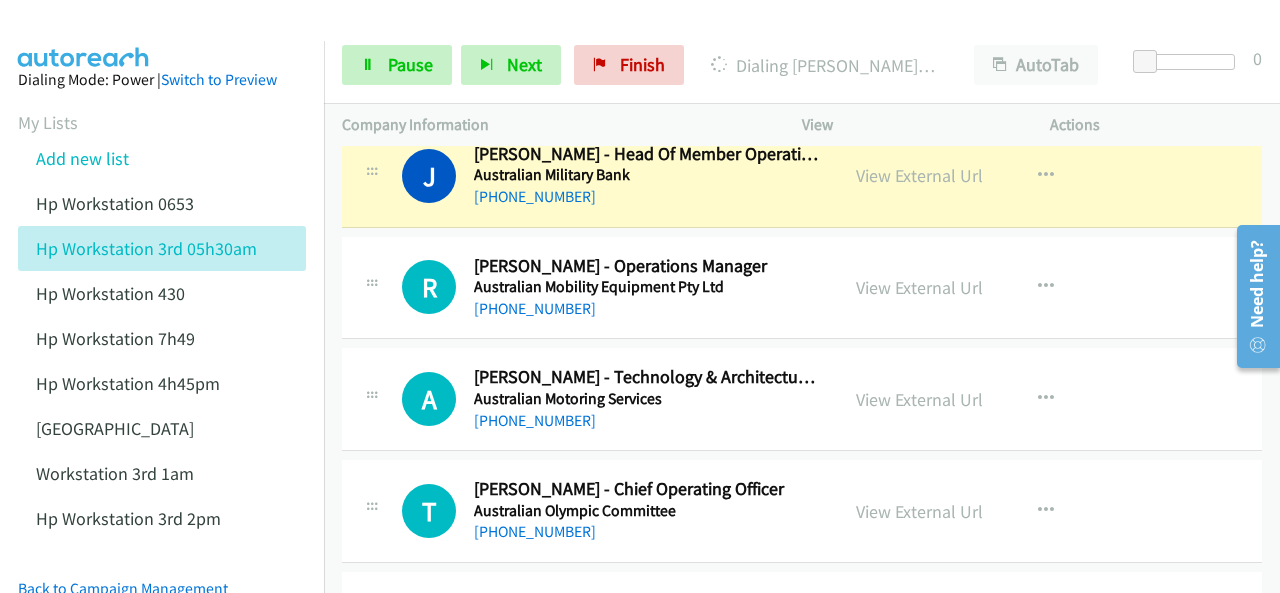 click on "Dialing Mode: Power
|
Switch to Preview
My Lists
Add new list
Hp Workstation 0653
Hp Workstation 3rd 05h30am
Hp Workstation 430
Hp Workstation 7h49
Hp Workstation 4h45pm
Palo Alto
Workstation 3rd 1am
Hp Workstation 3rd 2pm
Back to Campaign Management
Scheduled Callbacks
FAQ
Agent Settings
Sign Out
Compact View
Email Support" at bounding box center (162, 437) 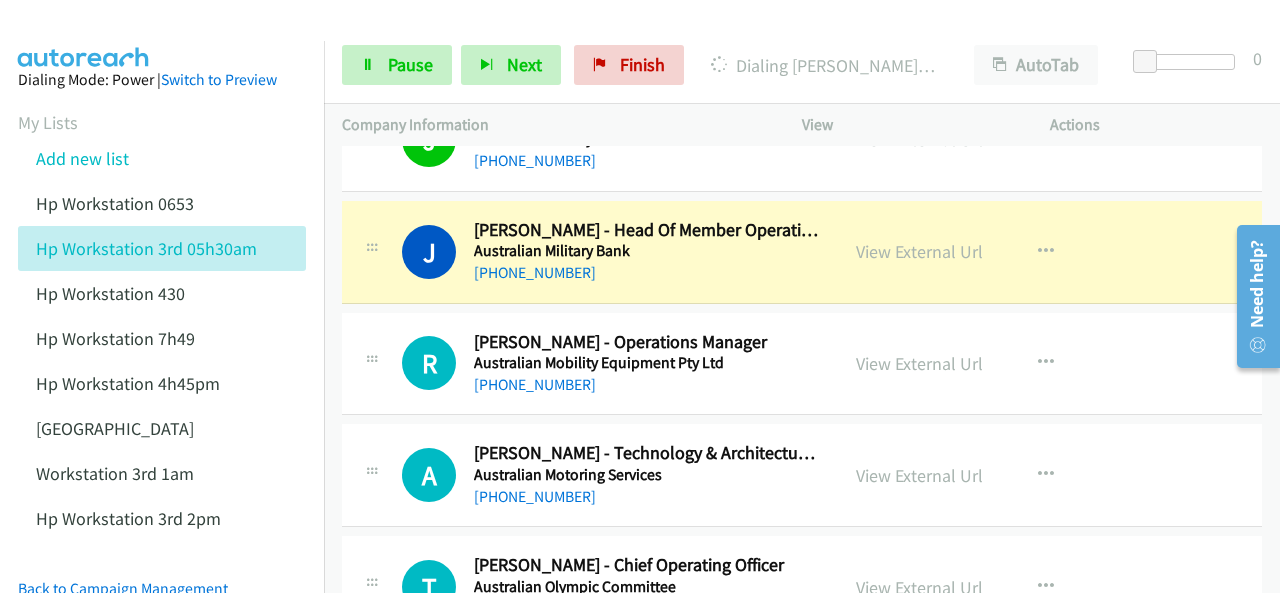 scroll, scrollTop: 5740, scrollLeft: 0, axis: vertical 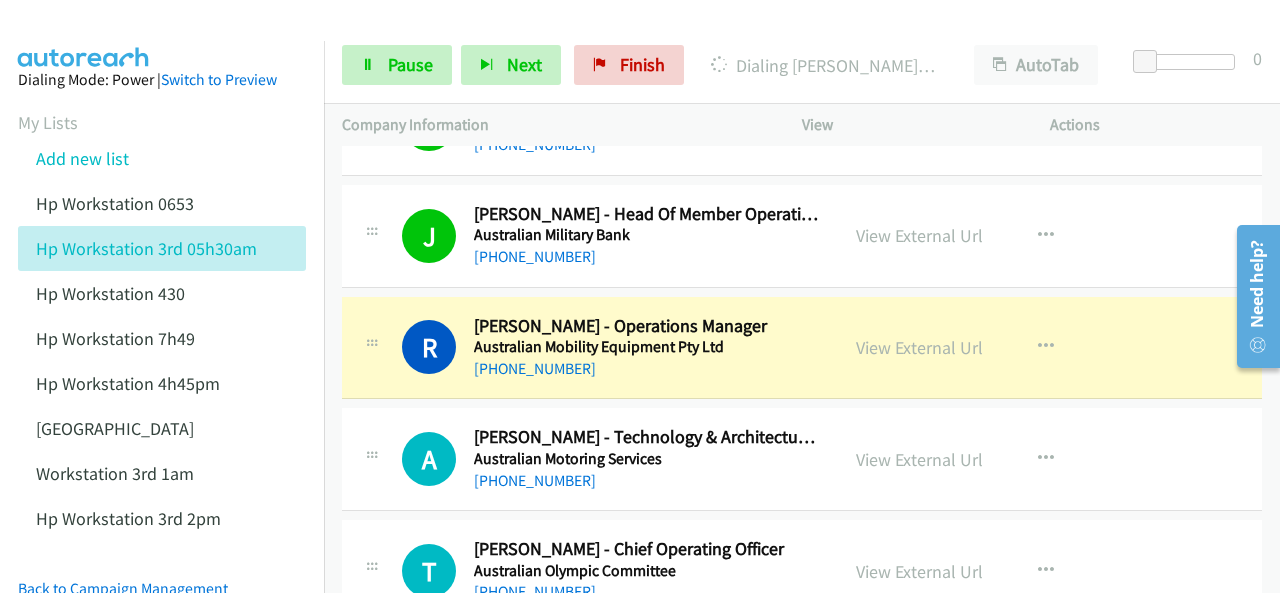 click at bounding box center (84, 35) 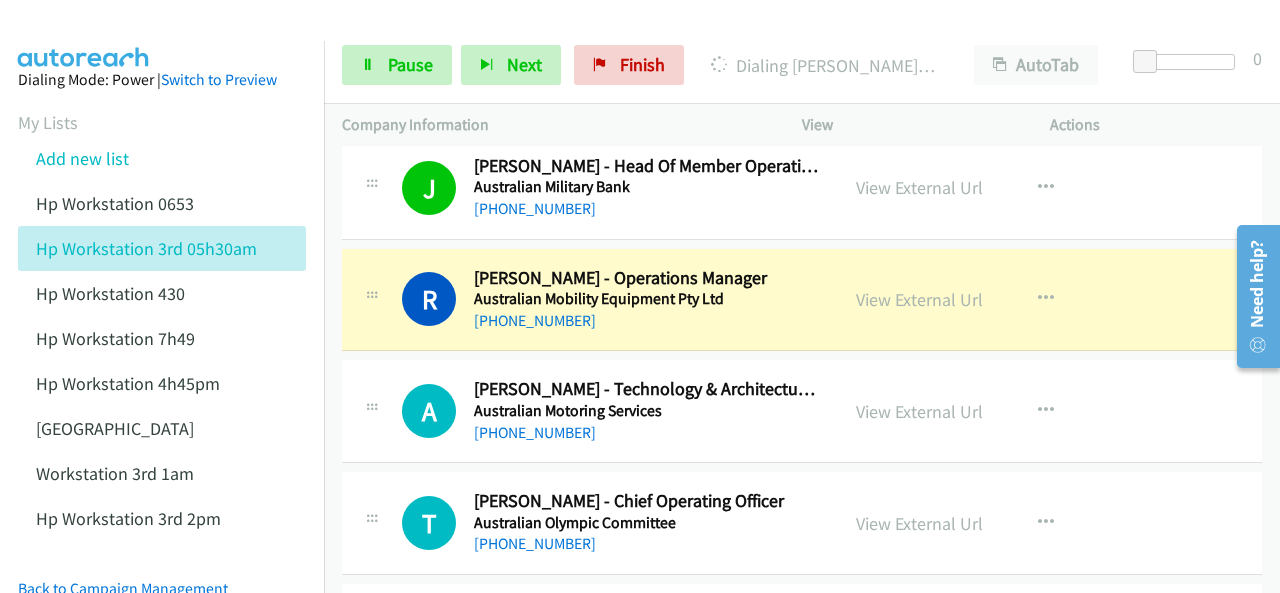 scroll, scrollTop: 5880, scrollLeft: 0, axis: vertical 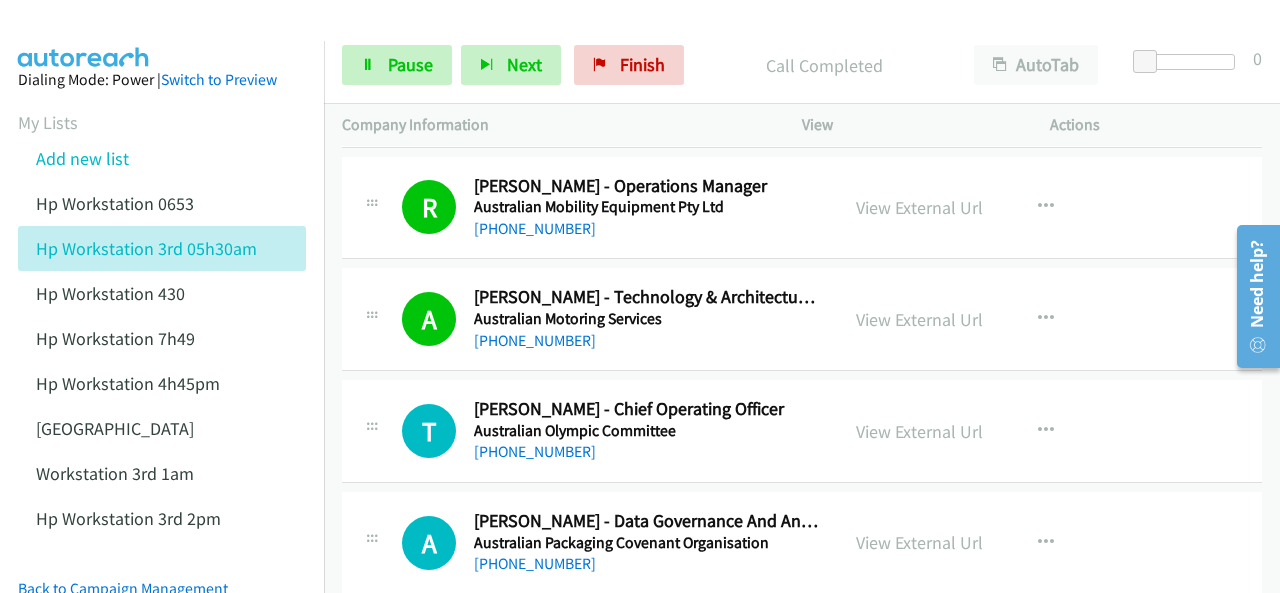 click at bounding box center (84, 35) 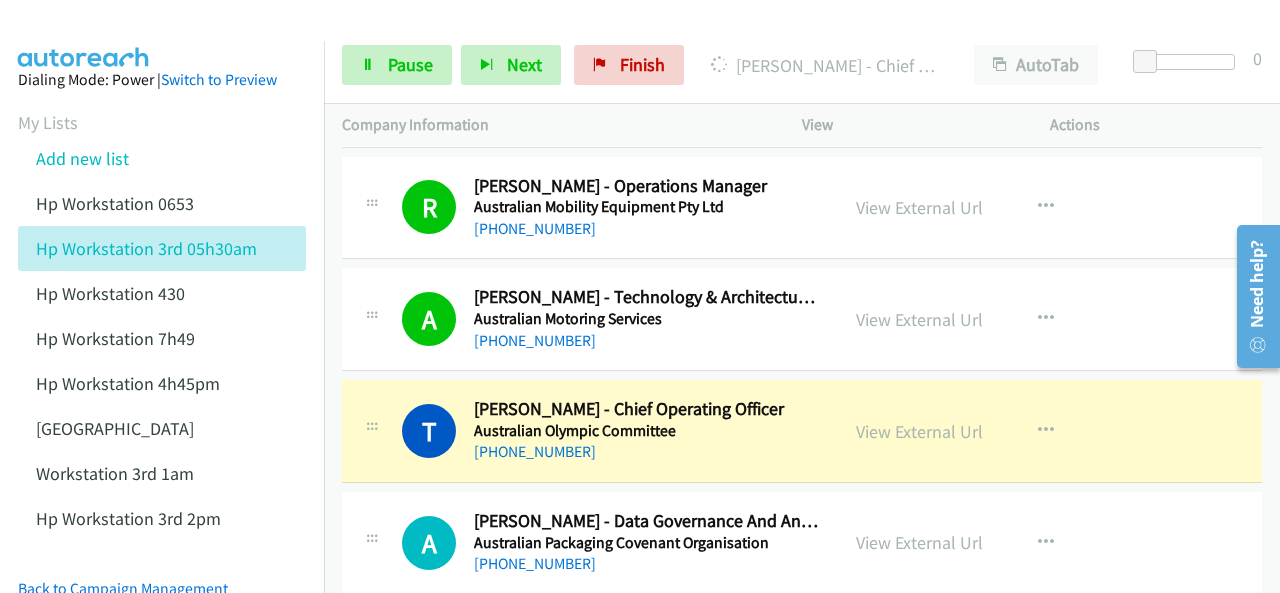 click at bounding box center [84, 35] 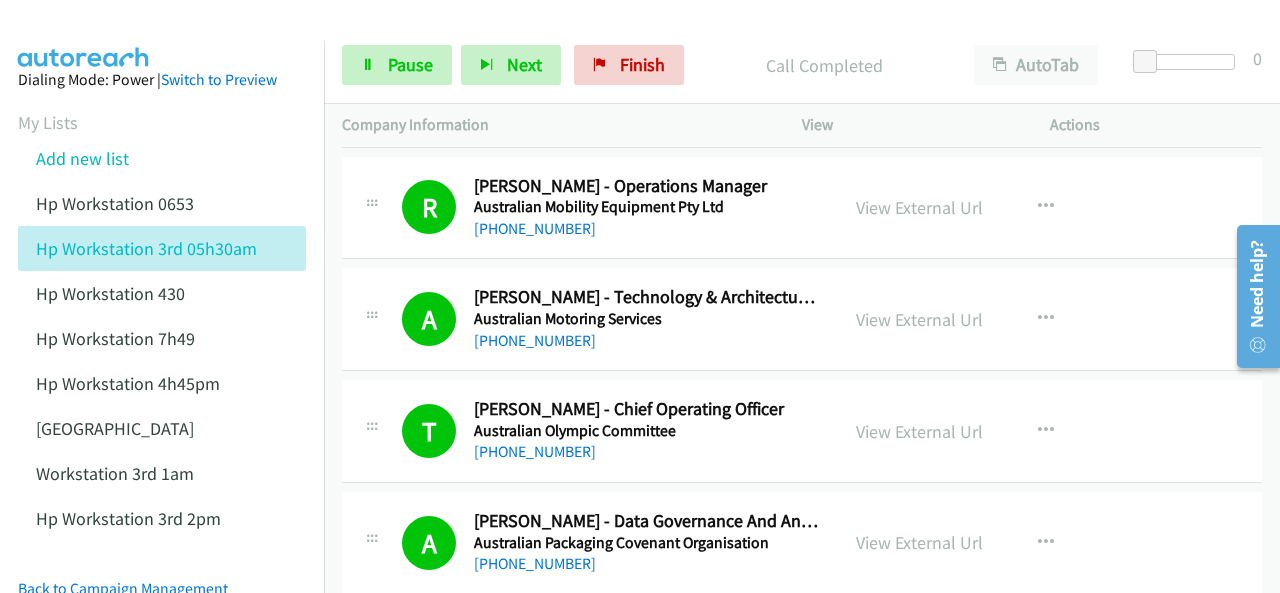 click on "Dialing Mode: Power
|
Switch to Preview
My Lists
Add new list
Hp Workstation 0653
Hp Workstation 3rd 05h30am
Hp Workstation 430
Hp Workstation 7h49
Hp Workstation 4h45pm
Palo Alto
Workstation 3rd 1am
Hp Workstation 3rd 2pm
Back to Campaign Management
Scheduled Callbacks
FAQ
Agent Settings
Sign Out
Compact View
Email Support" at bounding box center (162, 437) 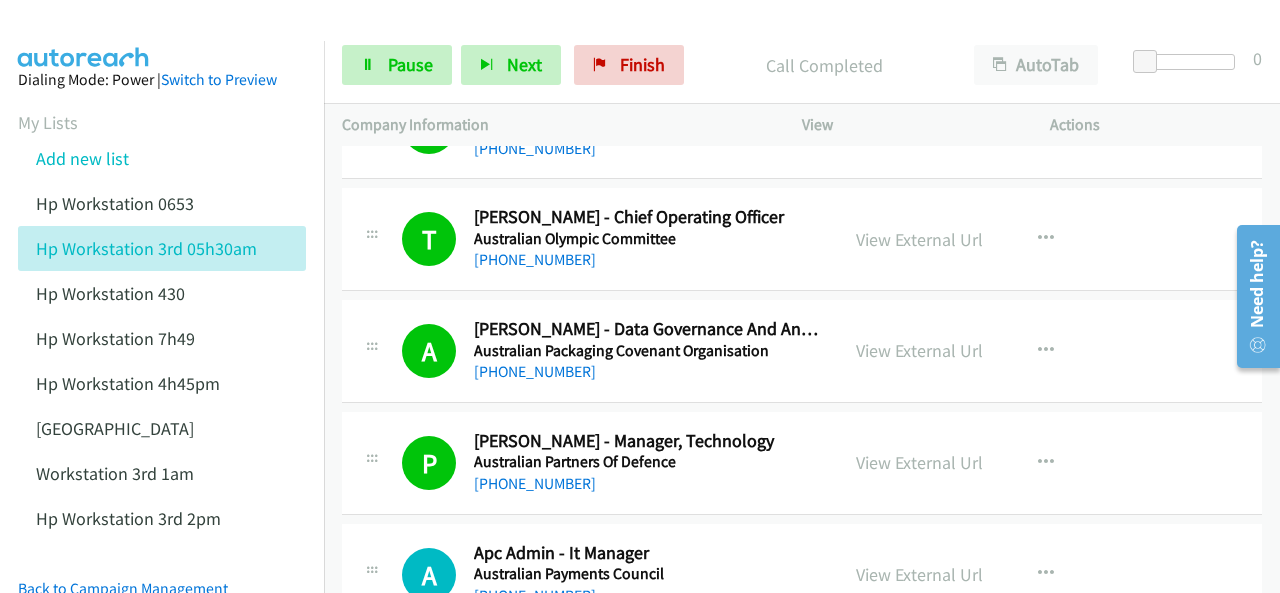 scroll, scrollTop: 6120, scrollLeft: 0, axis: vertical 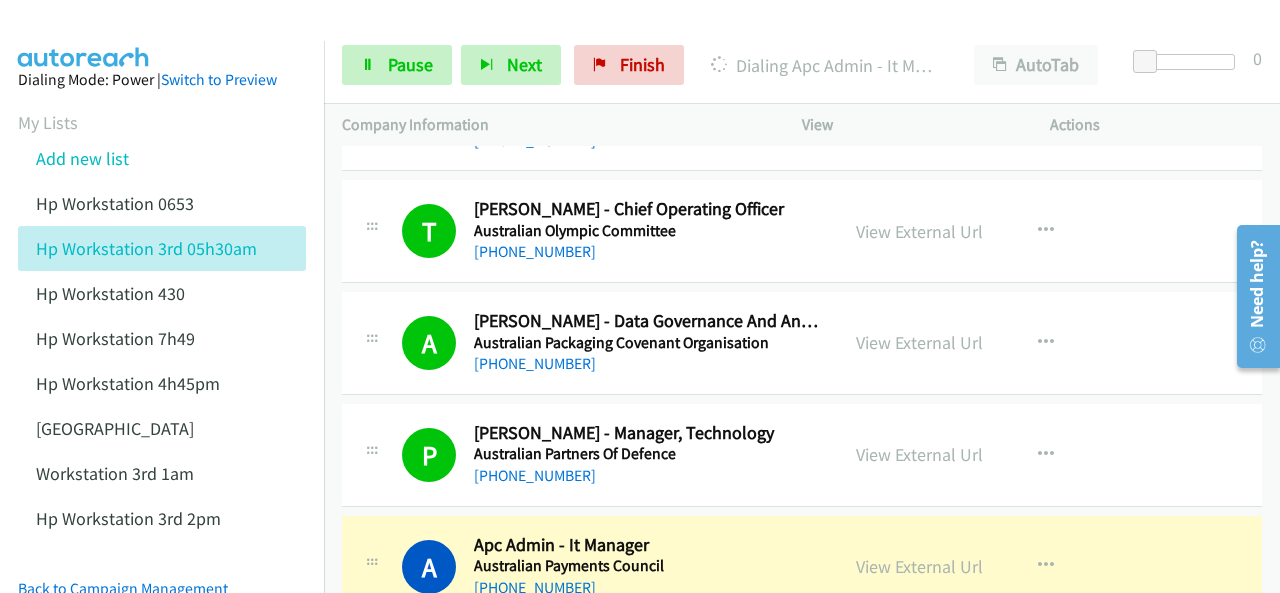 click on "Dialing Mode: Power
|
Switch to Preview
My Lists
Add new list
Hp Workstation 0653
Hp Workstation 3rd 05h30am
Hp Workstation 430
Hp Workstation 7h49
Hp Workstation 4h45pm
Palo Alto
Workstation 3rd 1am
Hp Workstation 3rd 2pm
Back to Campaign Management
Scheduled Callbacks
FAQ
Agent Settings
Sign Out
Compact View
Email Support" at bounding box center [162, 437] 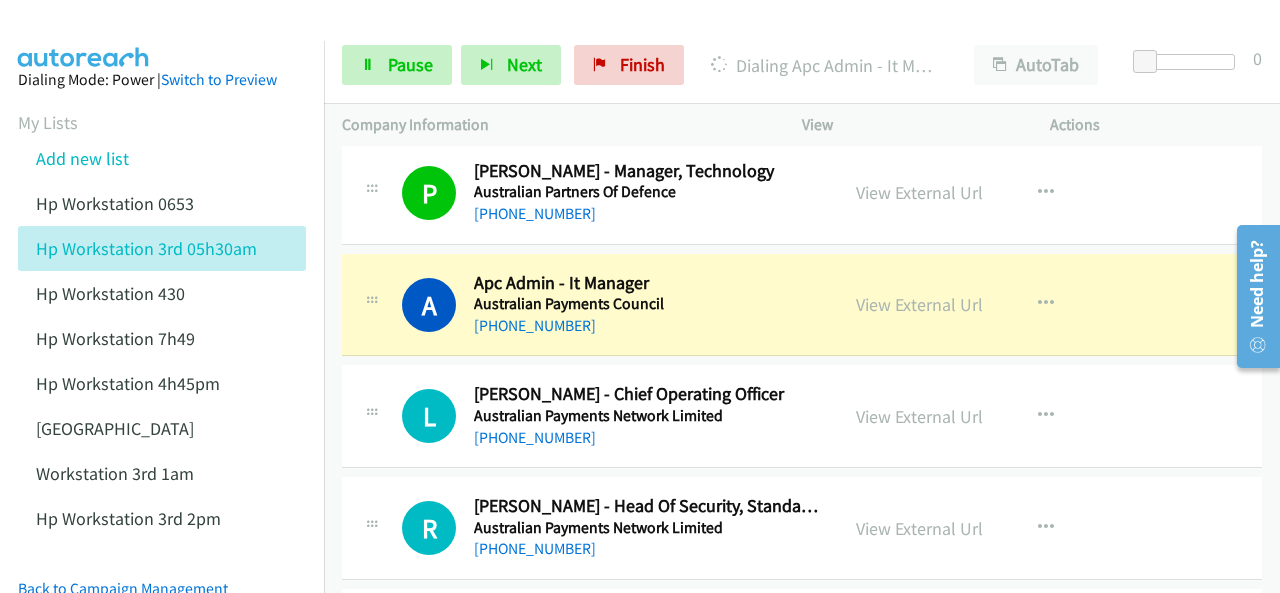 scroll, scrollTop: 6420, scrollLeft: 0, axis: vertical 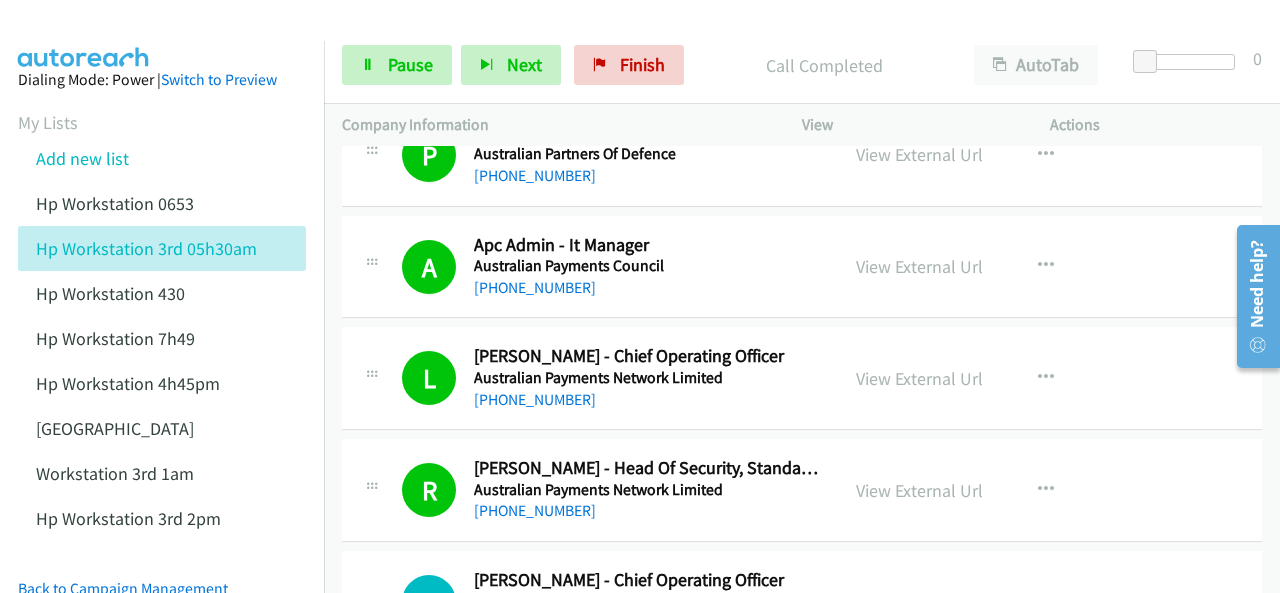 drag, startPoint x: 106, startPoint y: 30, endPoint x: 109, endPoint y: 42, distance: 12.369317 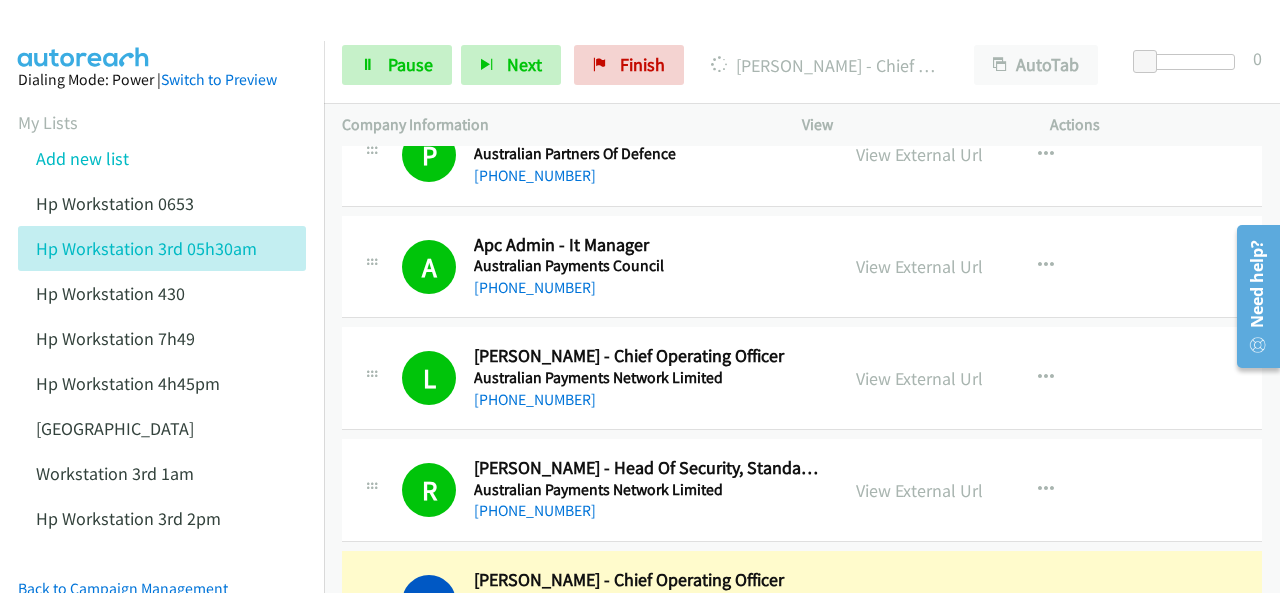 click at bounding box center [84, 35] 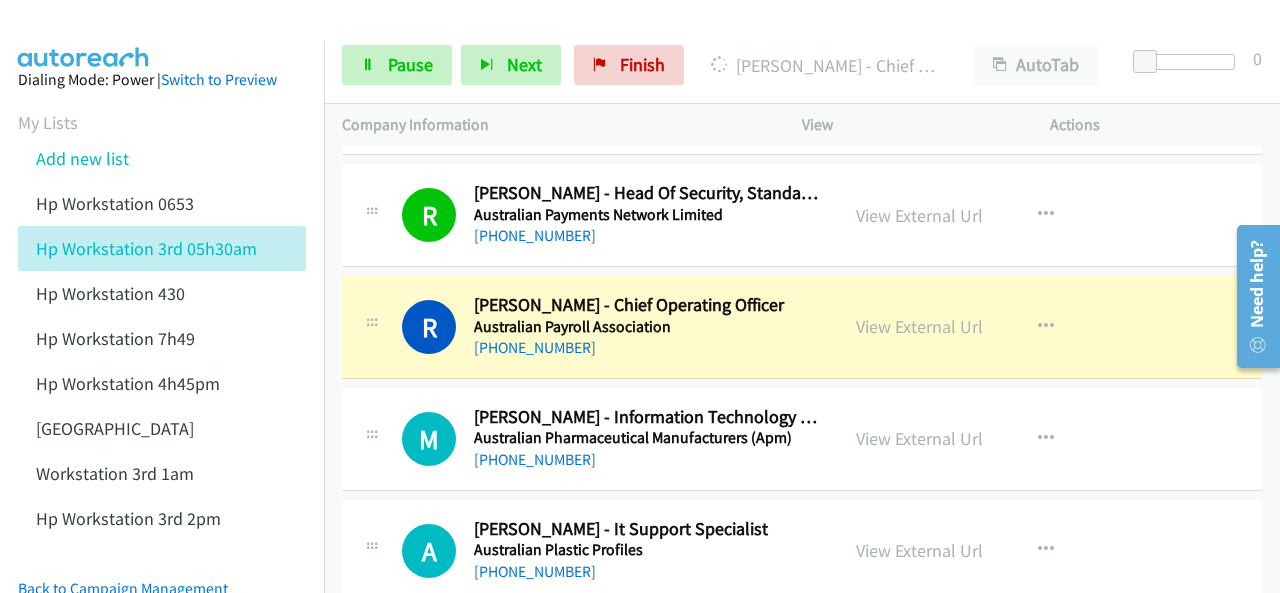 scroll, scrollTop: 6720, scrollLeft: 0, axis: vertical 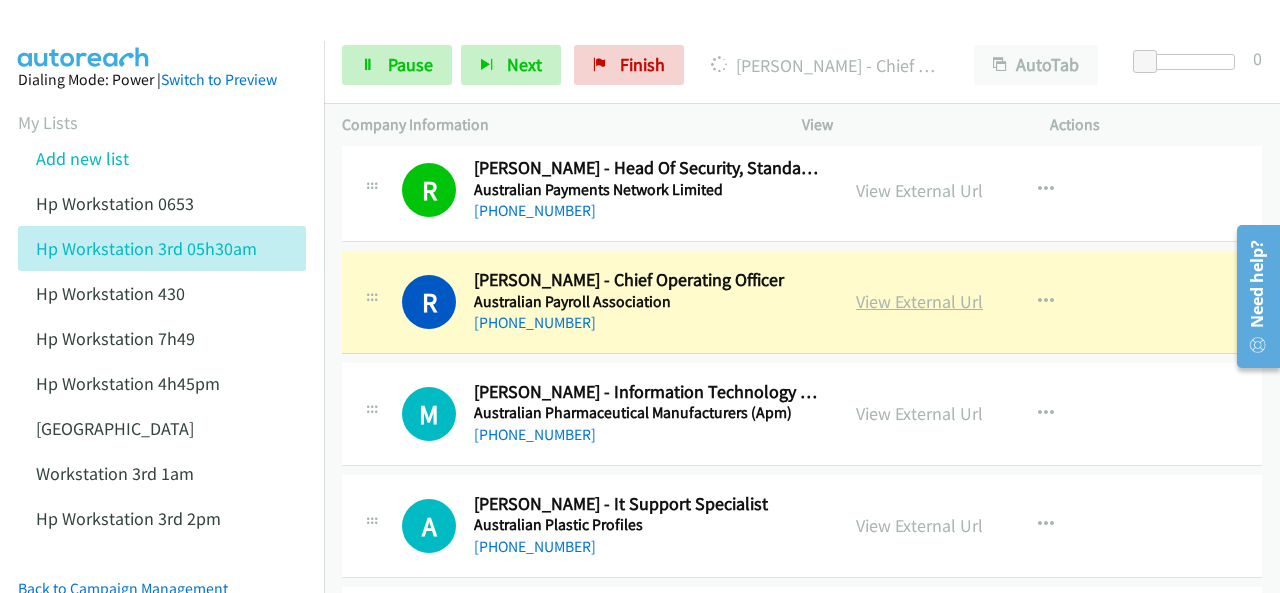 click on "View External Url" at bounding box center (919, 301) 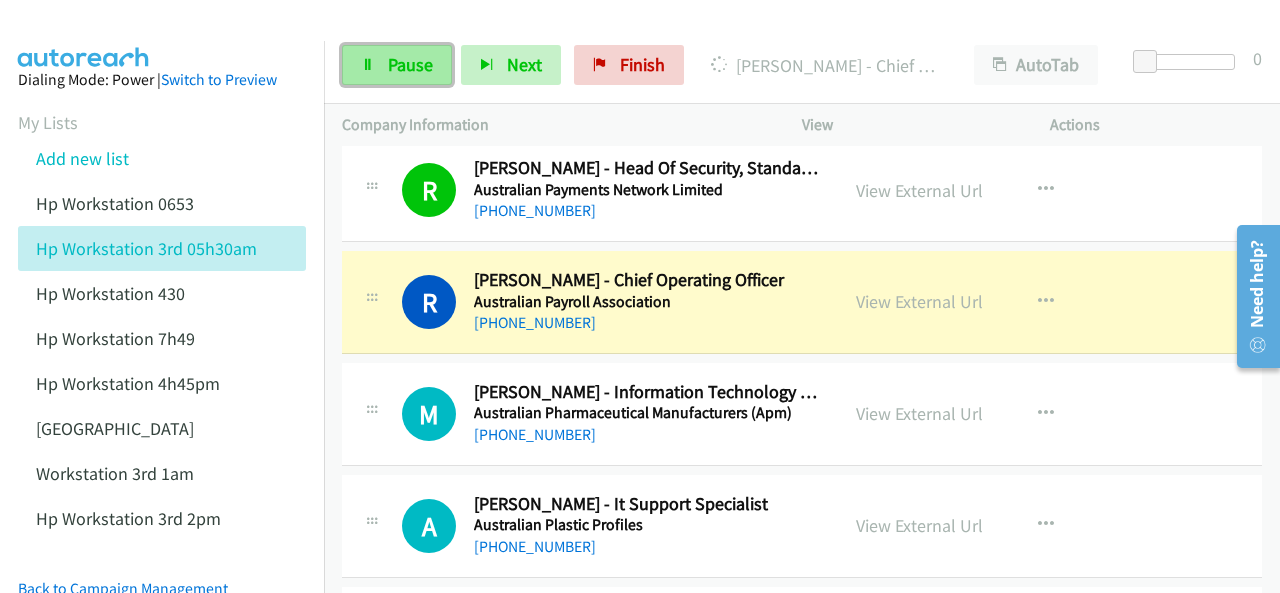 click on "Pause" at bounding box center (410, 64) 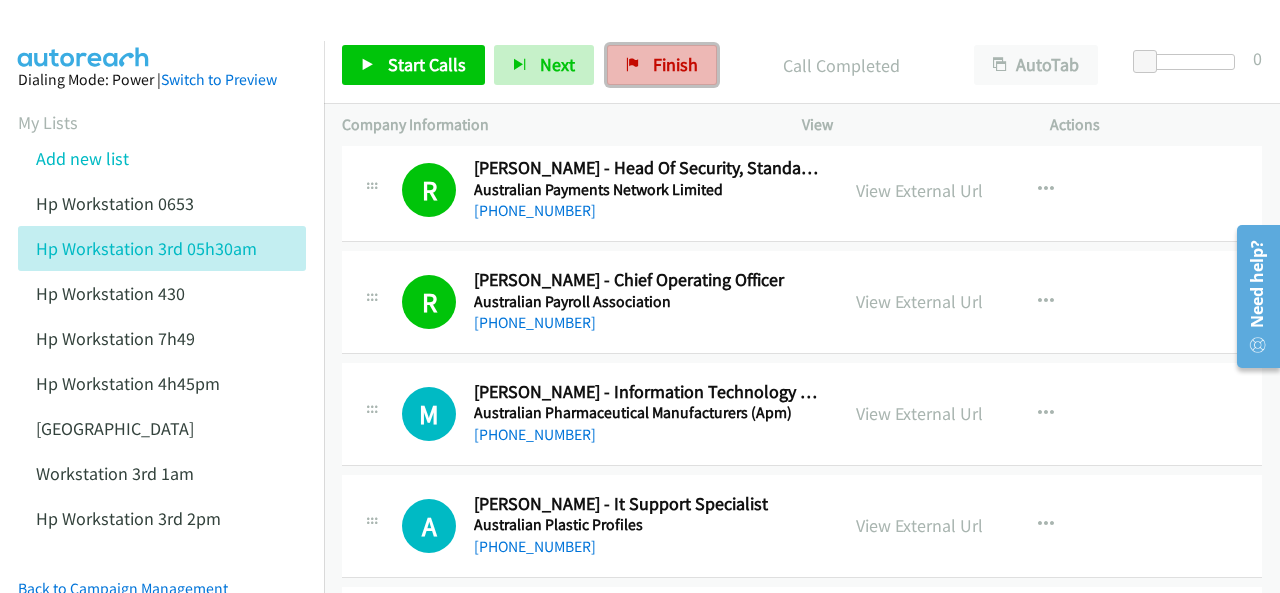 click on "Finish" at bounding box center [675, 64] 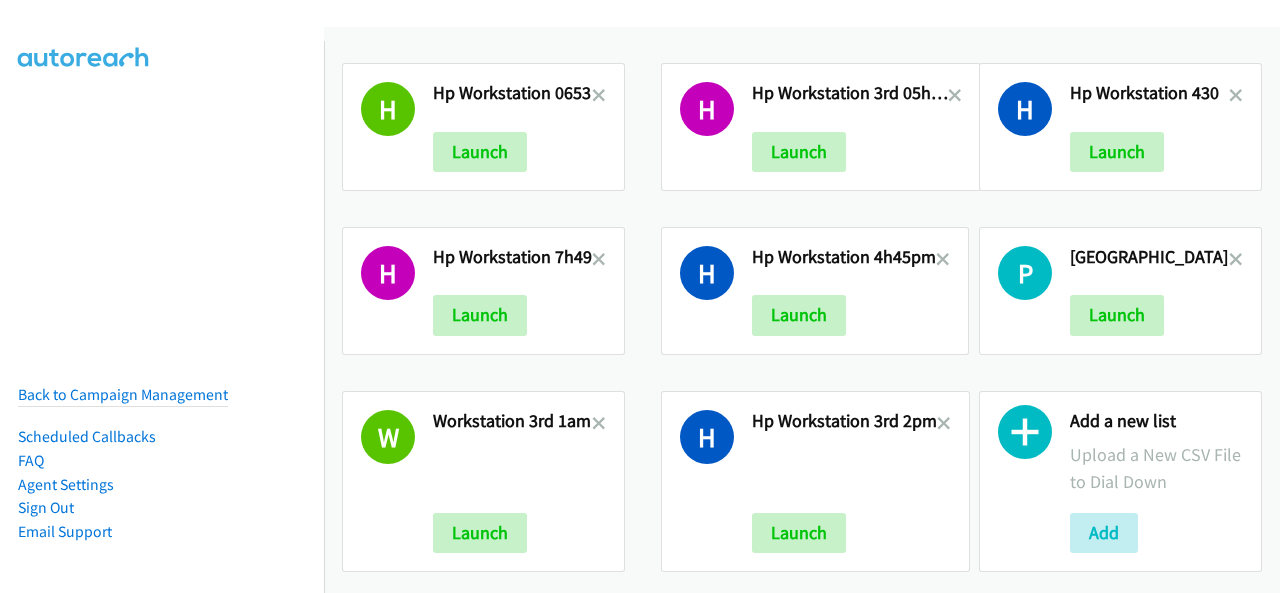 scroll, scrollTop: 0, scrollLeft: 0, axis: both 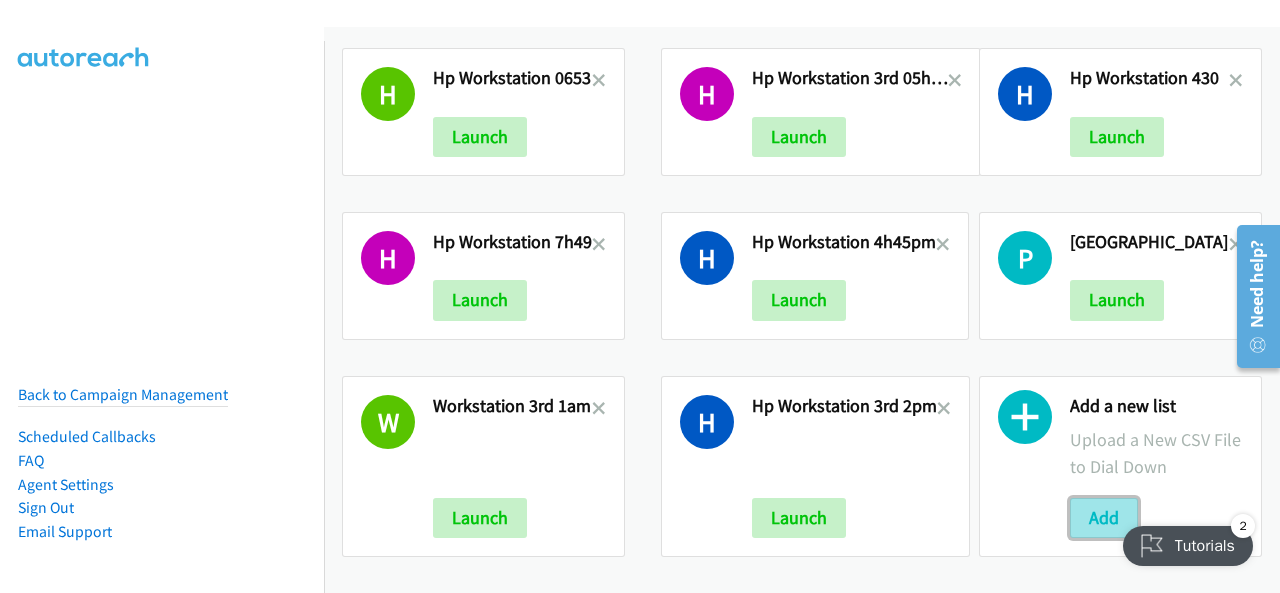 click on "Add" at bounding box center (1104, 518) 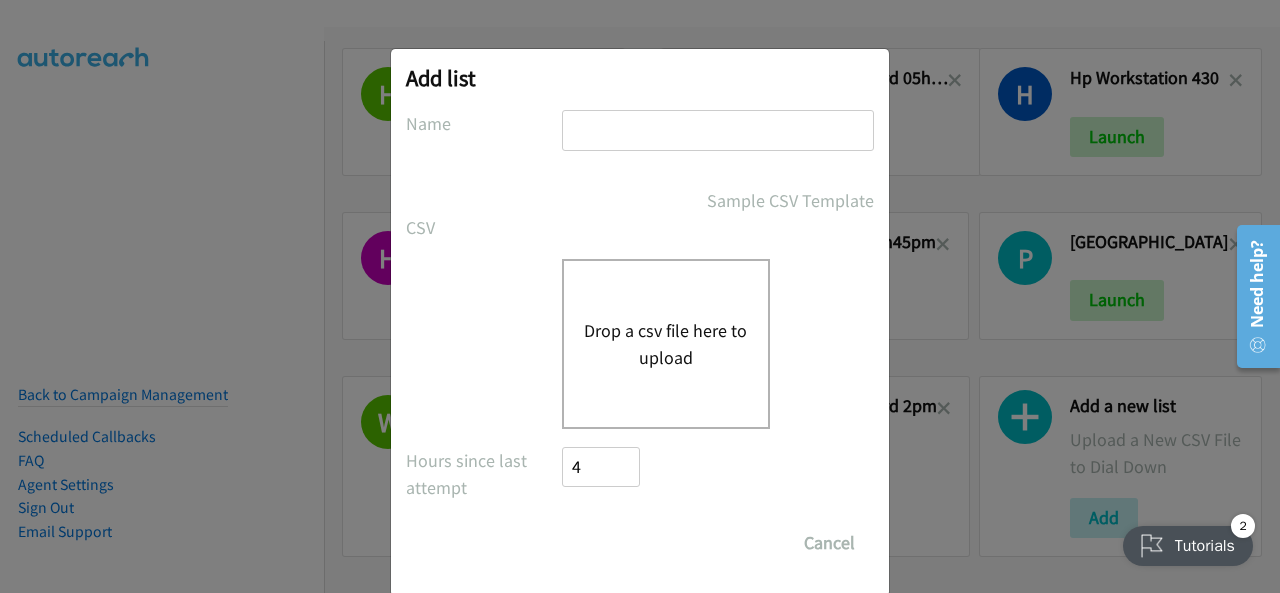 paste on "Hp Workstations 3rd 06h40am" 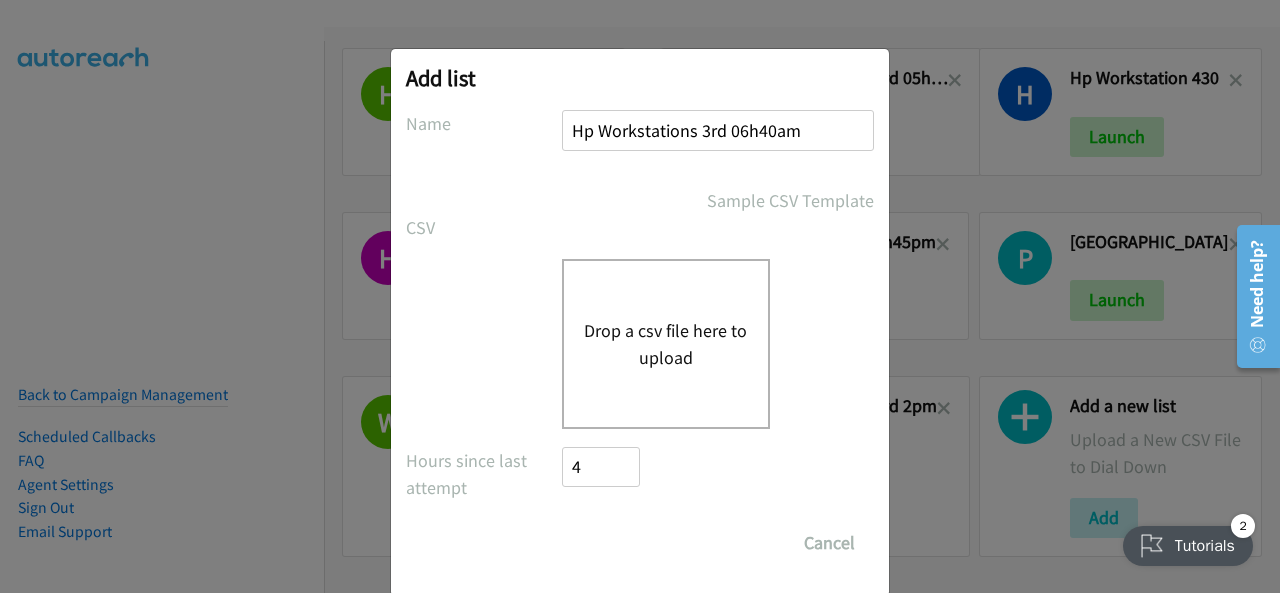 type on "Hp Workstations 3rd 06h40am" 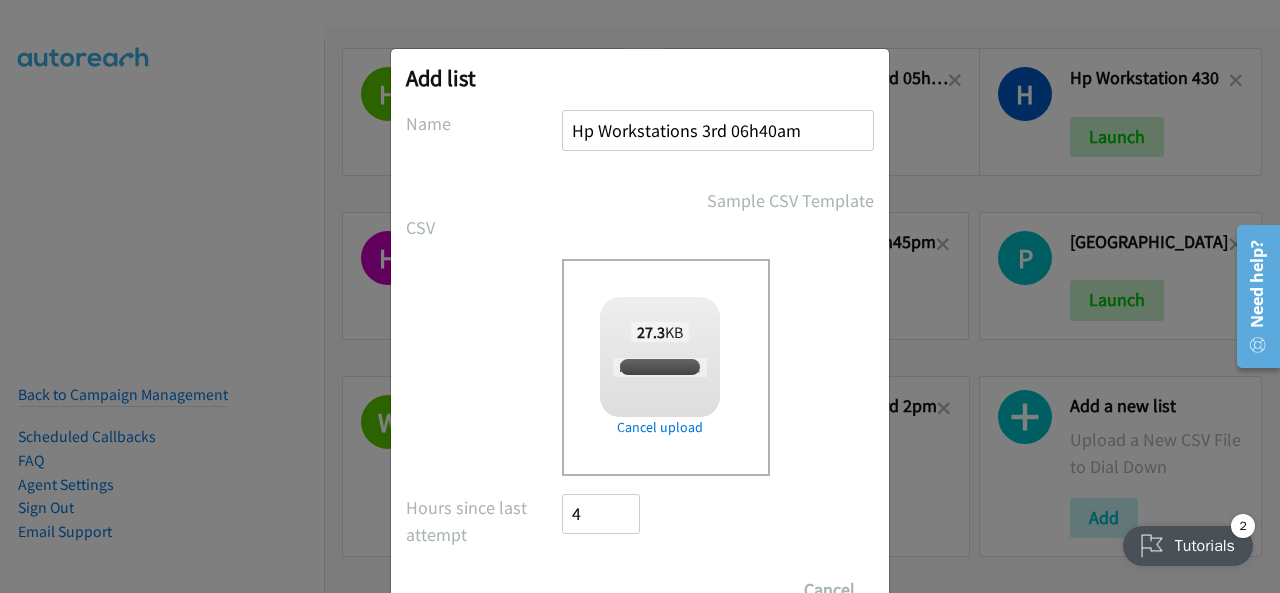 checkbox on "true" 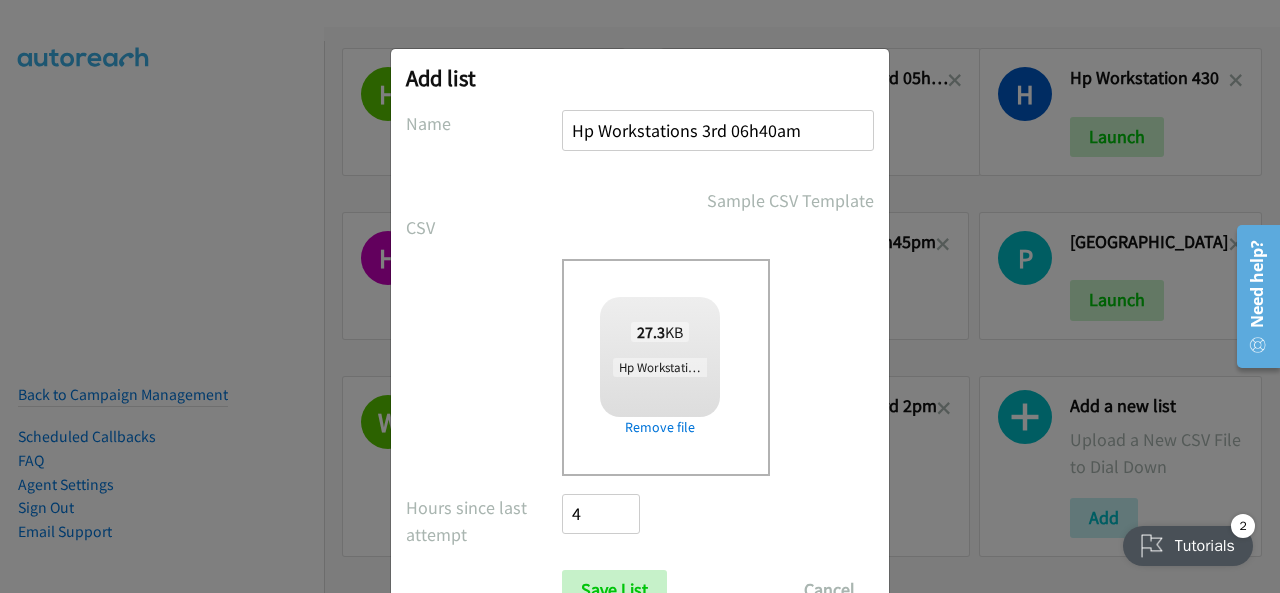 scroll, scrollTop: 80, scrollLeft: 0, axis: vertical 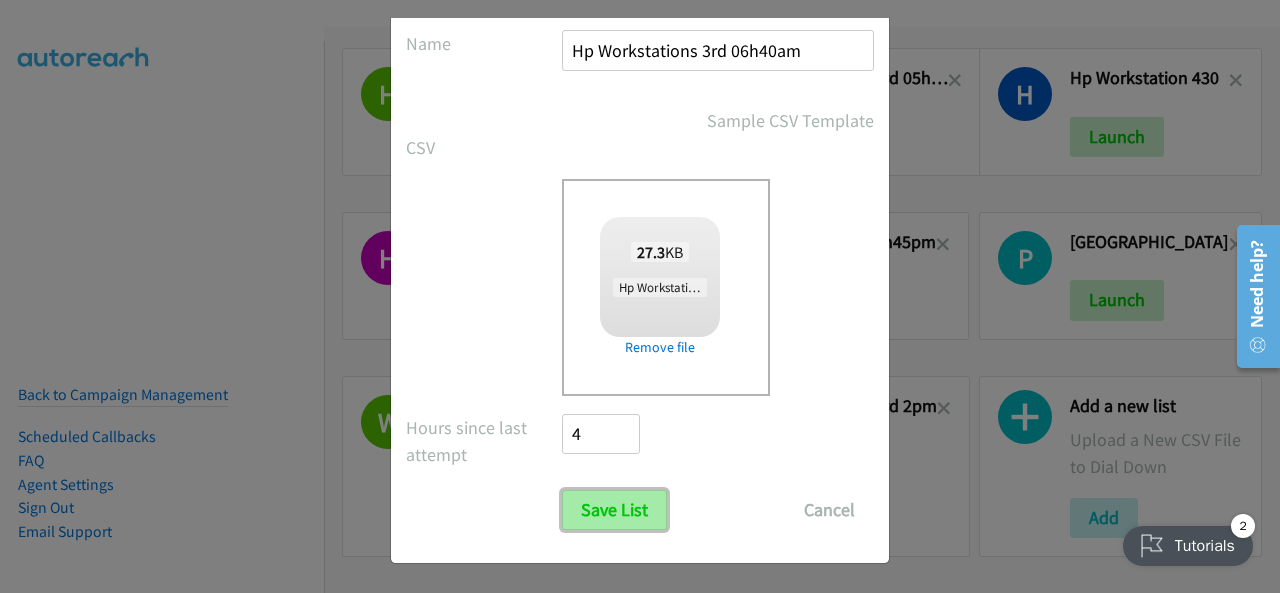 click on "Save List" at bounding box center (614, 510) 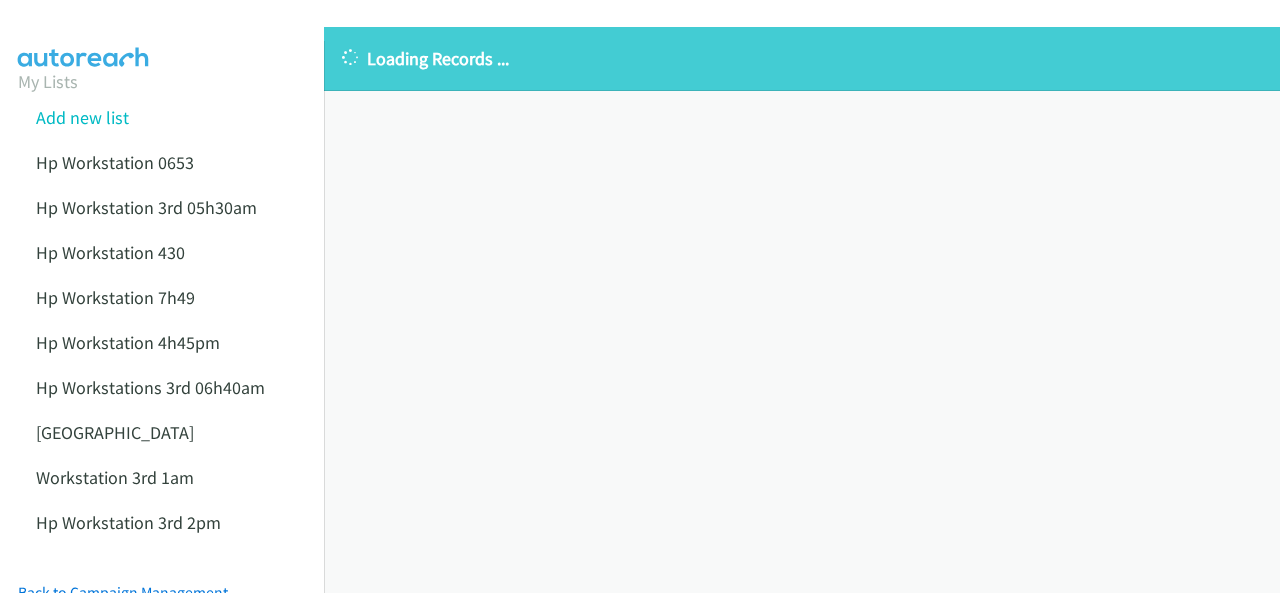 scroll, scrollTop: 0, scrollLeft: 0, axis: both 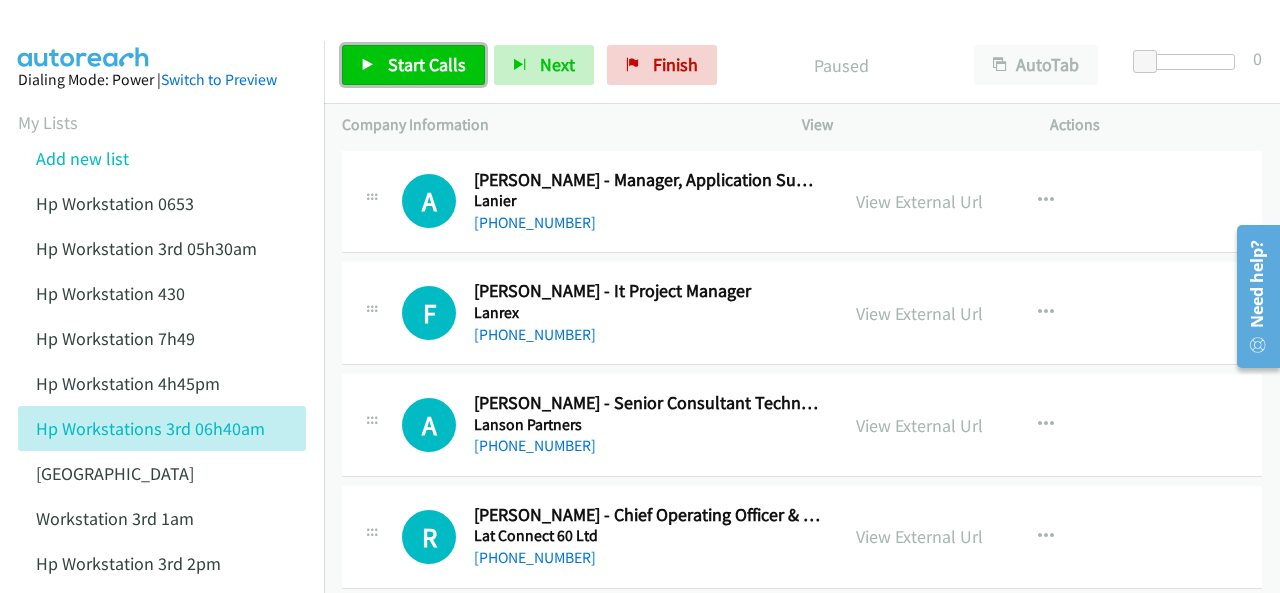 click on "Start Calls" at bounding box center (427, 64) 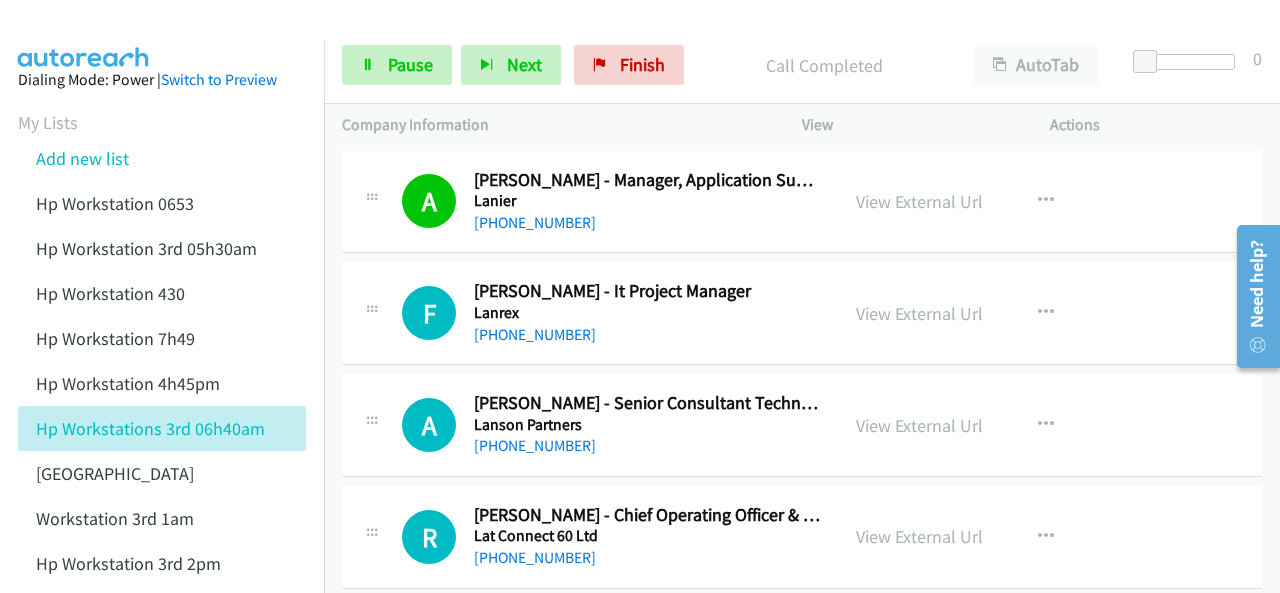click at bounding box center (84, 35) 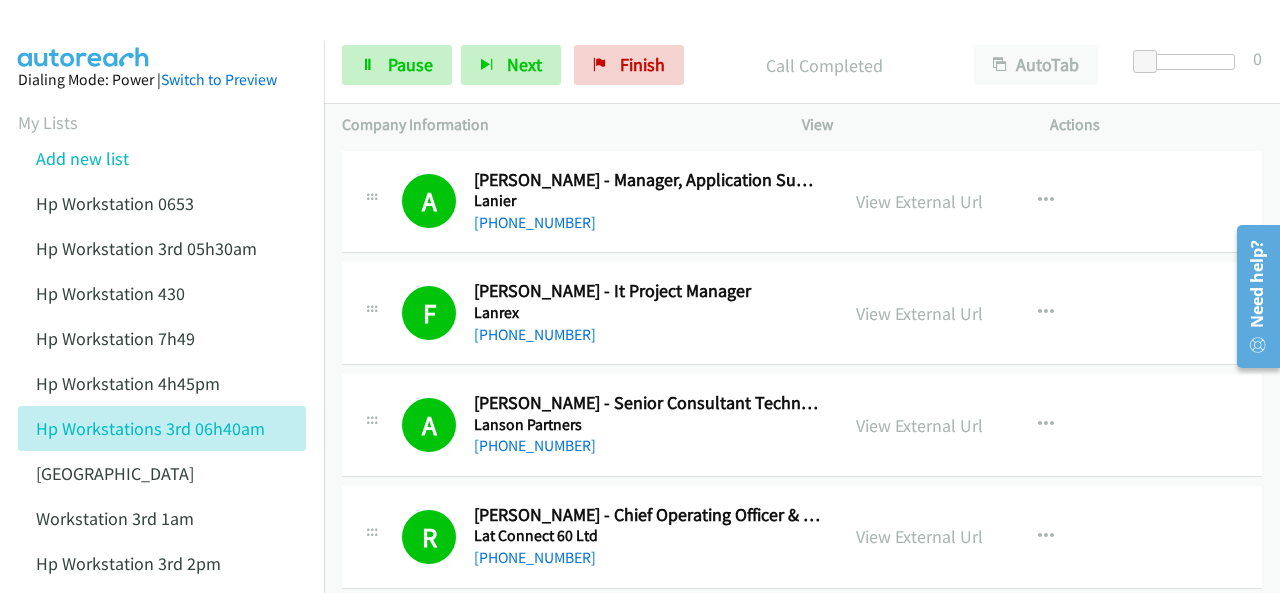click on "Dialing Mode: Power
|
Switch to Preview
My Lists
Add new list
Hp Workstation 0653
Hp Workstation 3rd 05h30am
Hp Workstation 430
Hp Workstation 7h49
Hp Workstation 4h45pm
Hp Workstations 3rd 06h40am
Palo Alto
Workstation 3rd 1am
Hp Workstation 3rd 2pm
Back to Campaign Management
Scheduled Callbacks
FAQ
Agent Settings
Sign Out
Compact View
Email Support" at bounding box center (162, 460) 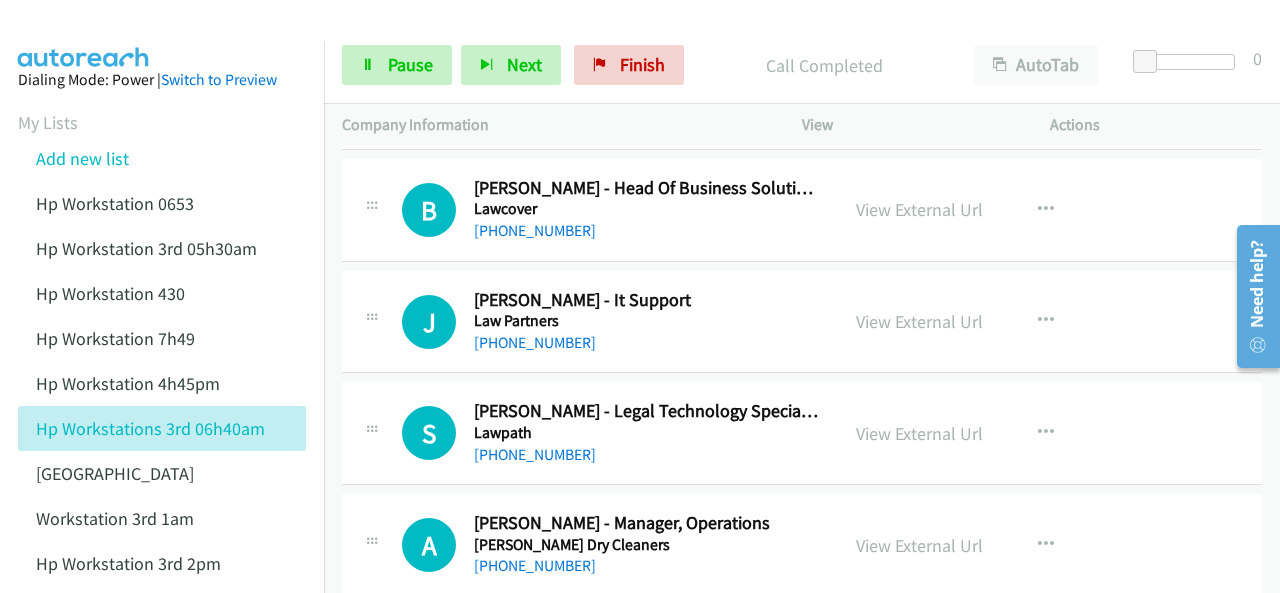 scroll, scrollTop: 1000, scrollLeft: 0, axis: vertical 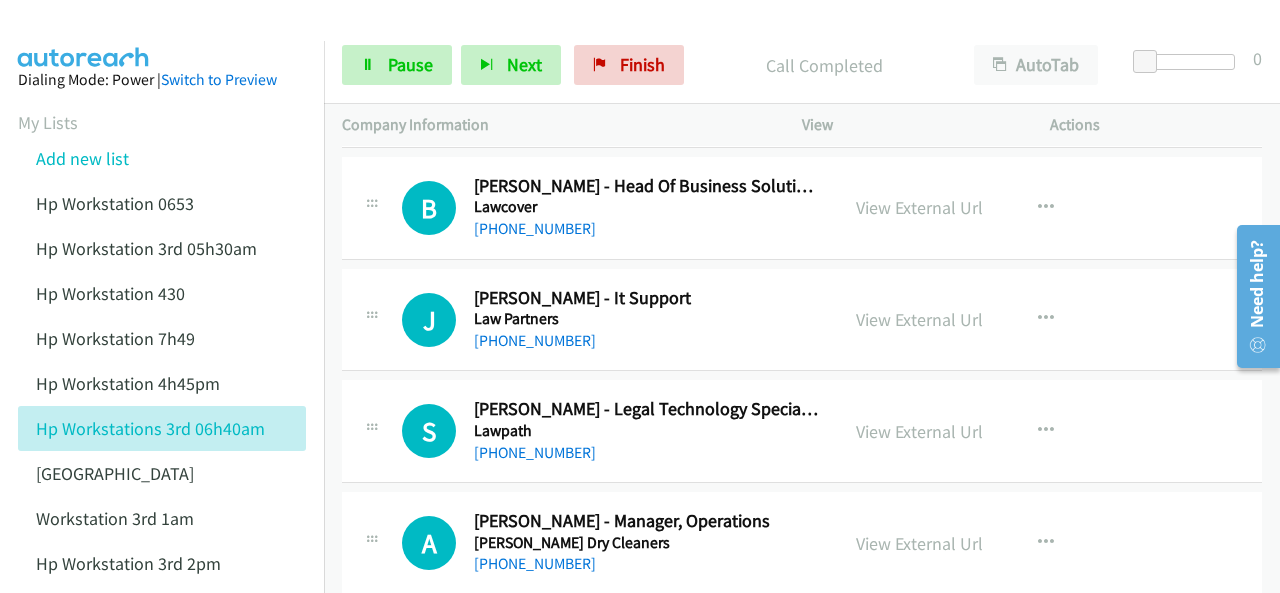 click at bounding box center [84, 35] 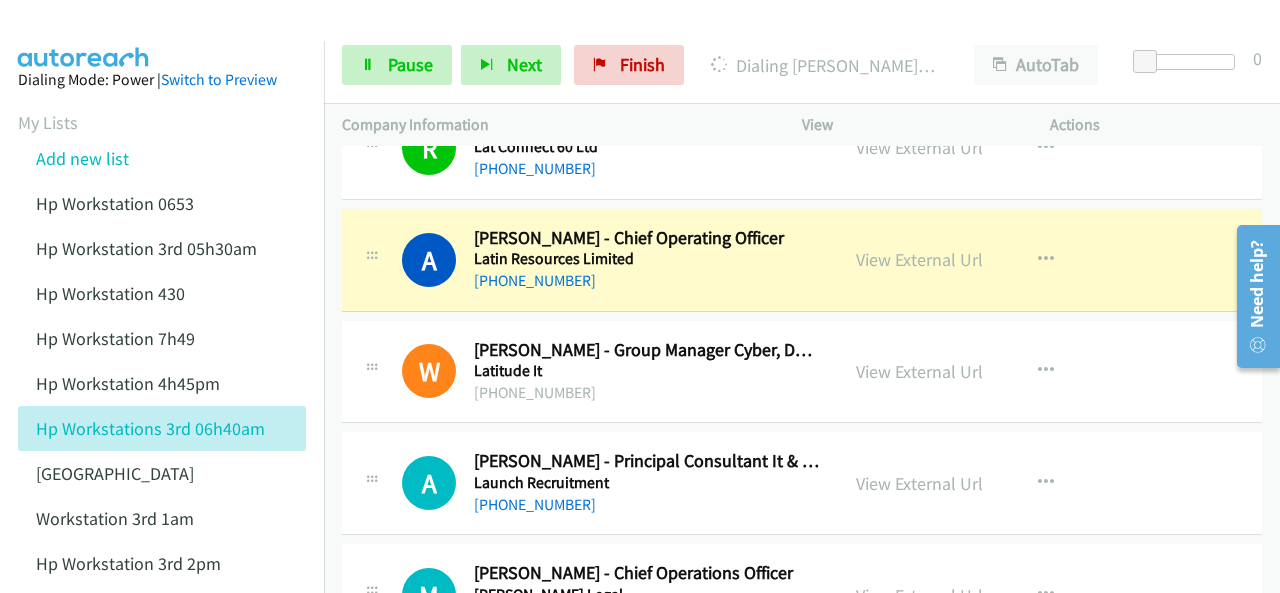 scroll, scrollTop: 400, scrollLeft: 0, axis: vertical 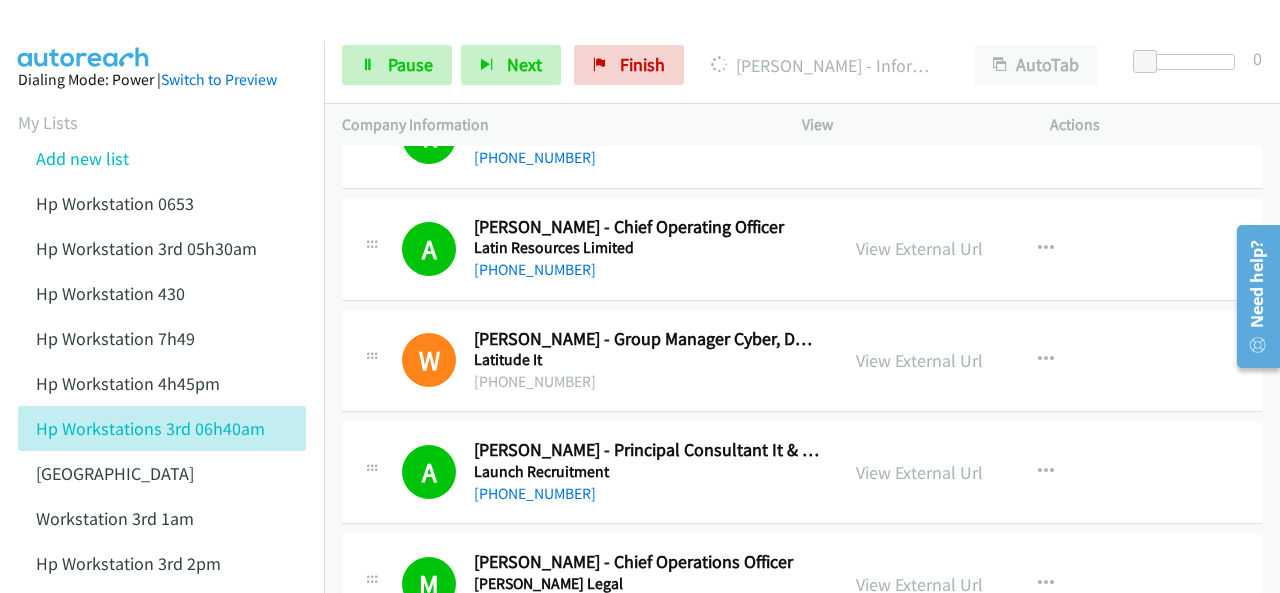 click at bounding box center (84, 35) 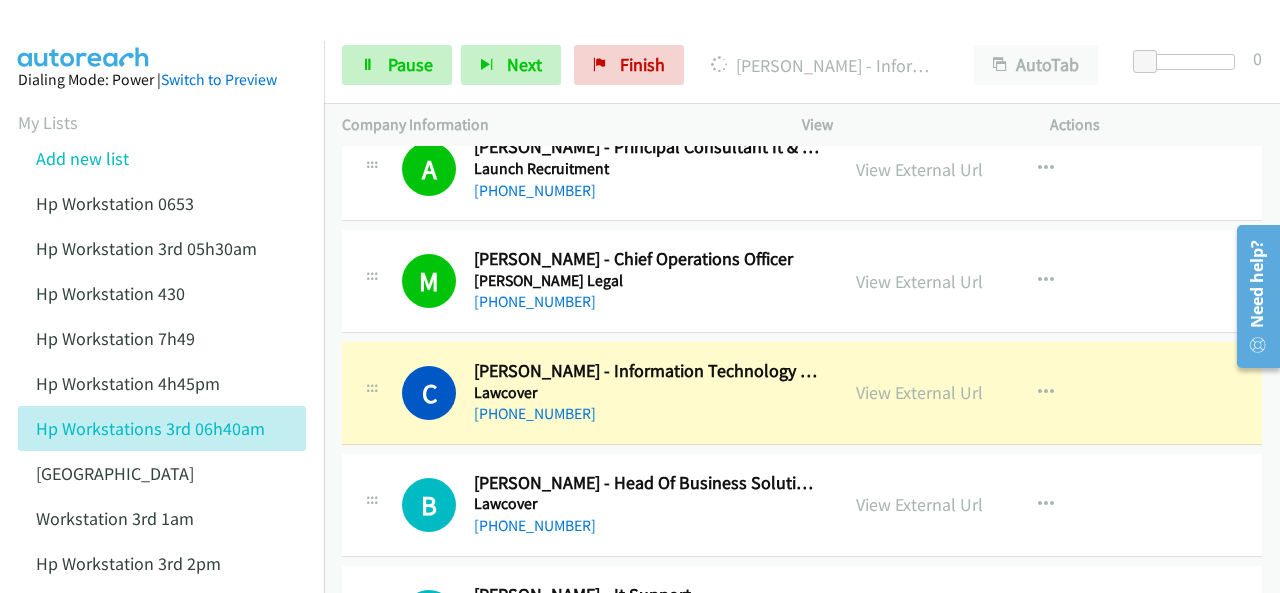 scroll, scrollTop: 800, scrollLeft: 0, axis: vertical 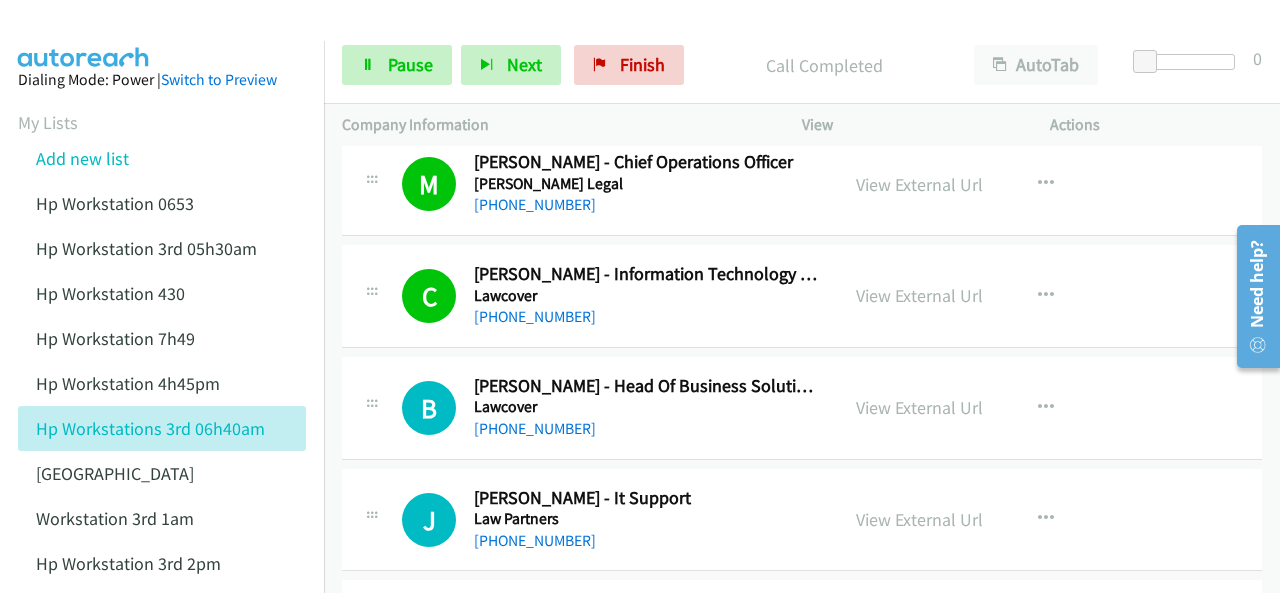 click at bounding box center [84, 35] 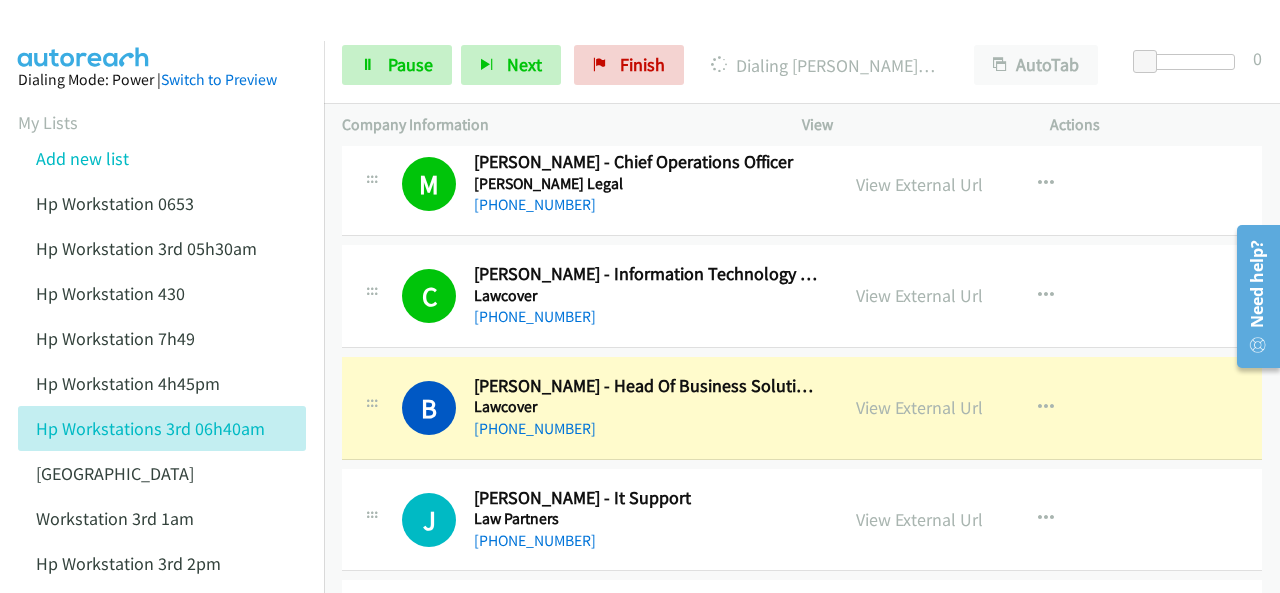 scroll, scrollTop: 1000, scrollLeft: 0, axis: vertical 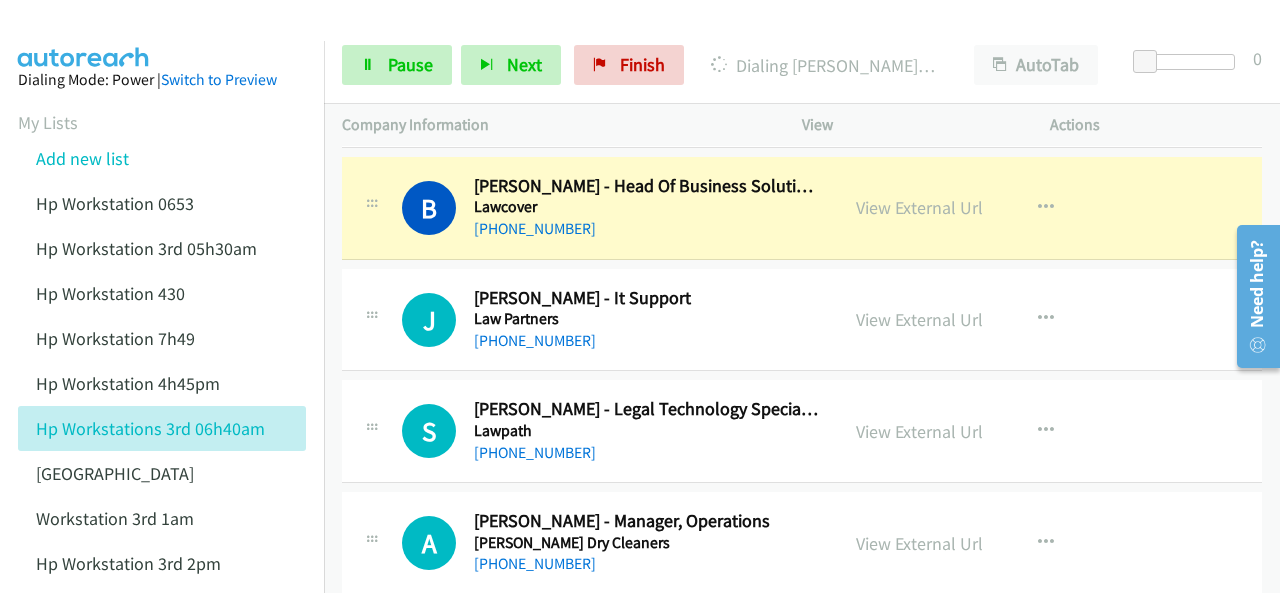 click at bounding box center (84, 35) 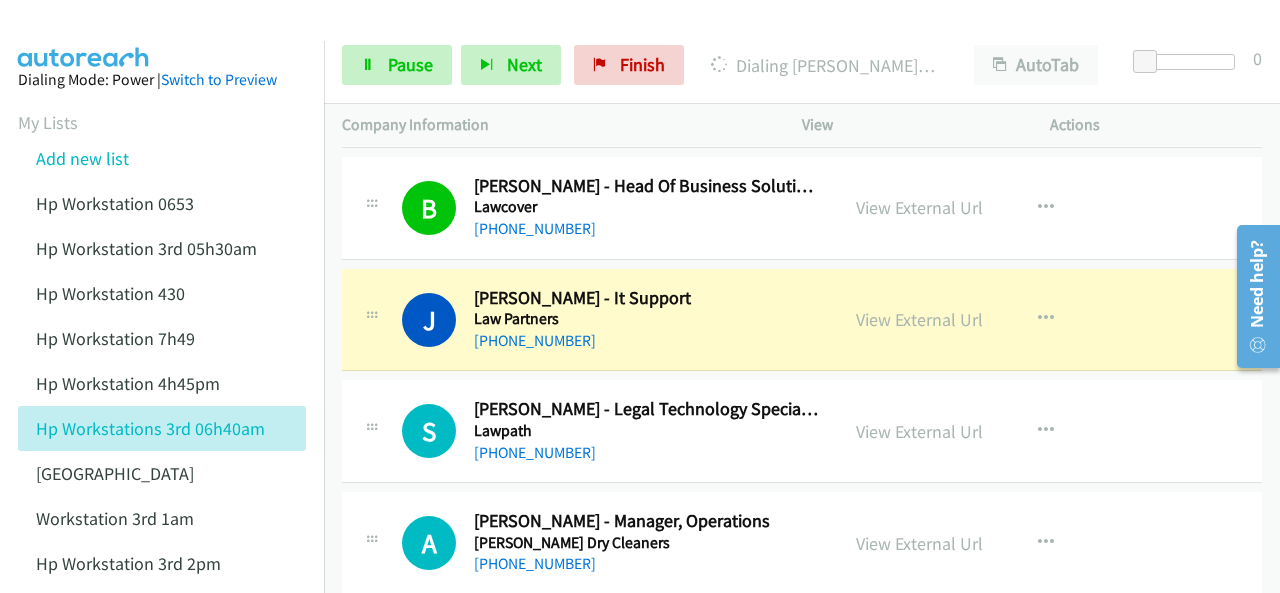 click at bounding box center (84, 35) 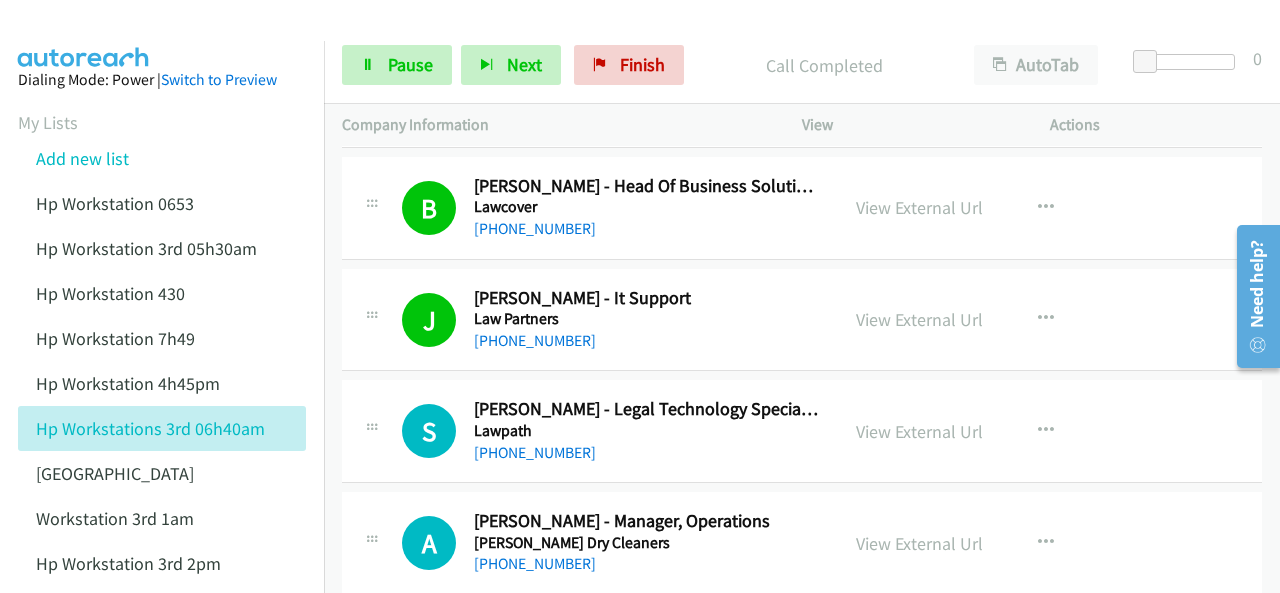 click at bounding box center [84, 35] 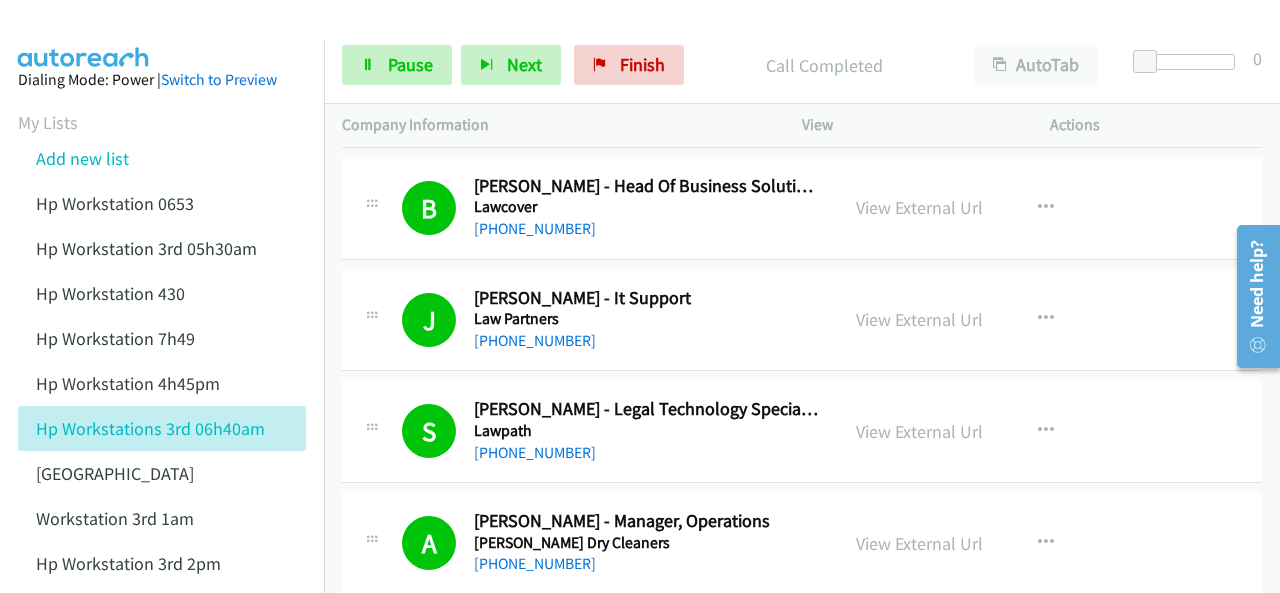 drag, startPoint x: 110, startPoint y: 25, endPoint x: 110, endPoint y: 13, distance: 12 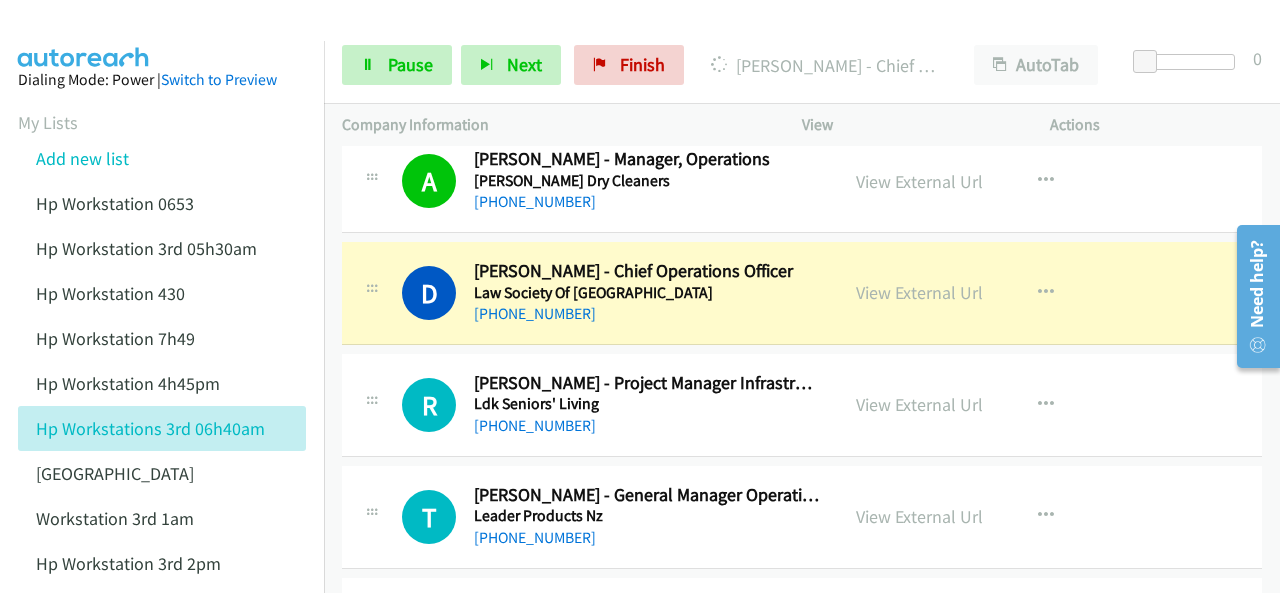 scroll, scrollTop: 1400, scrollLeft: 0, axis: vertical 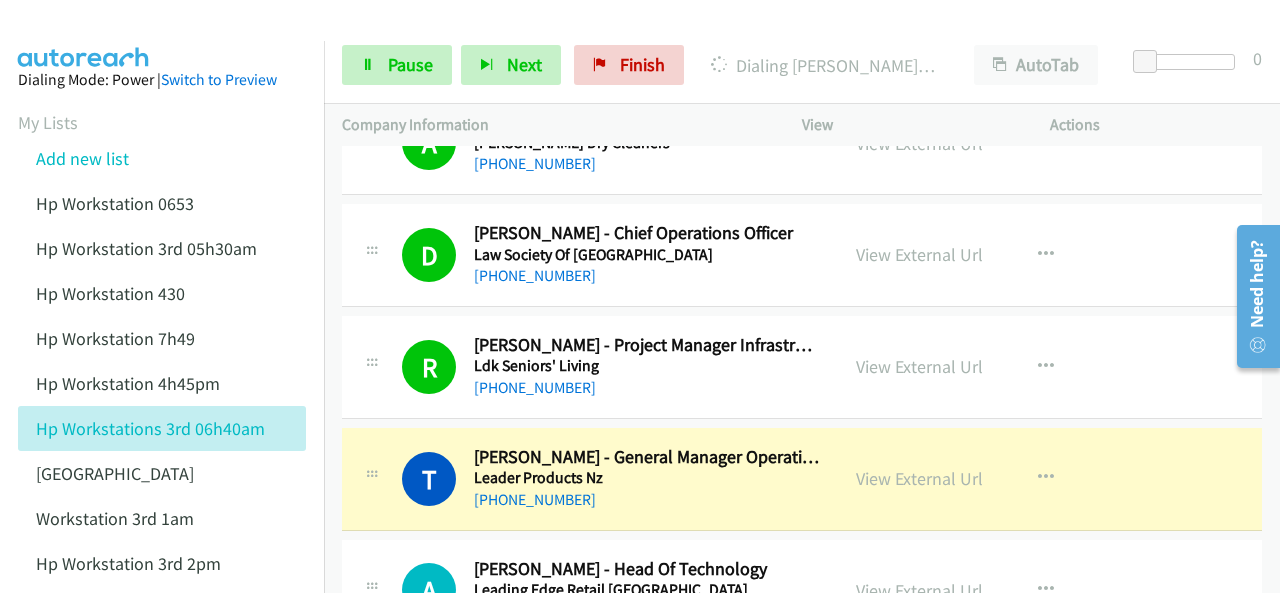 click at bounding box center (84, 35) 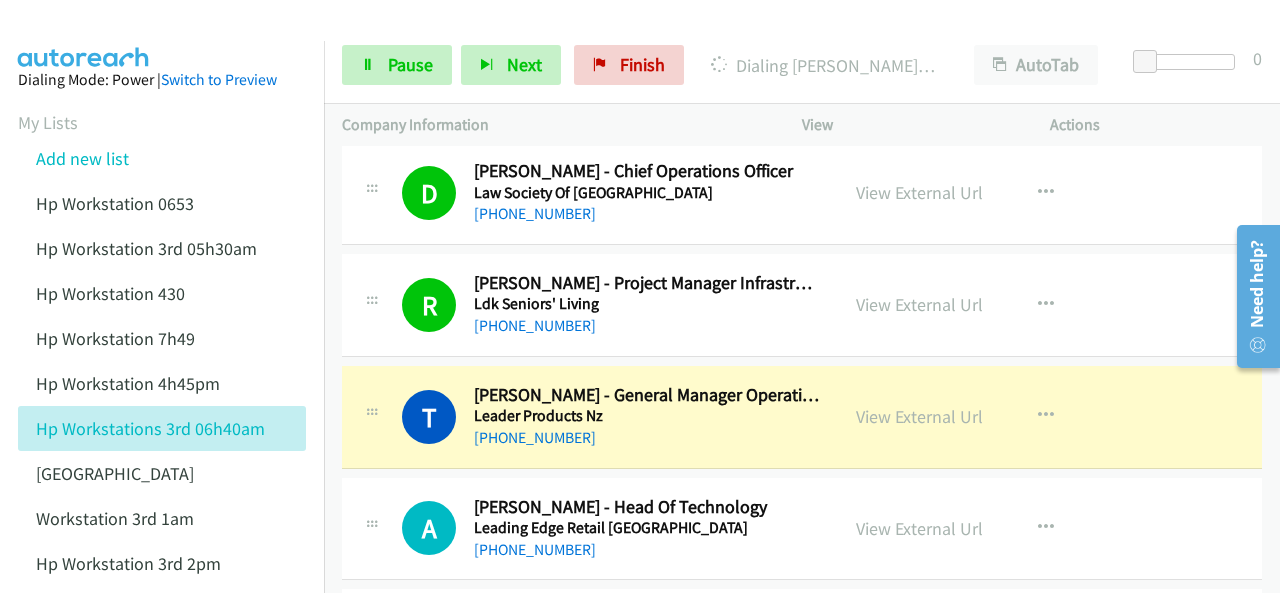 scroll, scrollTop: 1500, scrollLeft: 0, axis: vertical 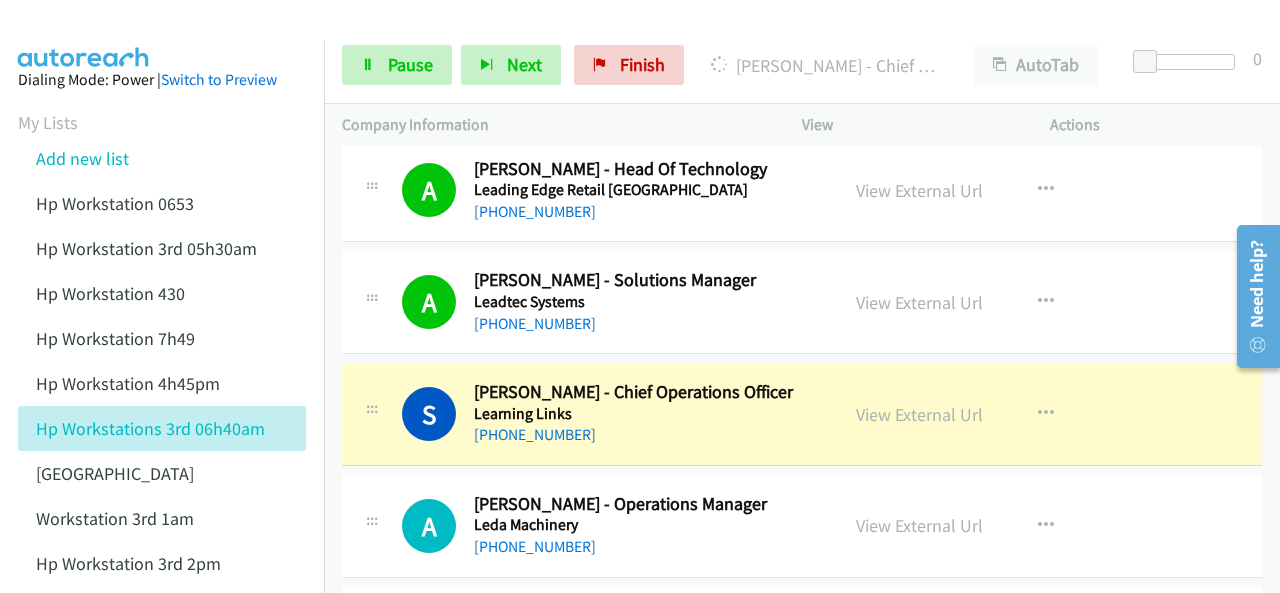 click at bounding box center [84, 35] 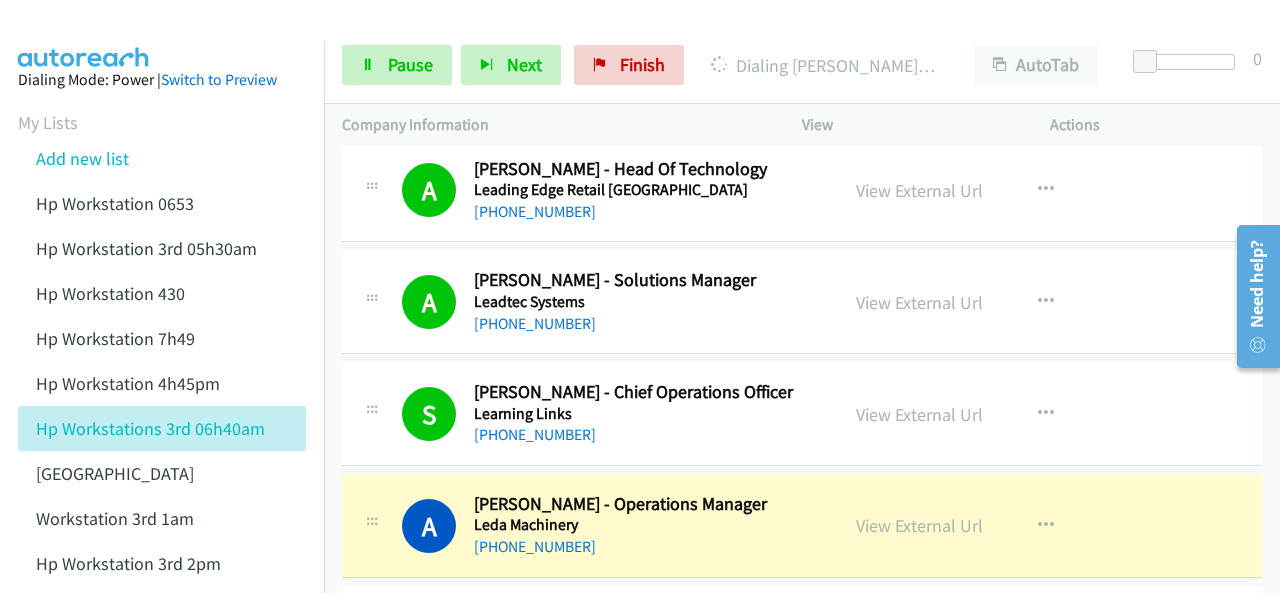click on "Dialing Mode: Power
|
Switch to Preview
My Lists
Add new list
Hp Workstation 0653
Hp Workstation 3rd 05h30am
Hp Workstation 430
Hp Workstation 7h49
Hp Workstation 4h45pm
Hp Workstations 3rd 06h40am
Palo Alto
Workstation 3rd 1am
Hp Workstation 3rd 2pm
Back to Campaign Management
Scheduled Callbacks
FAQ
Agent Settings
Sign Out
Compact View
Email Support" at bounding box center (162, 460) 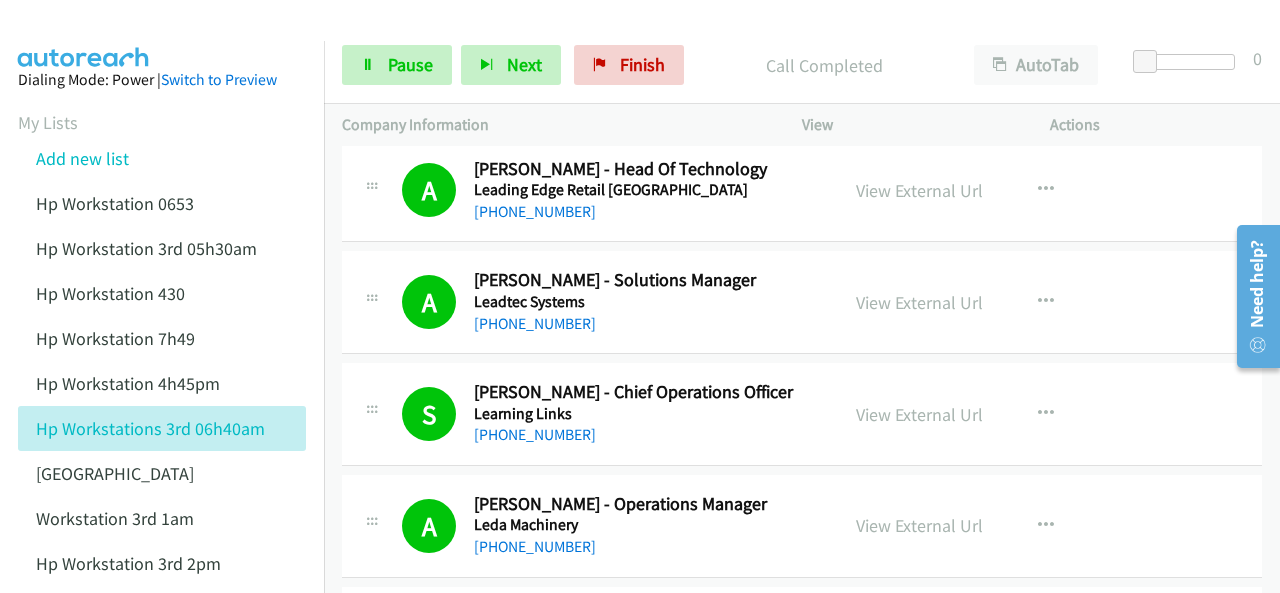 click at bounding box center (84, 35) 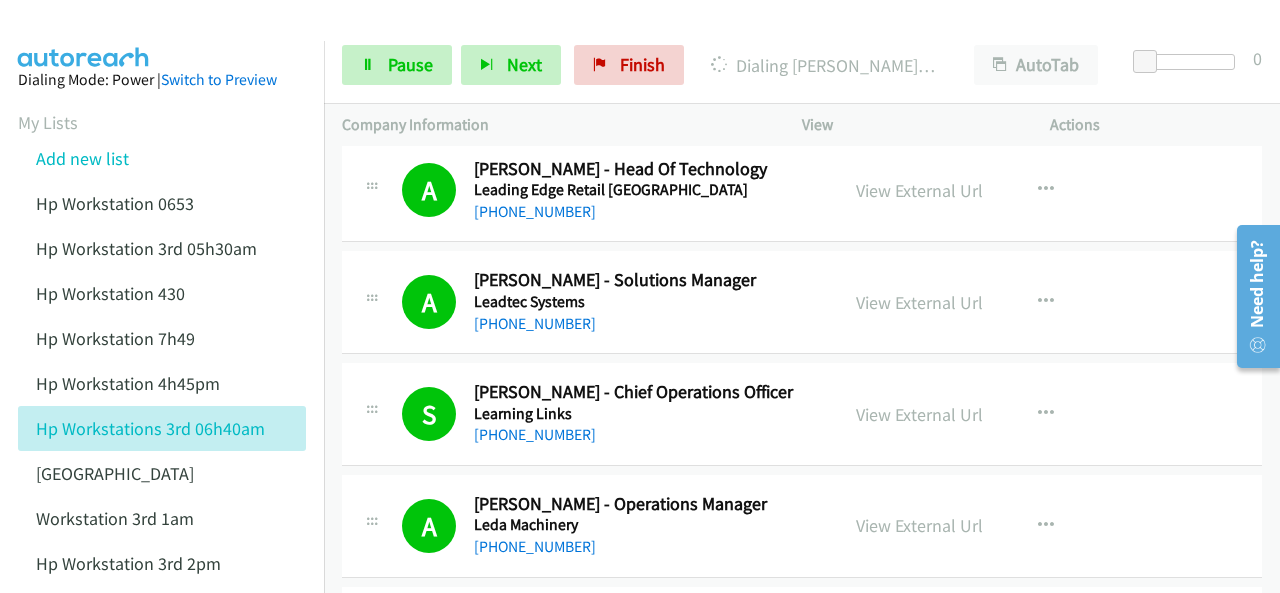 drag, startPoint x: 100, startPoint y: 41, endPoint x: 192, endPoint y: 10, distance: 97.082436 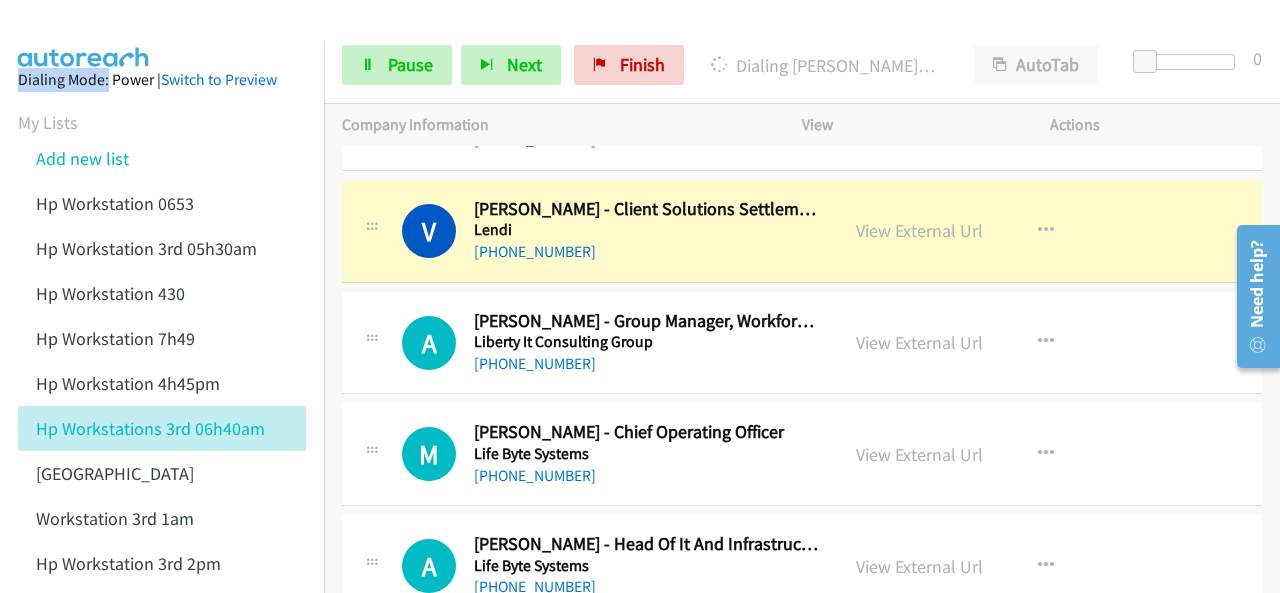 scroll, scrollTop: 2800, scrollLeft: 0, axis: vertical 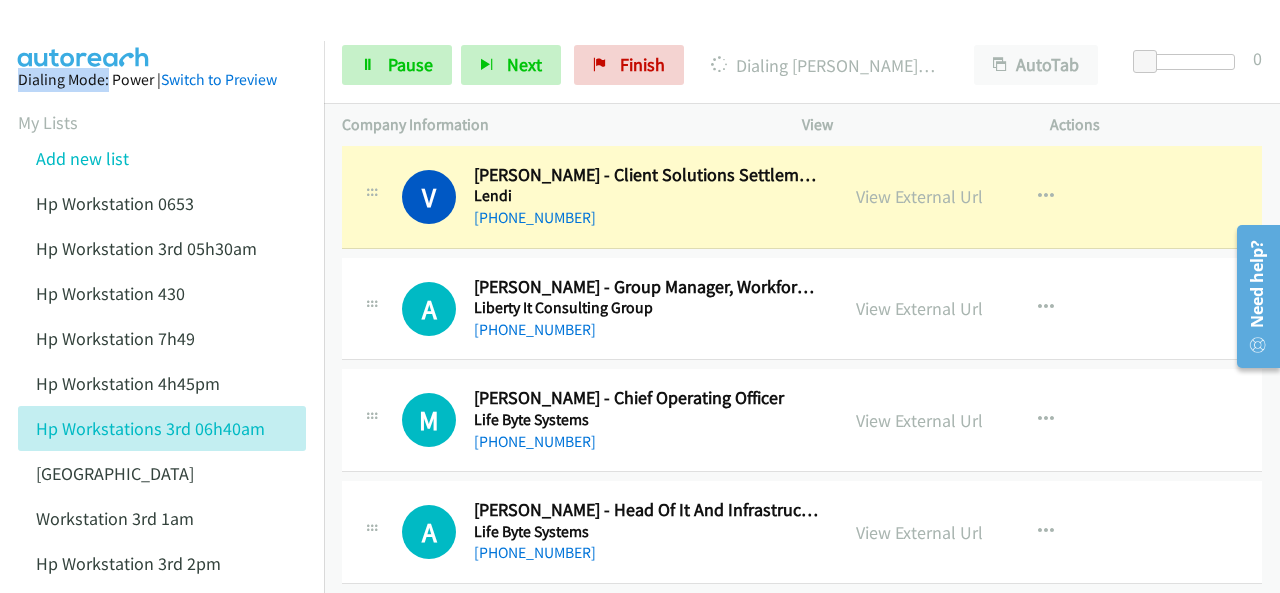 click at bounding box center [84, 35] 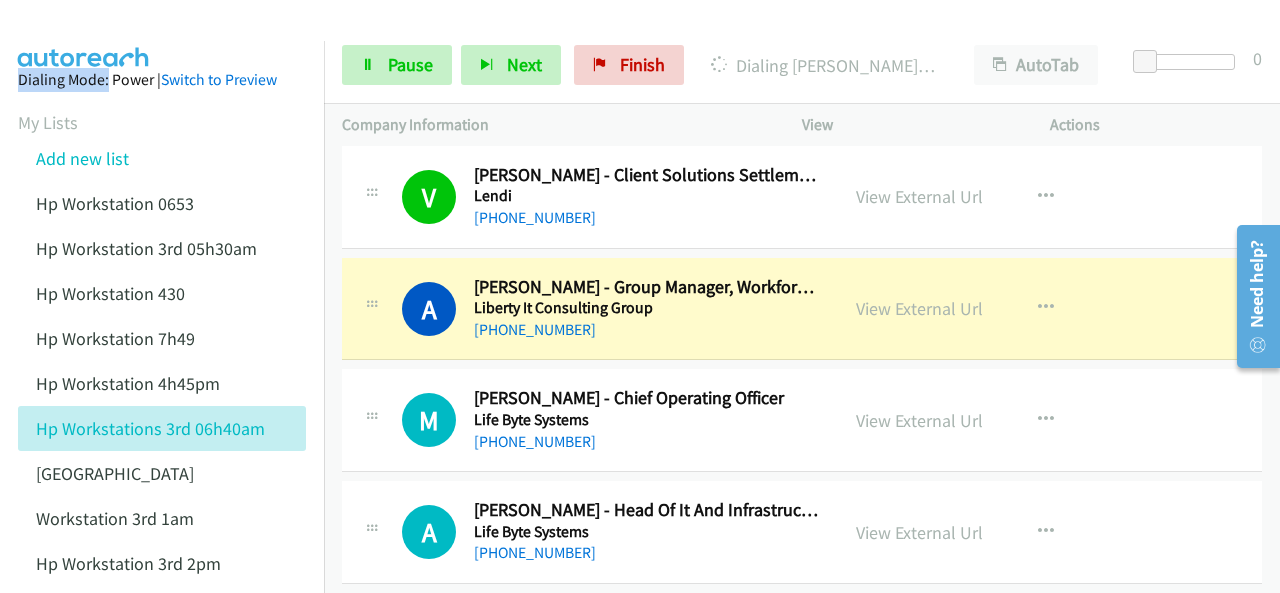 click at bounding box center [631, 38] 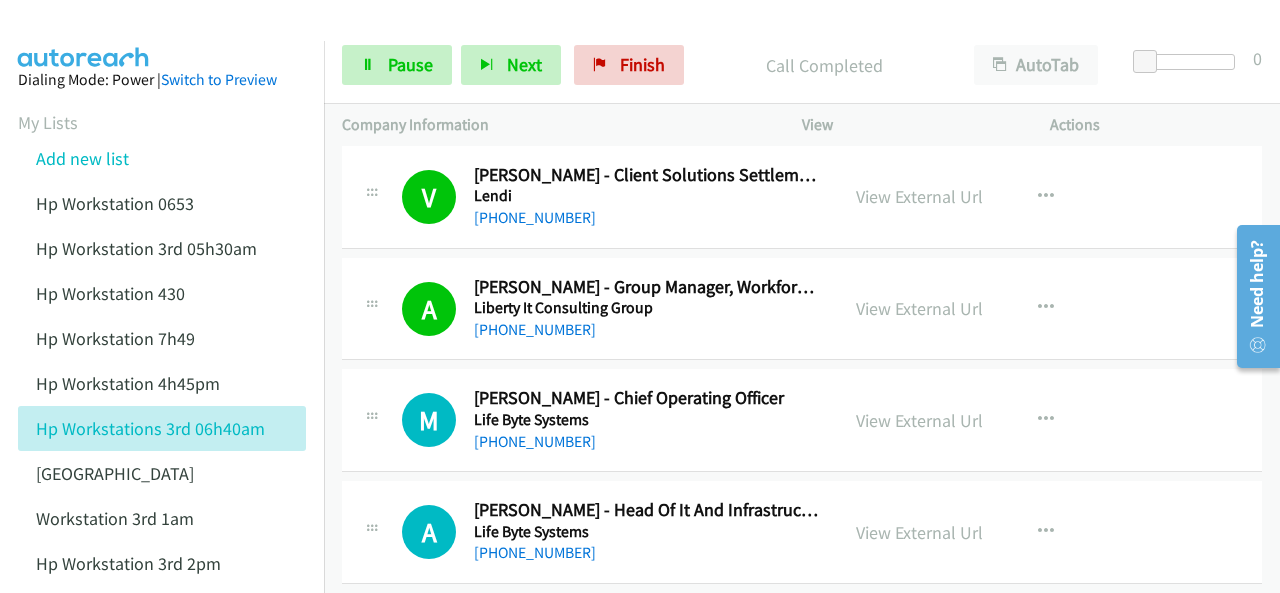 click at bounding box center (84, 35) 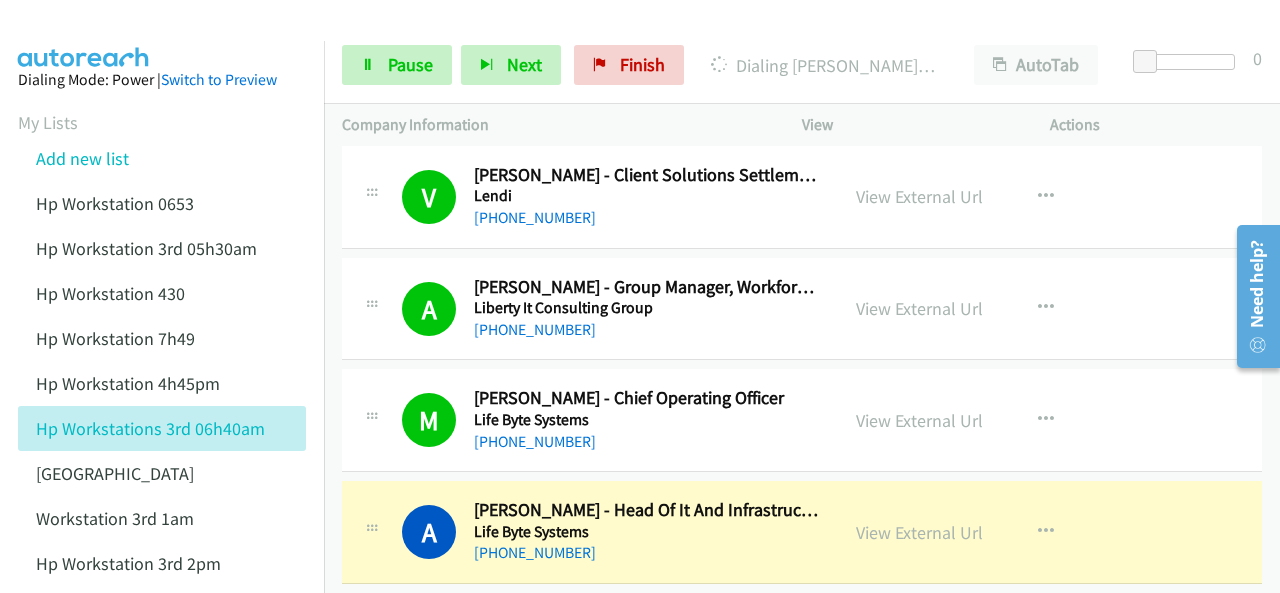 click at bounding box center [84, 35] 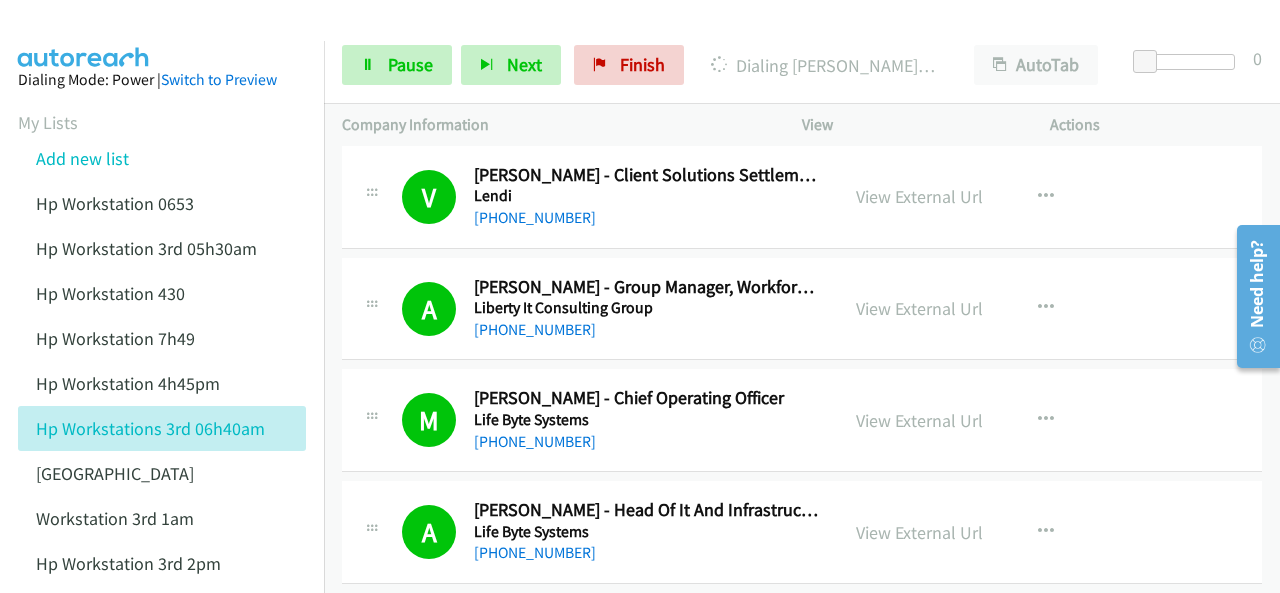 click on "Dialing Mode: Power
|
Switch to Preview
My Lists
Add new list
Hp Workstation 0653
Hp Workstation 3rd 05h30am
Hp Workstation 430
Hp Workstation 7h49
Hp Workstation 4h45pm
Hp Workstations 3rd 06h40am
Palo Alto
Workstation 3rd 1am
Hp Workstation 3rd 2pm
Back to Campaign Management
Scheduled Callbacks
FAQ
Agent Settings
Sign Out
Compact View
Email Support" at bounding box center [162, 460] 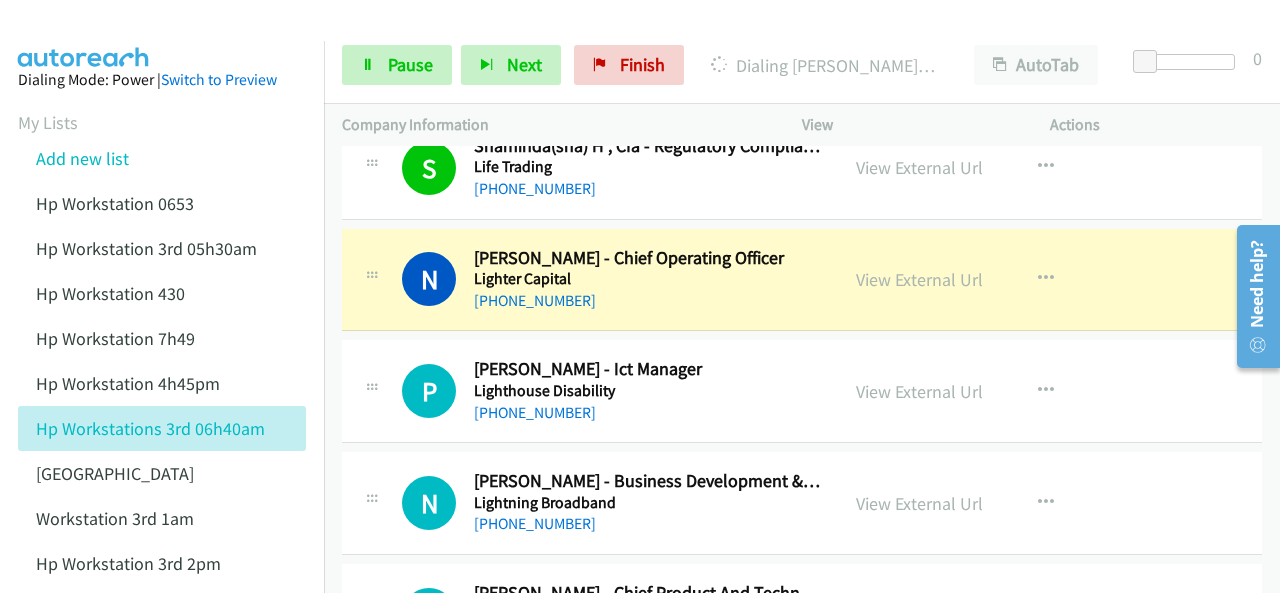 scroll, scrollTop: 3600, scrollLeft: 0, axis: vertical 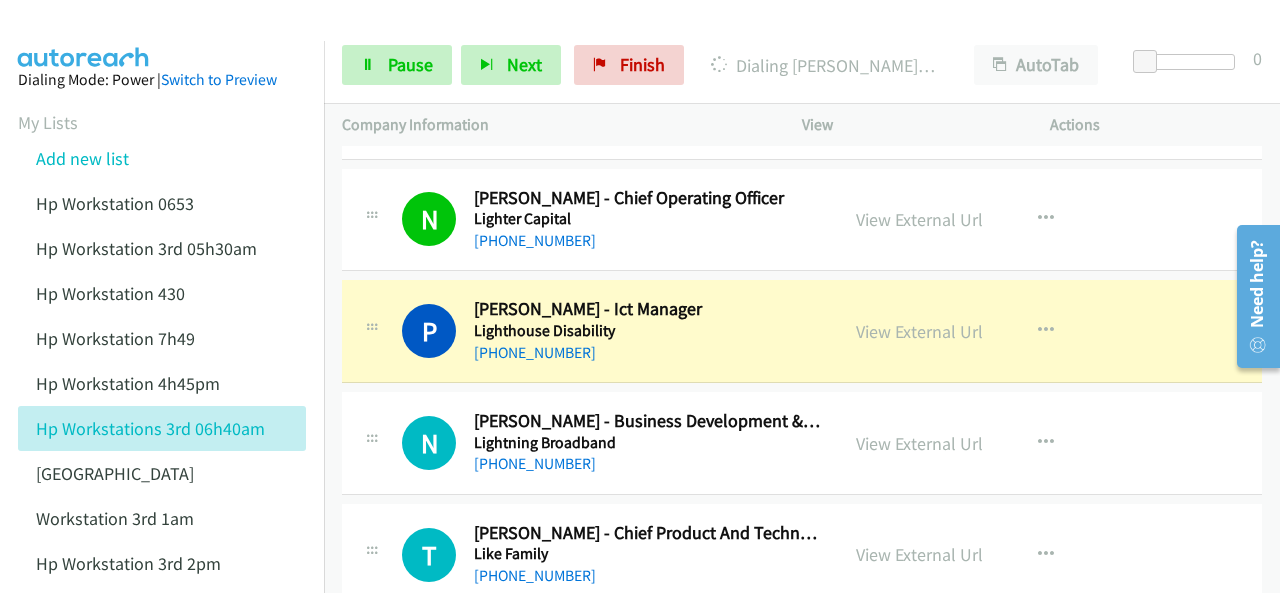 click on "Dialing Mode: Power
|
Switch to Preview
My Lists
Add new list
Hp Workstation 0653
Hp Workstation 3rd 05h30am
Hp Workstation 430
Hp Workstation 7h49
Hp Workstation 4h45pm
Hp Workstations 3rd 06h40am
Palo Alto
Workstation 3rd 1am
Hp Workstation 3rd 2pm
Back to Campaign Management
Scheduled Callbacks
FAQ
Agent Settings
Sign Out
Compact View
Email Support" at bounding box center [162, 460] 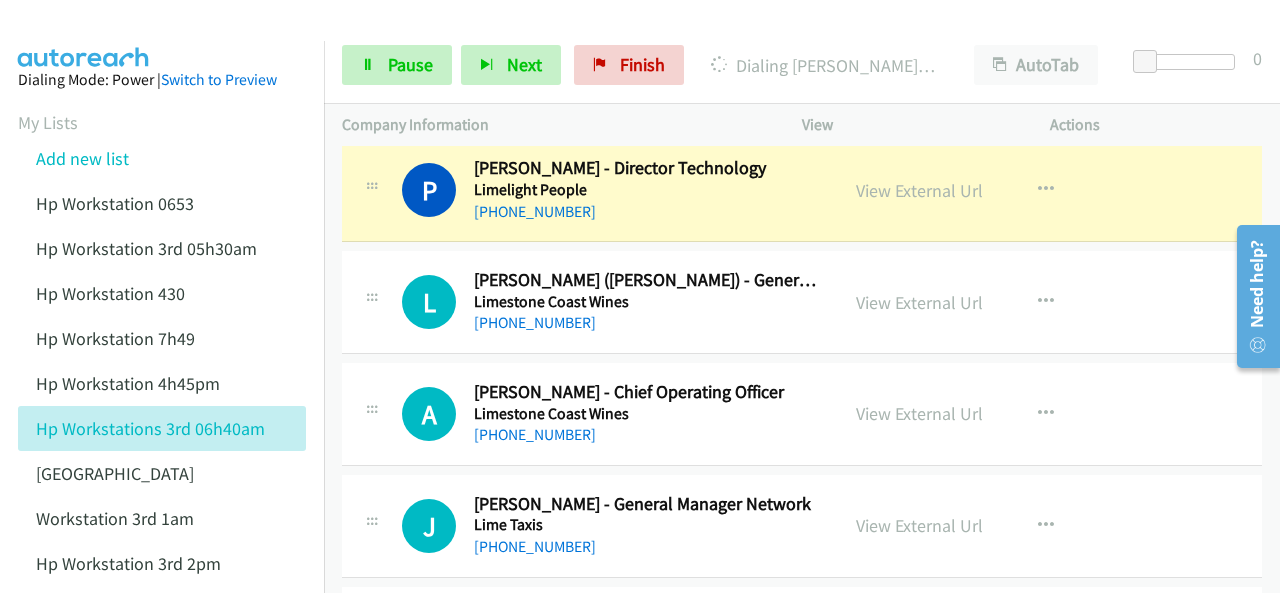 scroll, scrollTop: 4160, scrollLeft: 0, axis: vertical 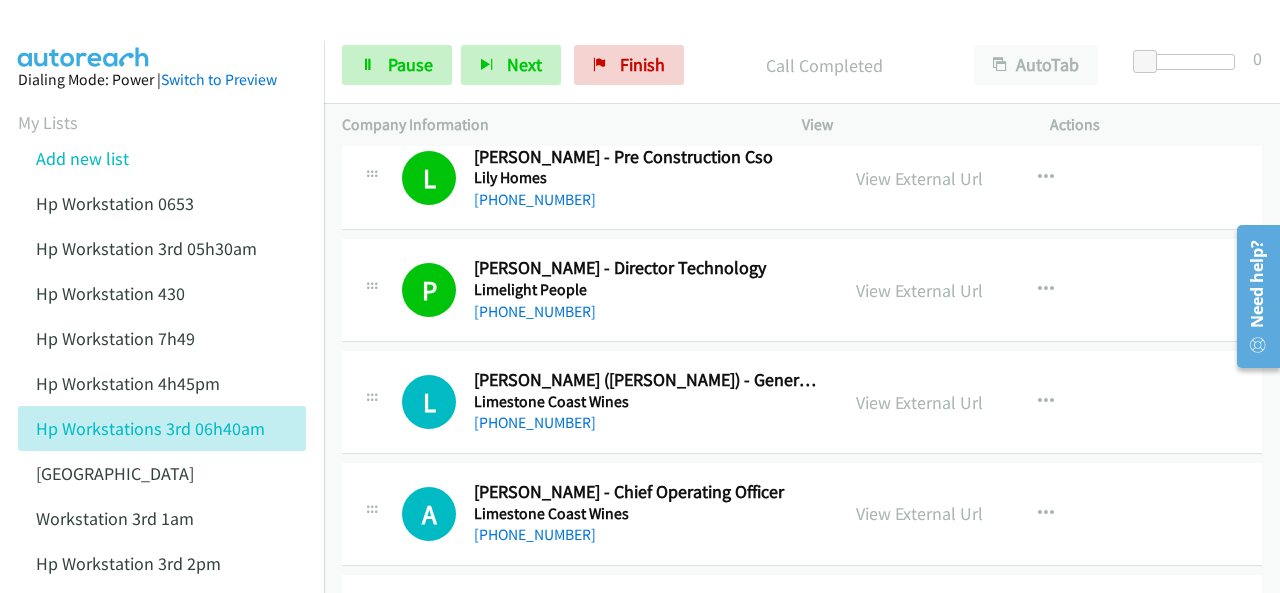 click at bounding box center [84, 35] 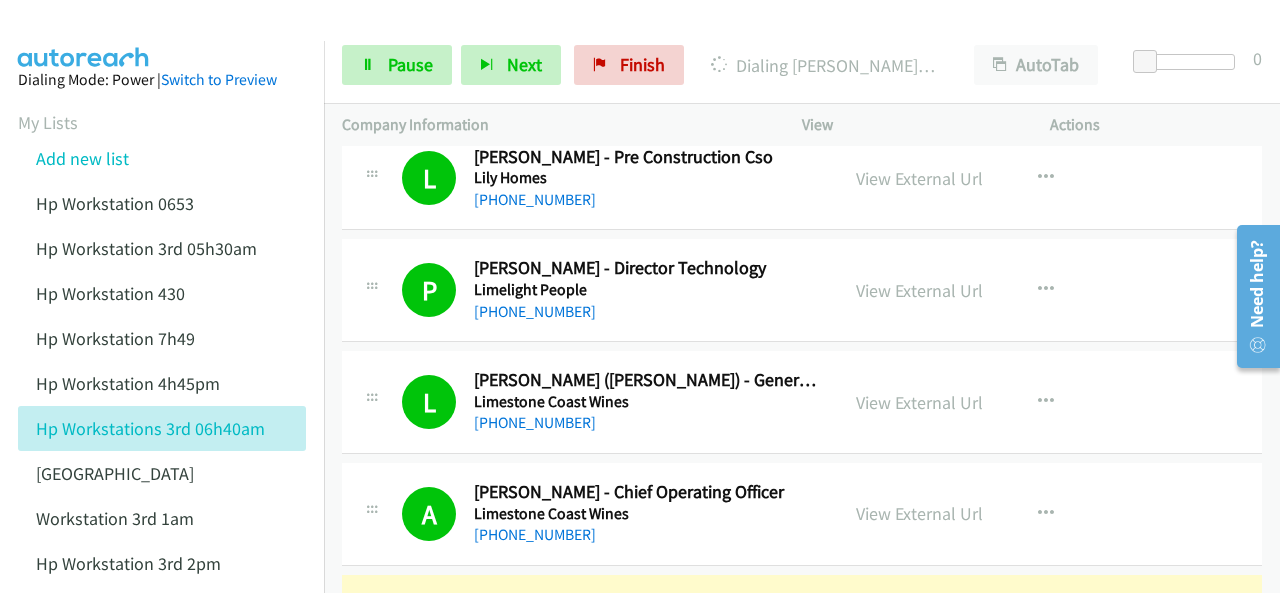click at bounding box center (84, 35) 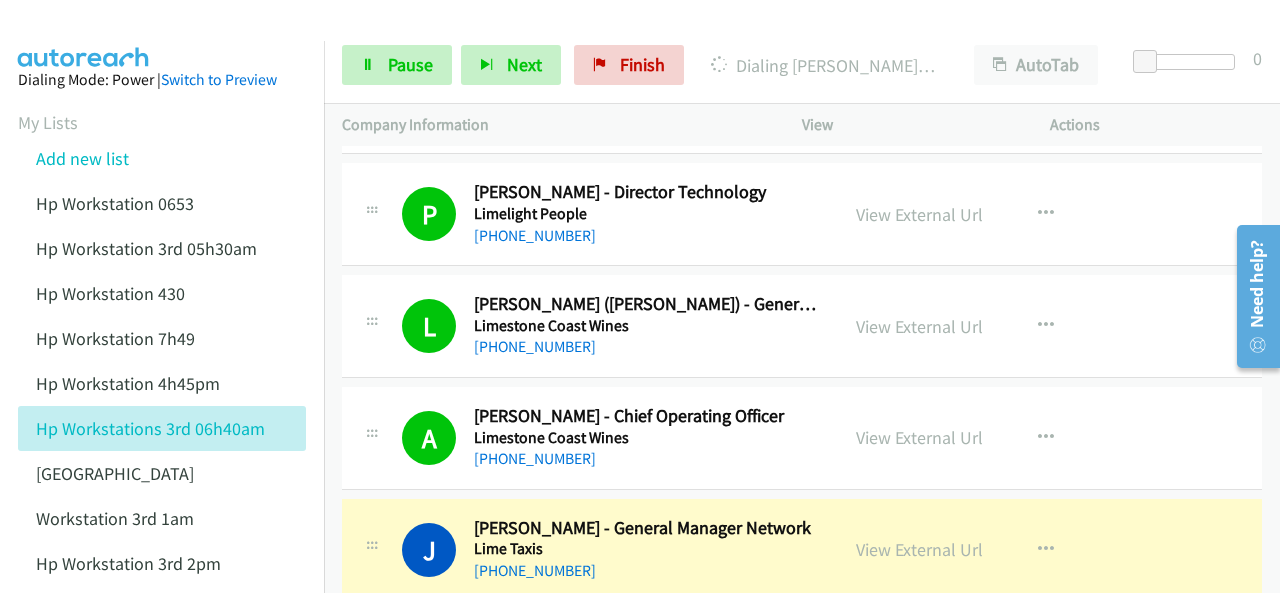 scroll, scrollTop: 4260, scrollLeft: 0, axis: vertical 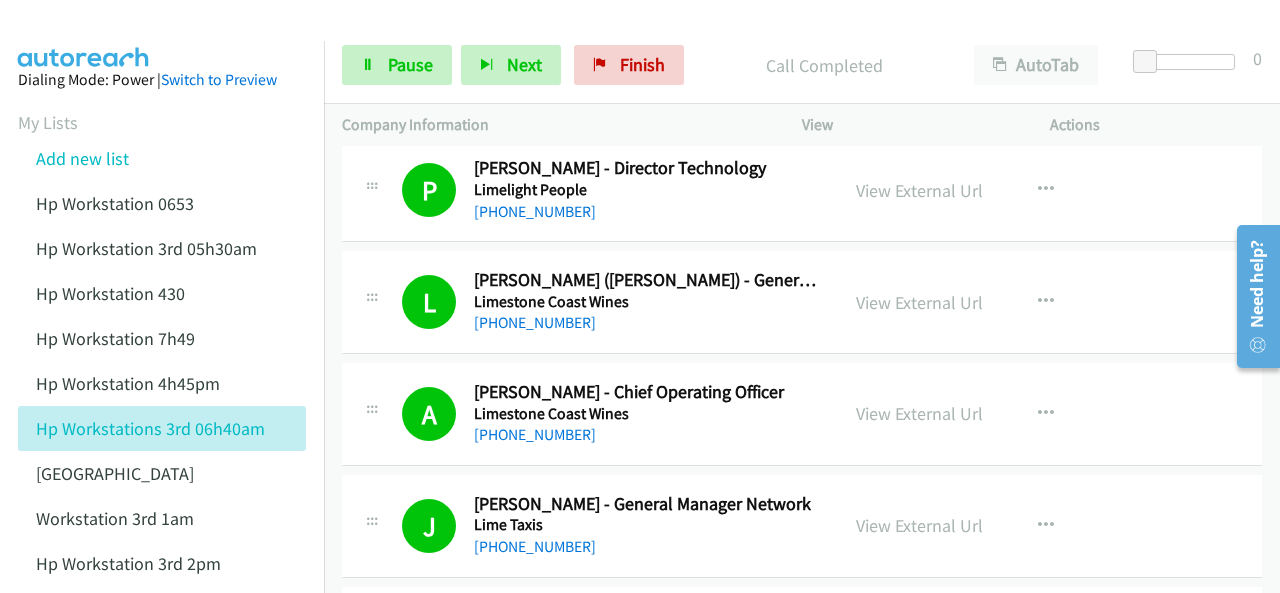 drag, startPoint x: 63, startPoint y: 54, endPoint x: 118, endPoint y: 41, distance: 56.515484 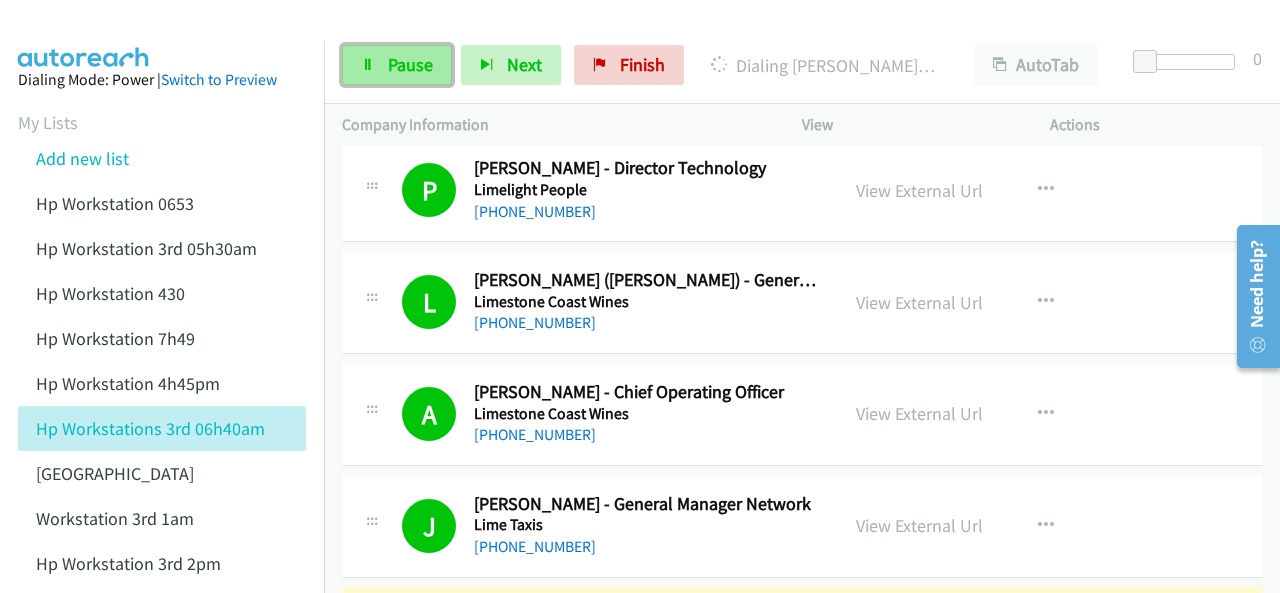 click on "Pause" at bounding box center [410, 64] 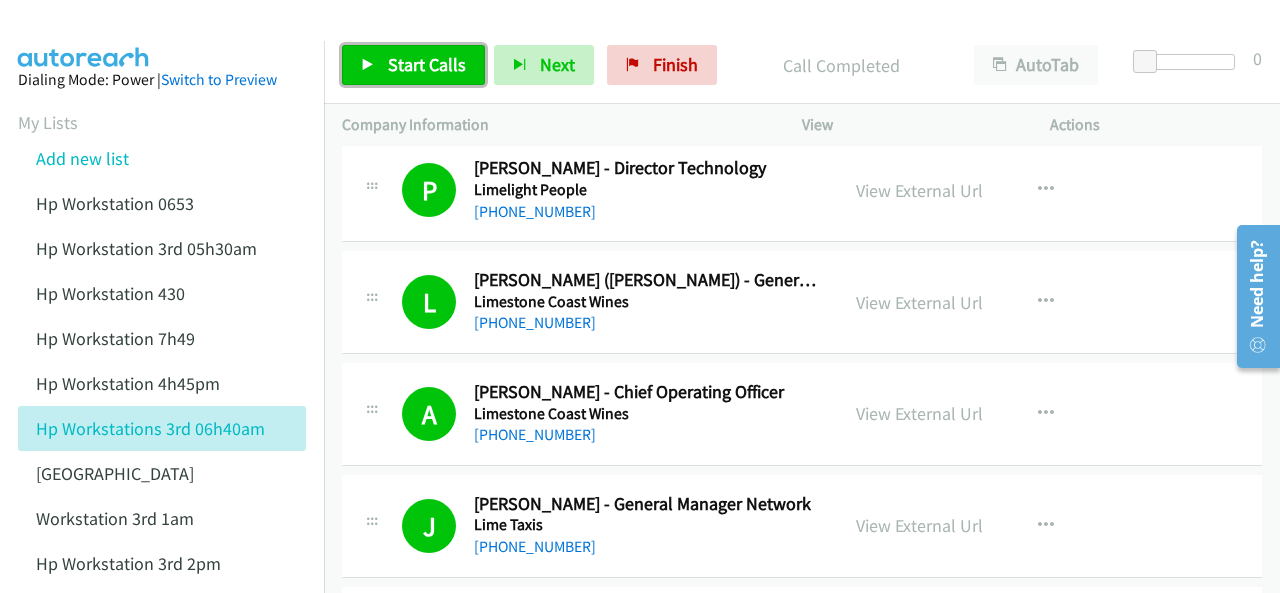 click on "Start Calls" at bounding box center (427, 64) 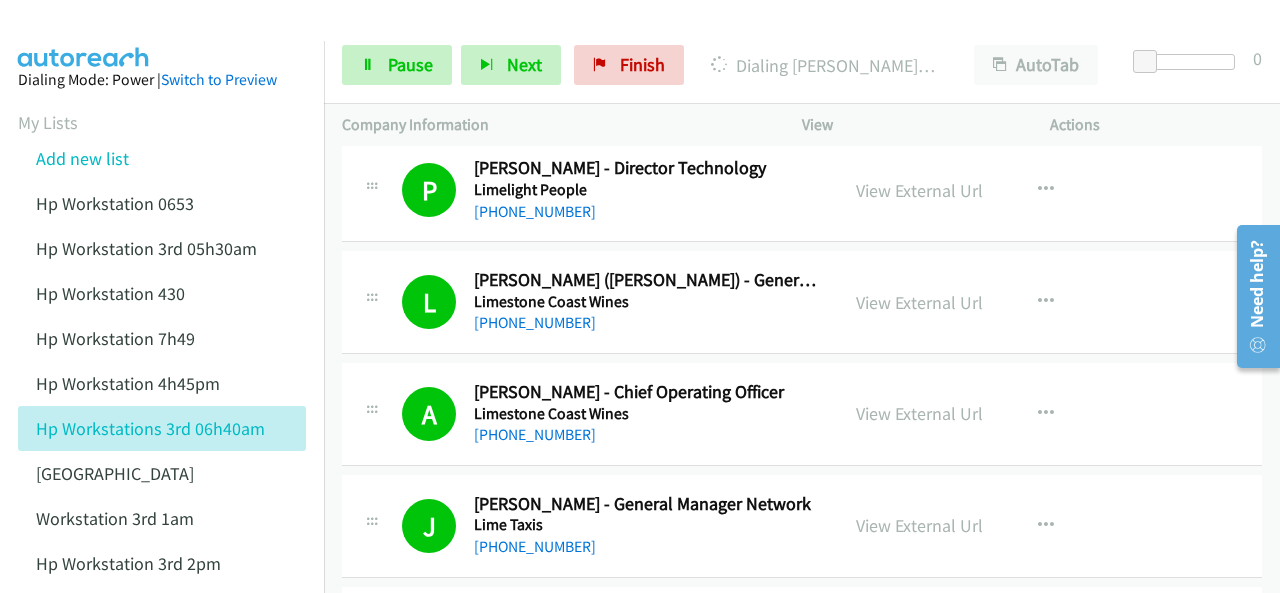 click at bounding box center [84, 35] 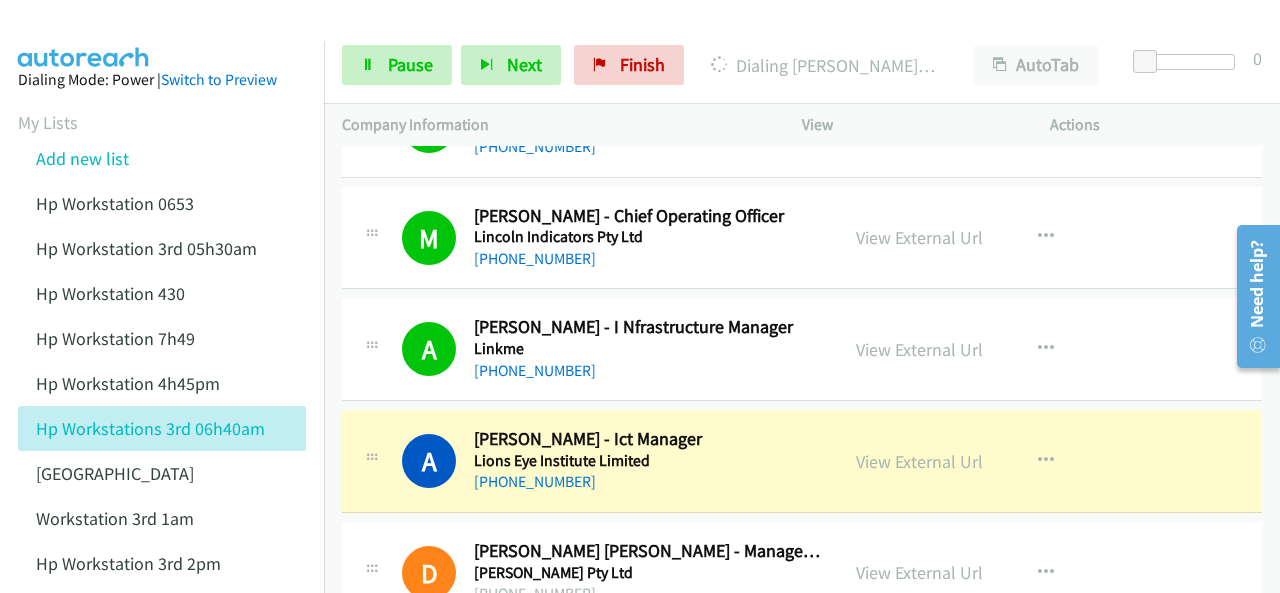scroll, scrollTop: 4760, scrollLeft: 0, axis: vertical 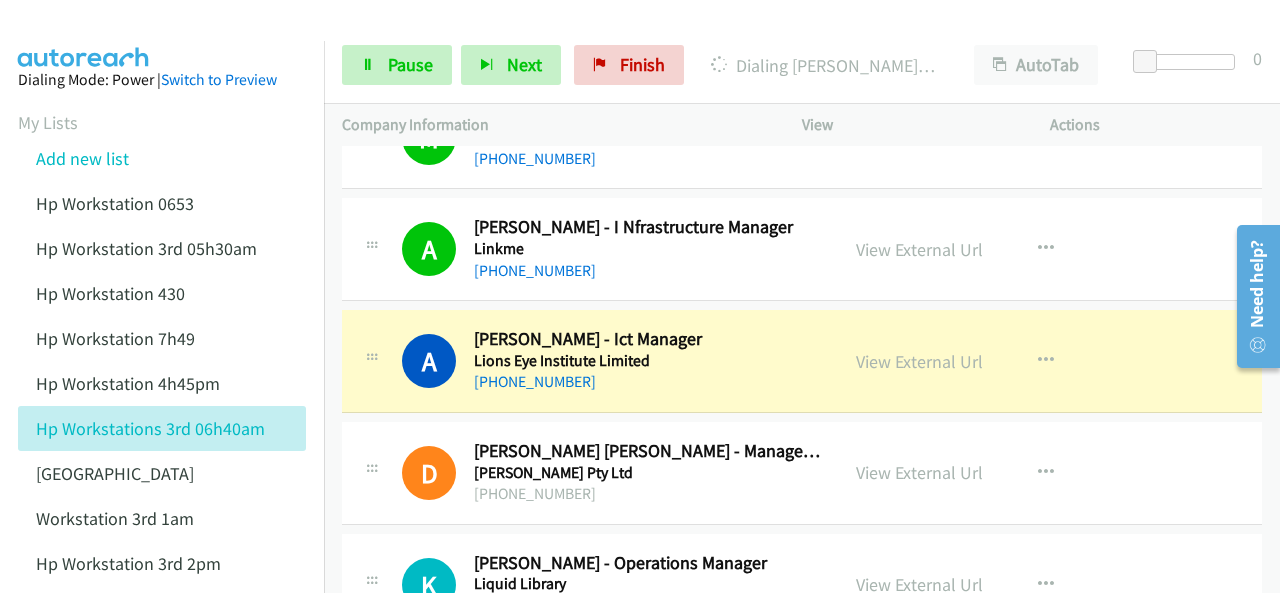 click at bounding box center (631, 38) 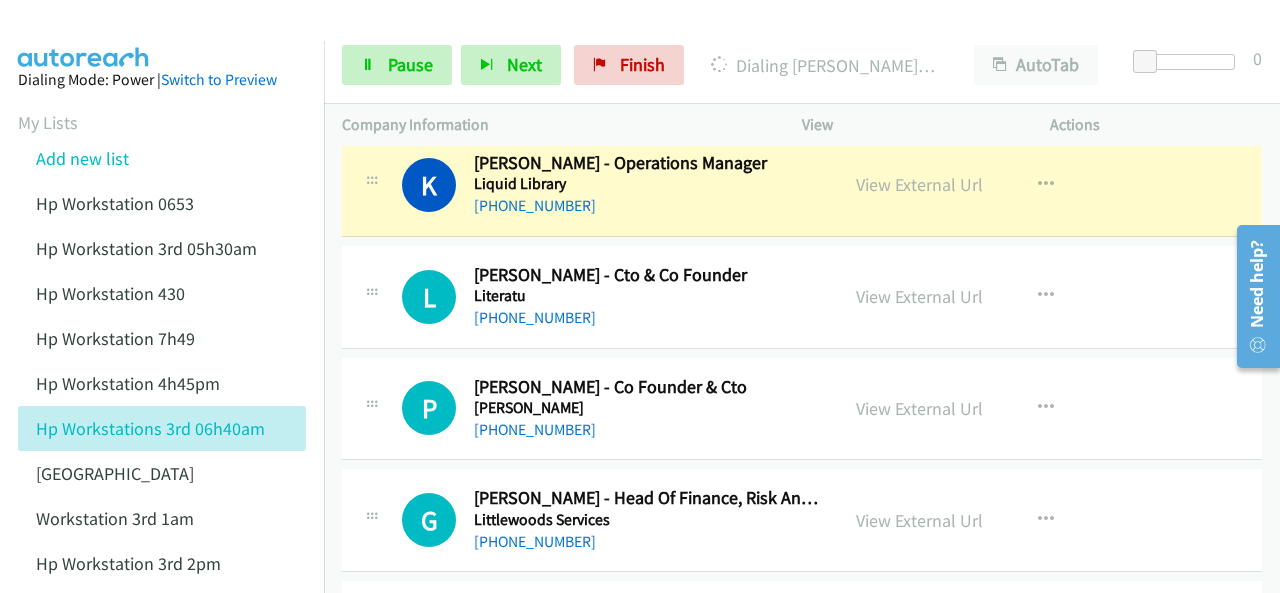 scroll, scrollTop: 5060, scrollLeft: 0, axis: vertical 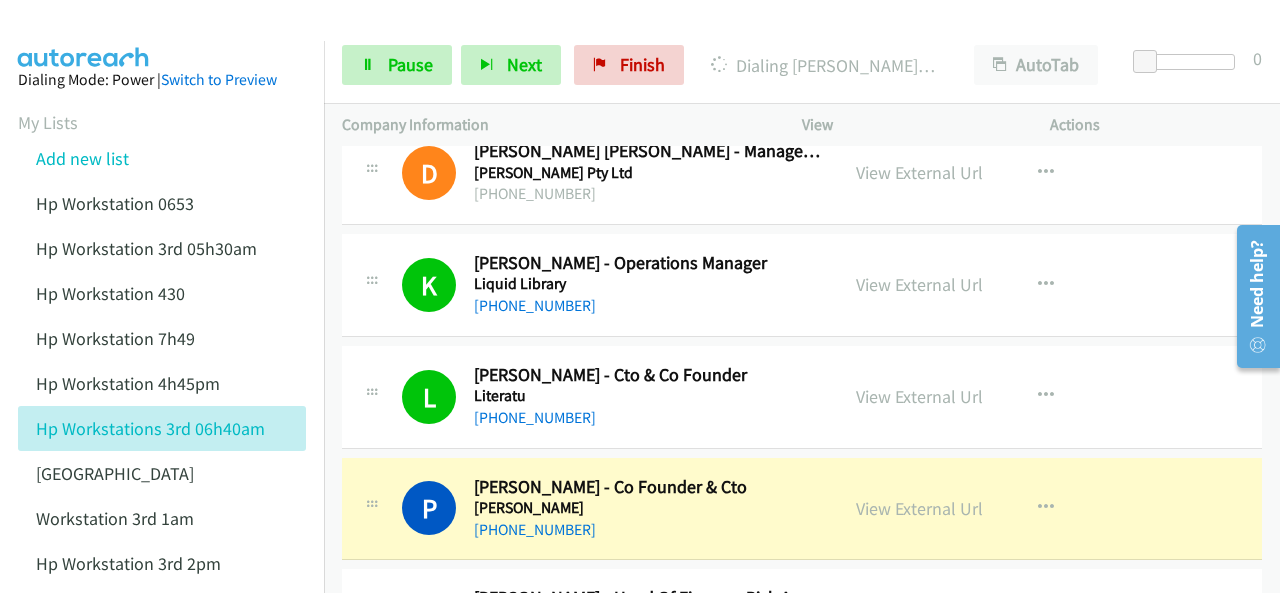 click at bounding box center (84, 35) 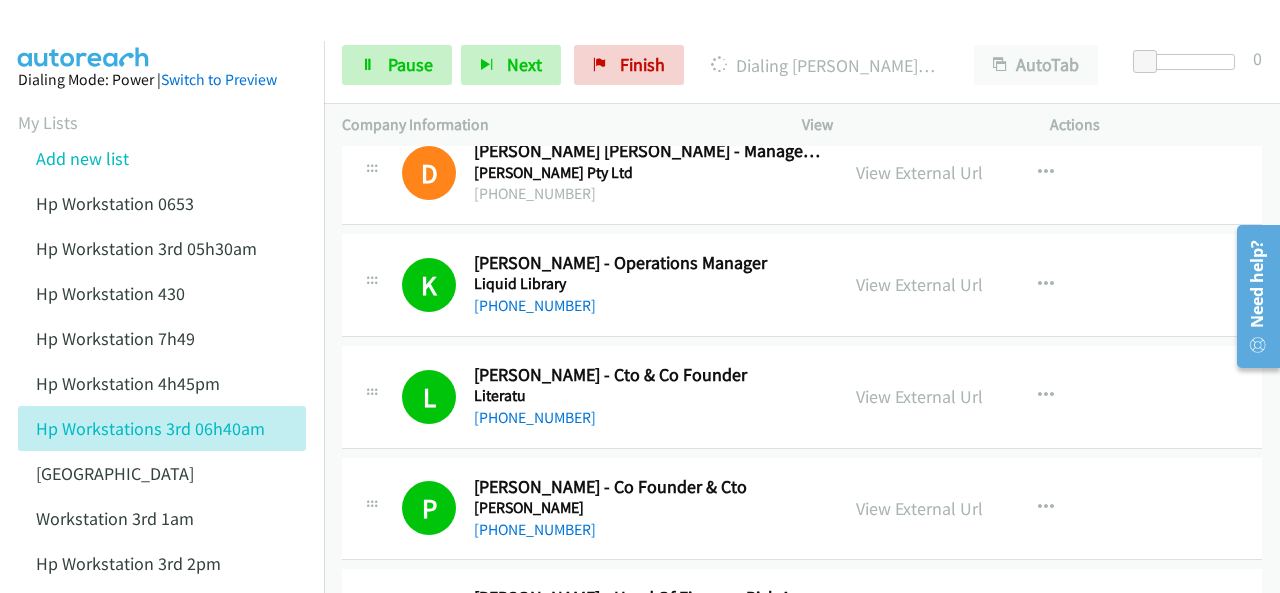 click at bounding box center (84, 35) 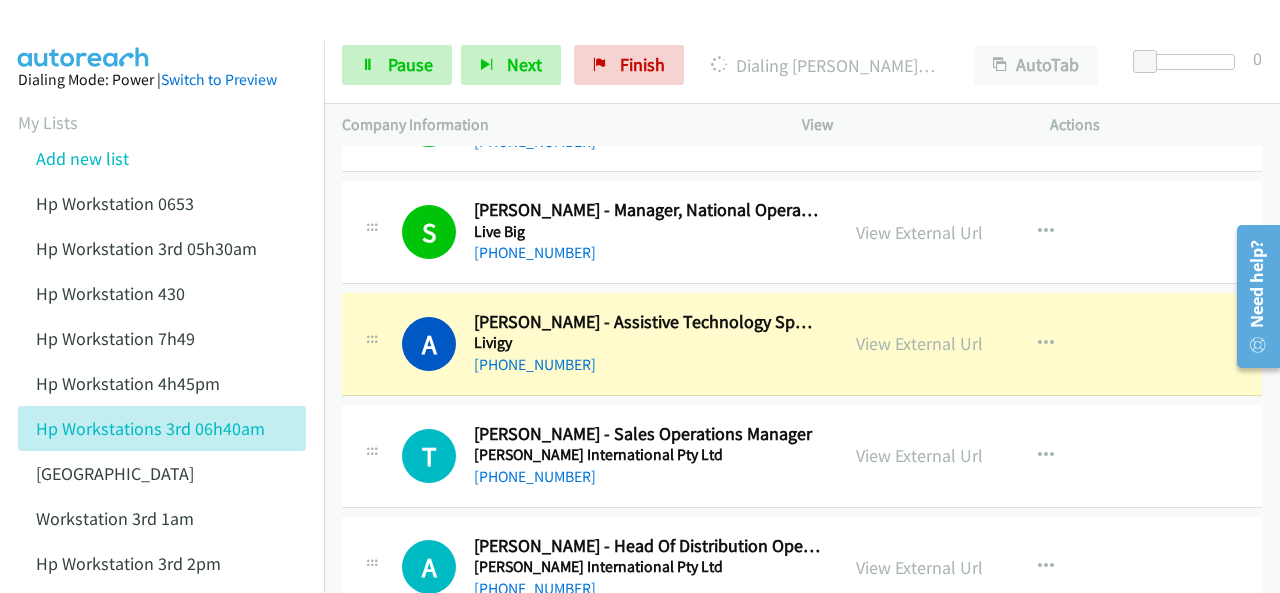 scroll, scrollTop: 5660, scrollLeft: 0, axis: vertical 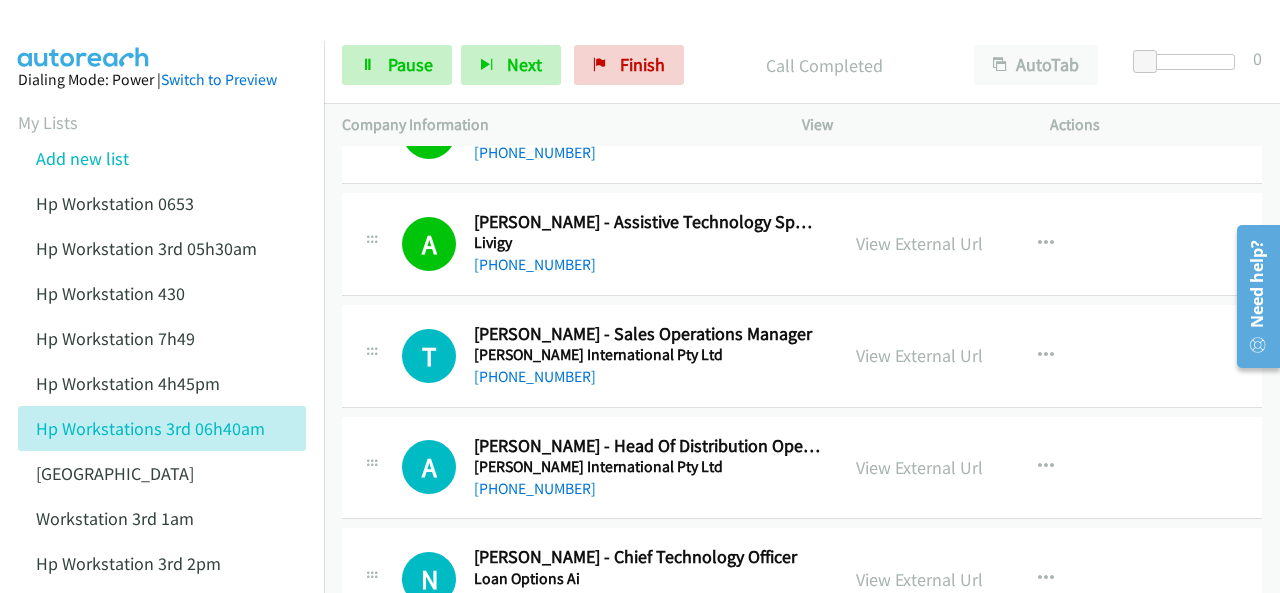 click on "My Lists
Add new list
Hp Workstation 0653
Hp Workstation 3rd 05h30am
Hp Workstation 430
Hp Workstation 7h49
Hp Workstation 4h45pm
Hp Workstations 3rd 06h40am
Palo Alto
Workstation 3rd 1am
Hp Workstation 3rd 2pm" at bounding box center (162, 347) 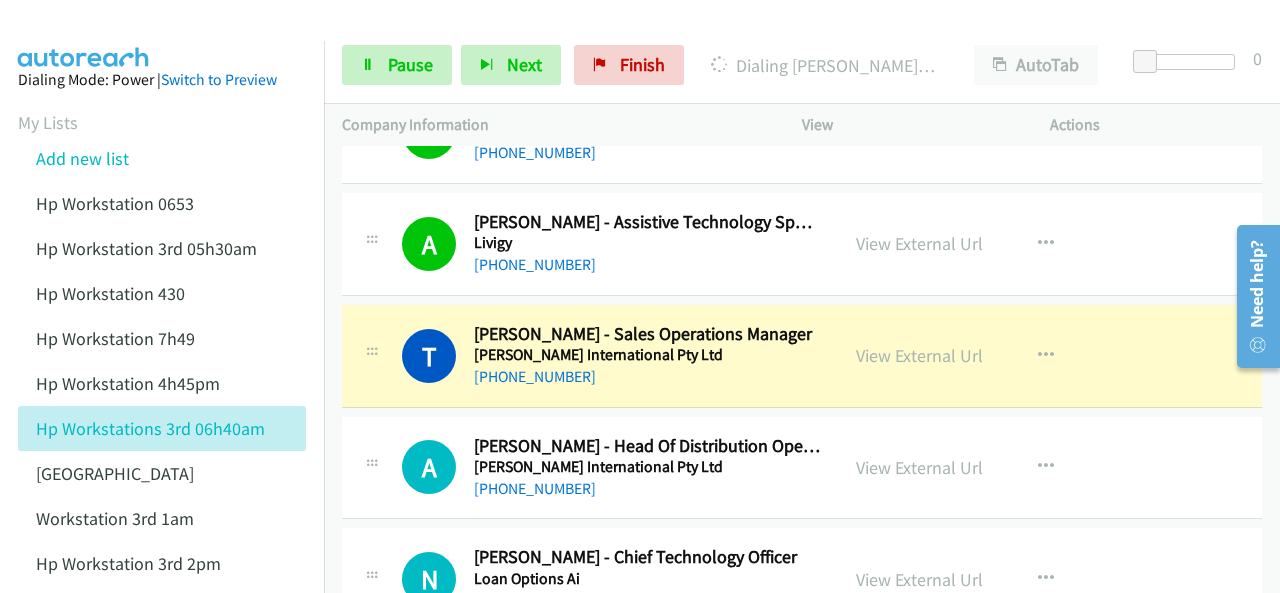 click at bounding box center [84, 35] 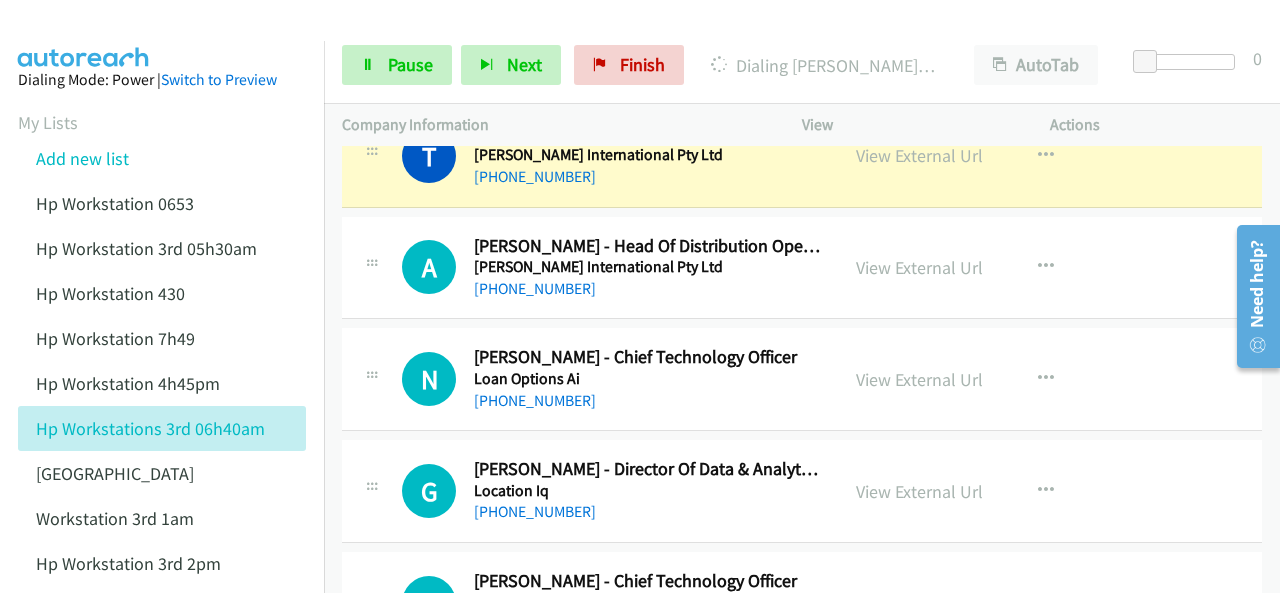 scroll, scrollTop: 5760, scrollLeft: 0, axis: vertical 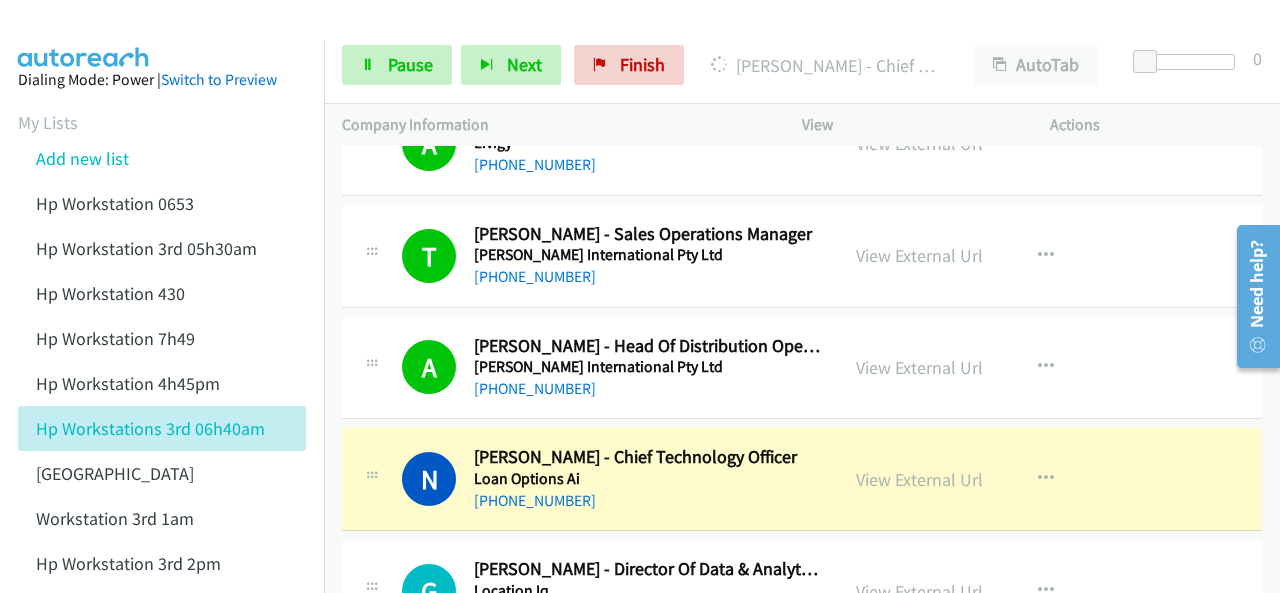 click at bounding box center [84, 35] 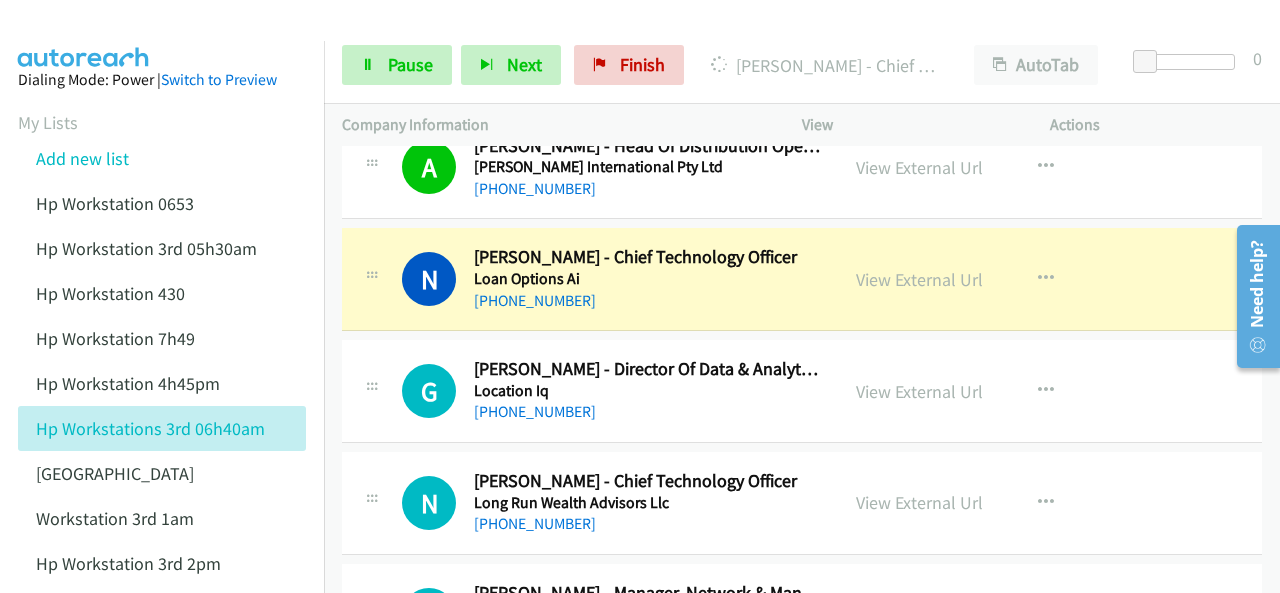 scroll, scrollTop: 6060, scrollLeft: 0, axis: vertical 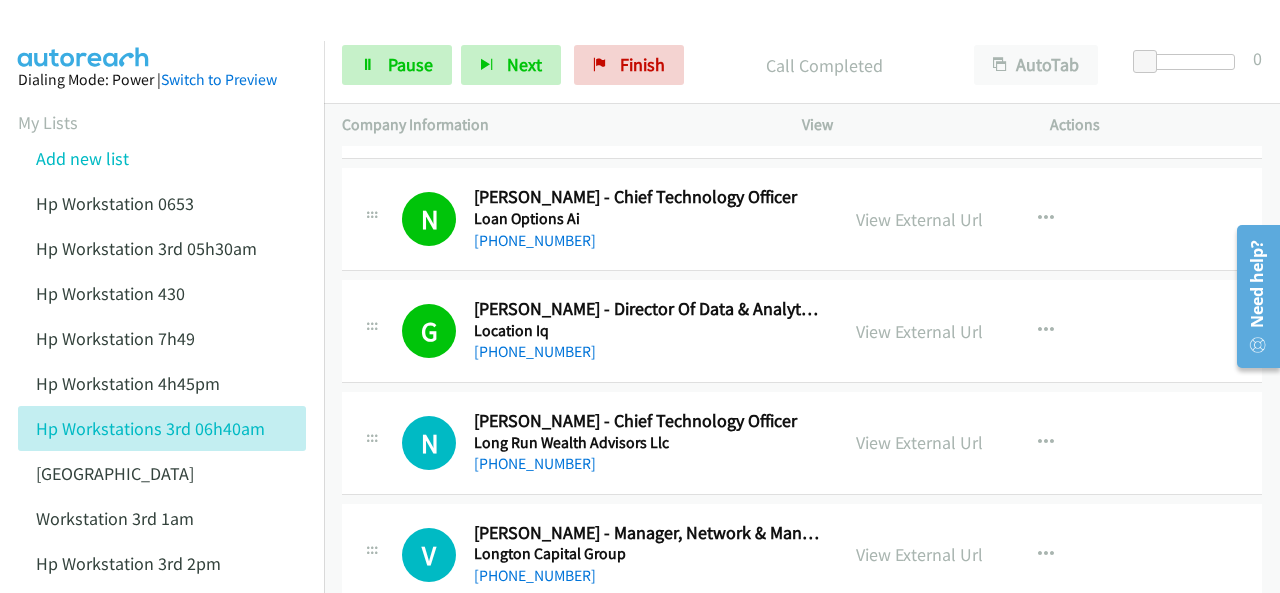 click at bounding box center [84, 35] 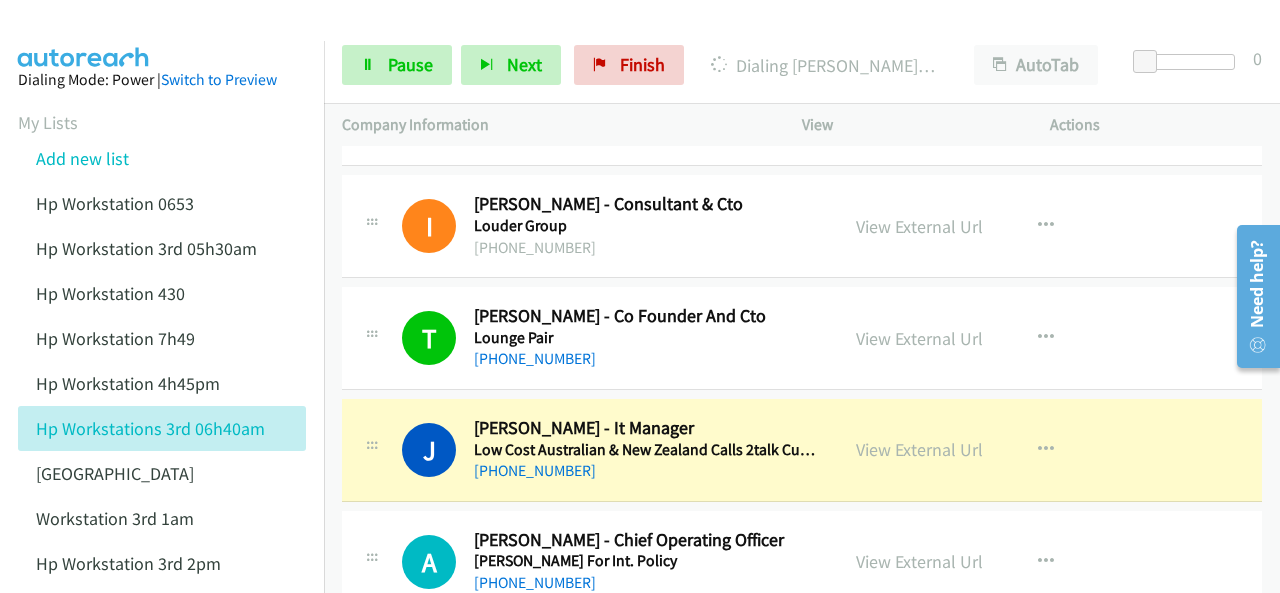 scroll, scrollTop: 6620, scrollLeft: 0, axis: vertical 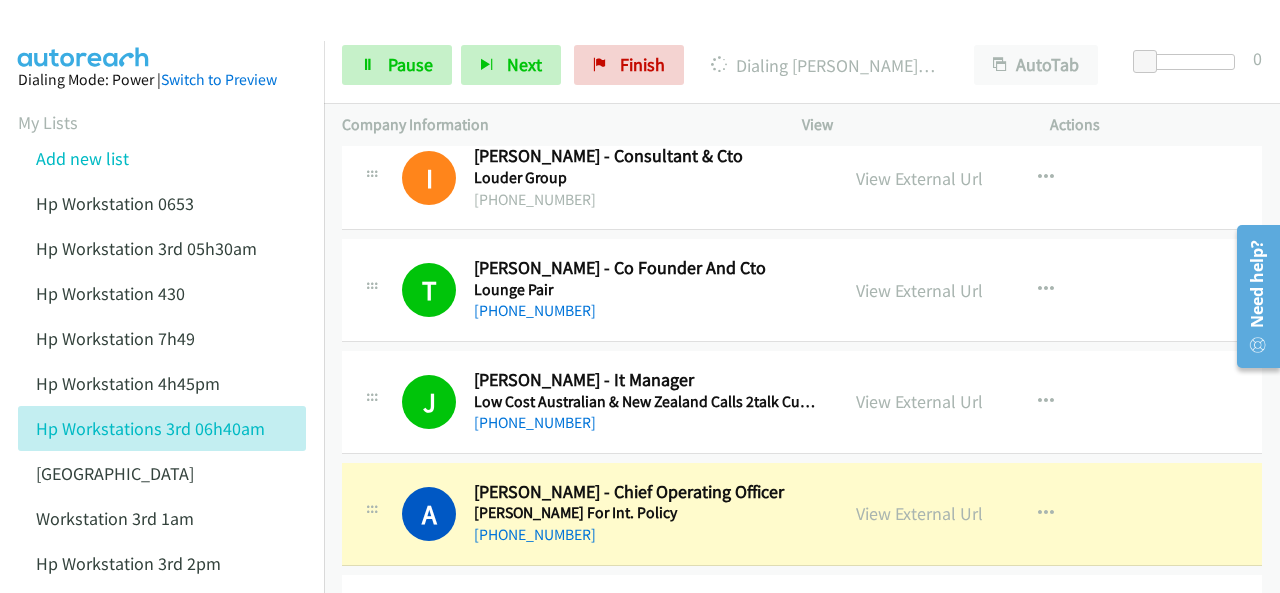 click at bounding box center [84, 35] 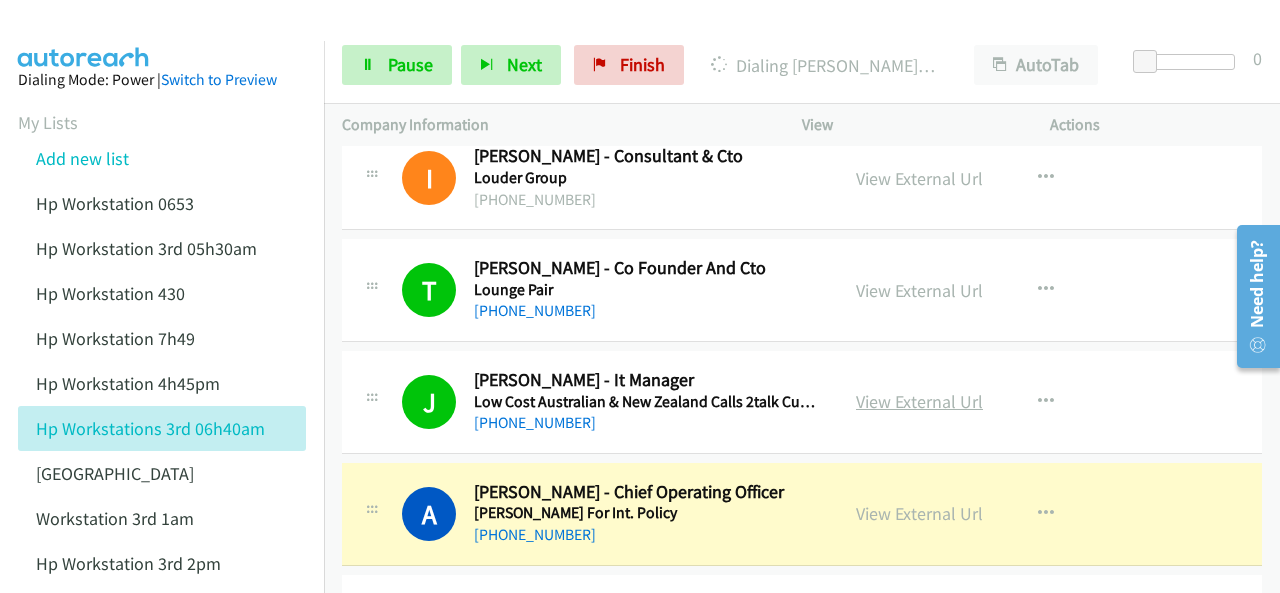 click on "View External Url" at bounding box center [919, 401] 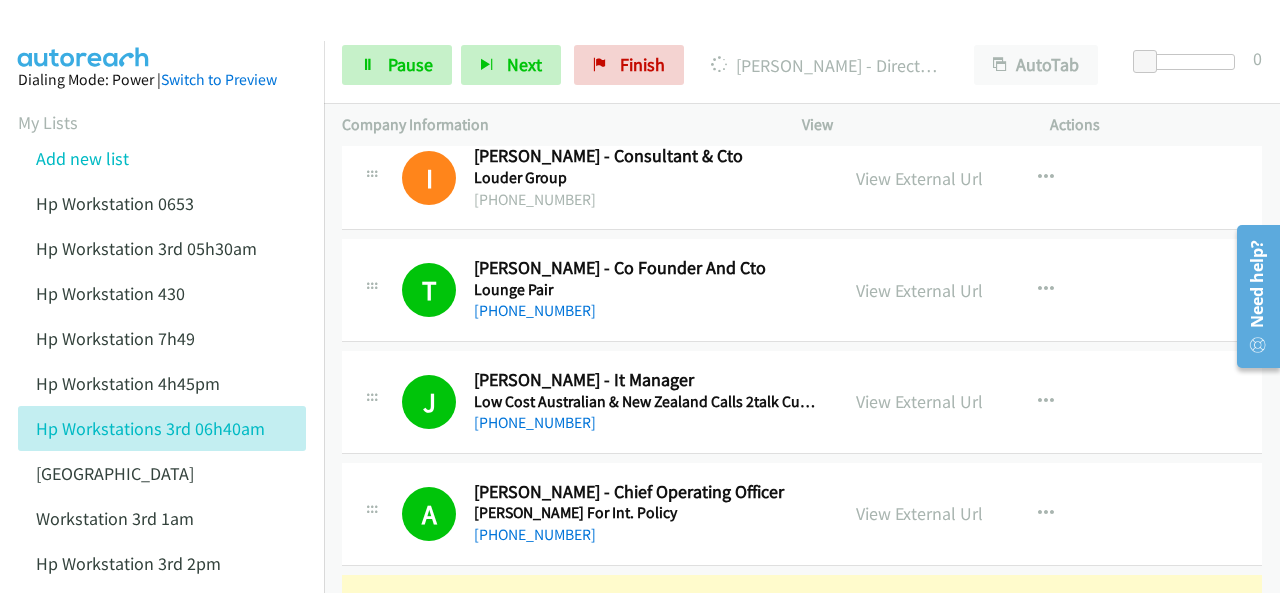 click at bounding box center (84, 35) 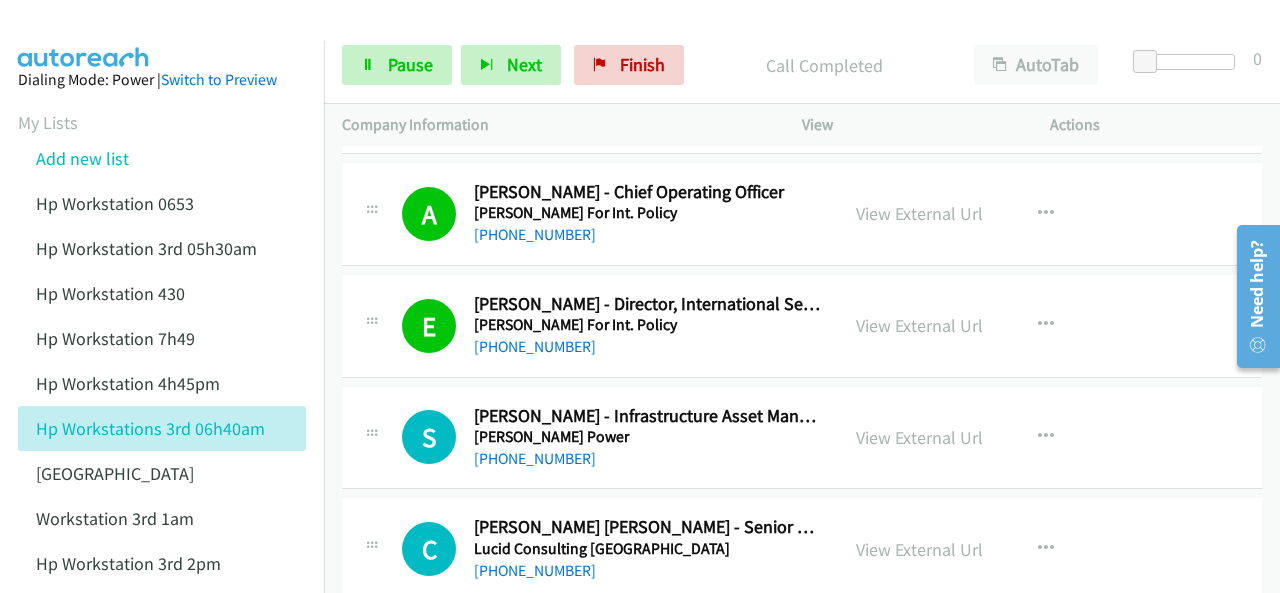 click on "Dialing Mode: Power
|
Switch to Preview
My Lists
Add new list
Hp Workstation 0653
Hp Workstation 3rd 05h30am
Hp Workstation 430
Hp Workstation 7h49
Hp Workstation 4h45pm
Hp Workstations 3rd 06h40am
Palo Alto
Workstation 3rd 1am
Hp Workstation 3rd 2pm
Back to Campaign Management
Scheduled Callbacks
FAQ
Agent Settings
Sign Out
Compact View
Email Support" at bounding box center (162, 460) 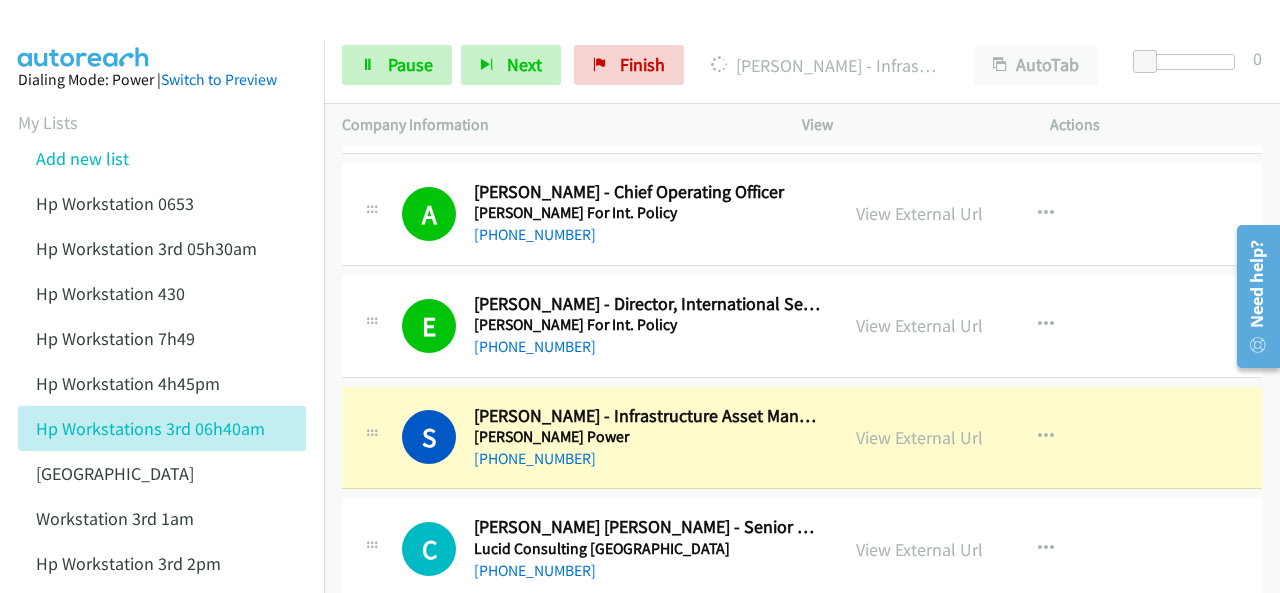 click at bounding box center [84, 35] 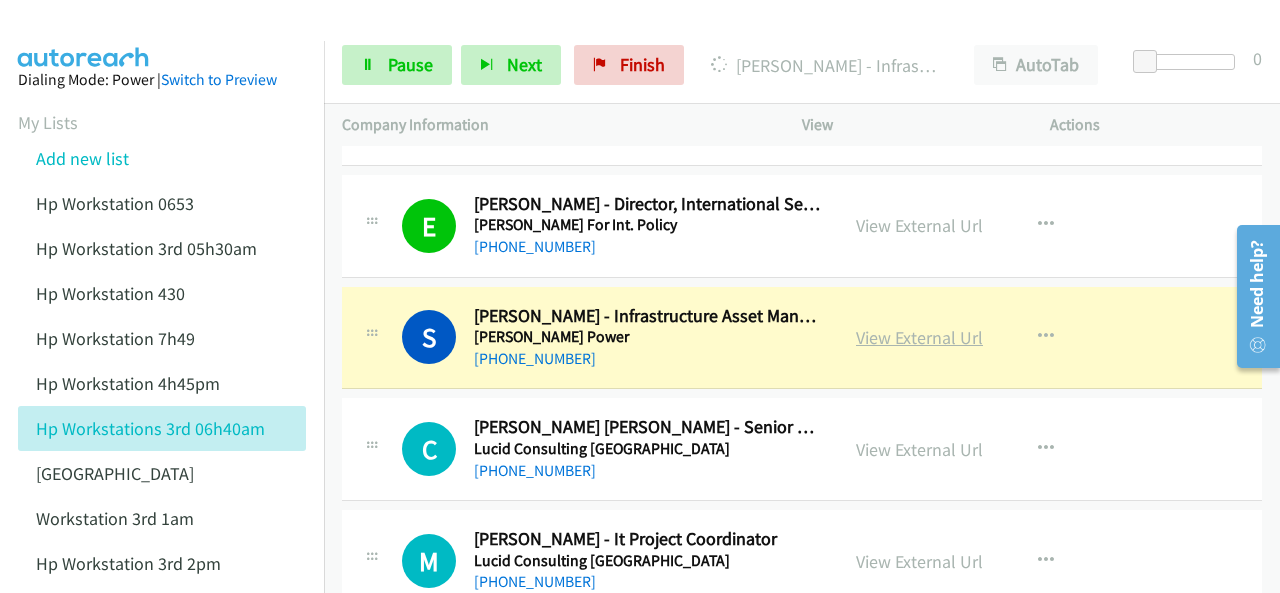 click on "View External Url" at bounding box center (919, 337) 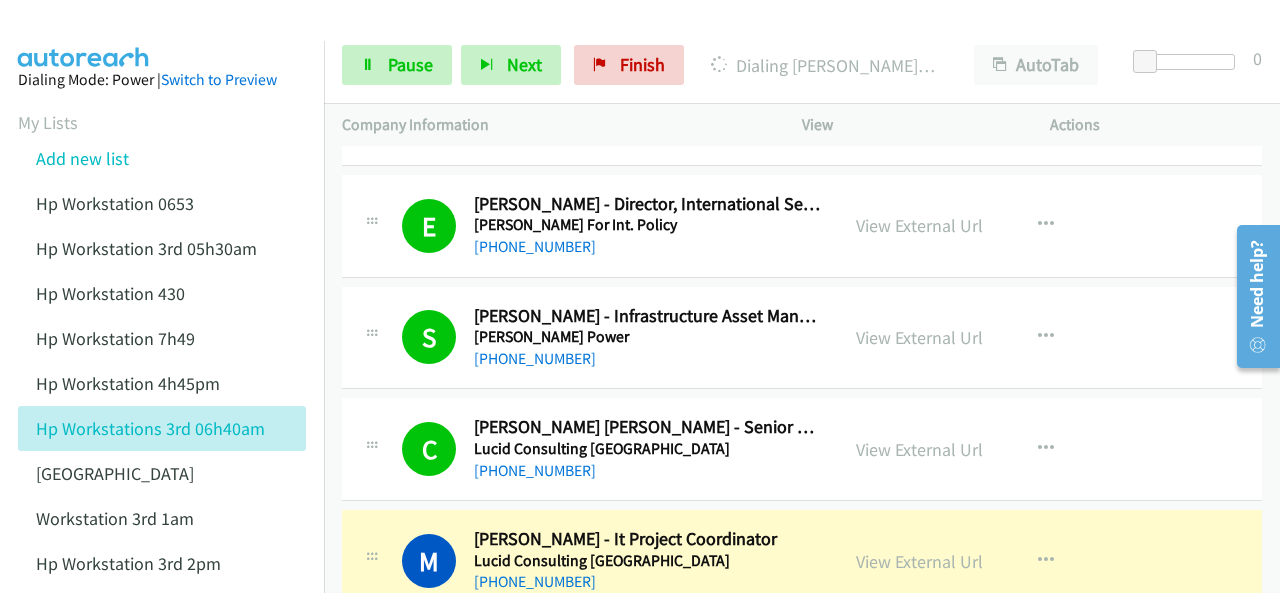 click on "Dialing Mode: Power
|
Switch to Preview
My Lists
Add new list
Hp Workstation 0653
Hp Workstation 3rd 05h30am
Hp Workstation 430
Hp Workstation 7h49
Hp Workstation 4h45pm
Hp Workstations 3rd 06h40am
Palo Alto
Workstation 3rd 1am
Hp Workstation 3rd 2pm
Back to Campaign Management
Scheduled Callbacks
FAQ
Agent Settings
Sign Out
Compact View
Email Support" at bounding box center [162, 460] 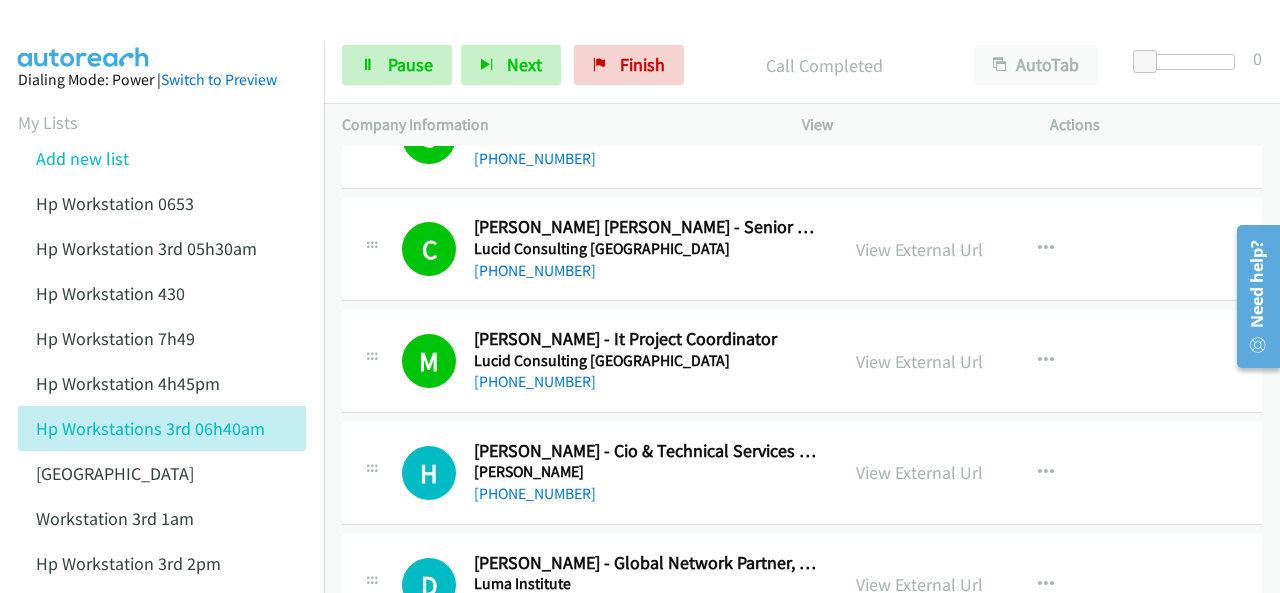 scroll, scrollTop: 7320, scrollLeft: 0, axis: vertical 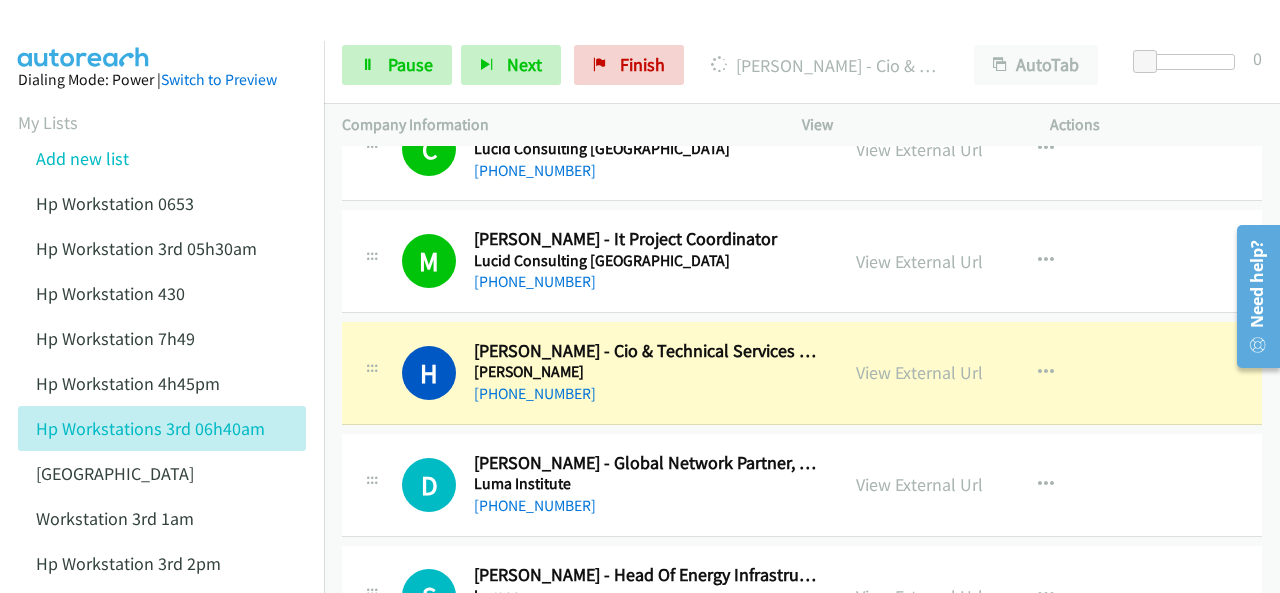 click at bounding box center (84, 35) 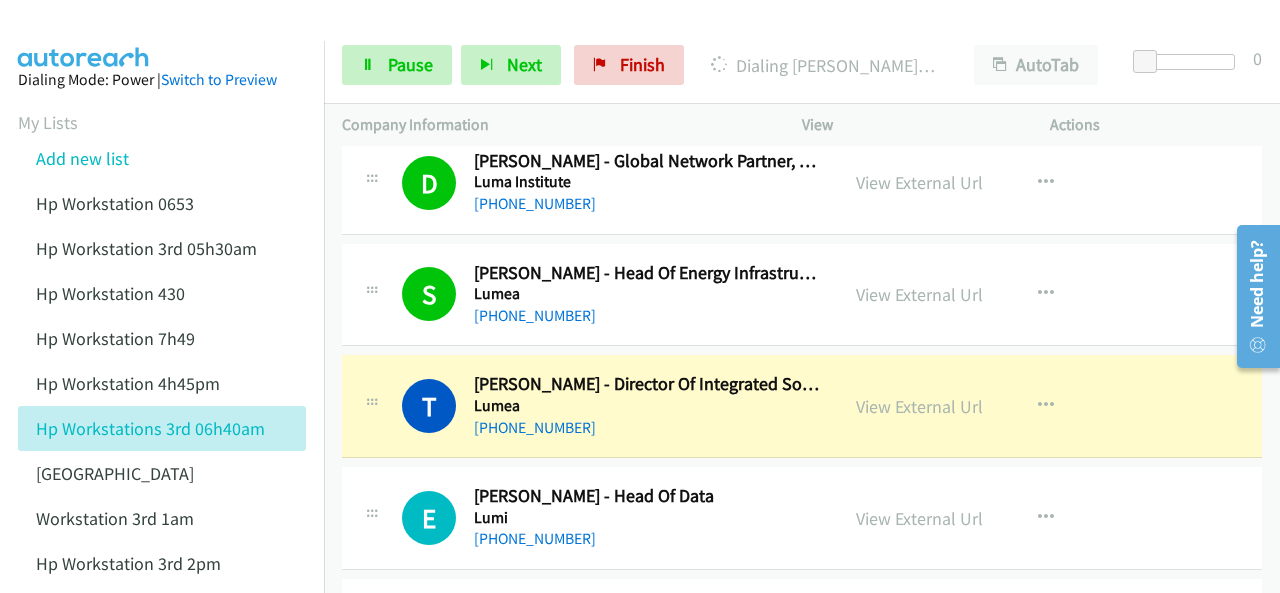 scroll, scrollTop: 7820, scrollLeft: 0, axis: vertical 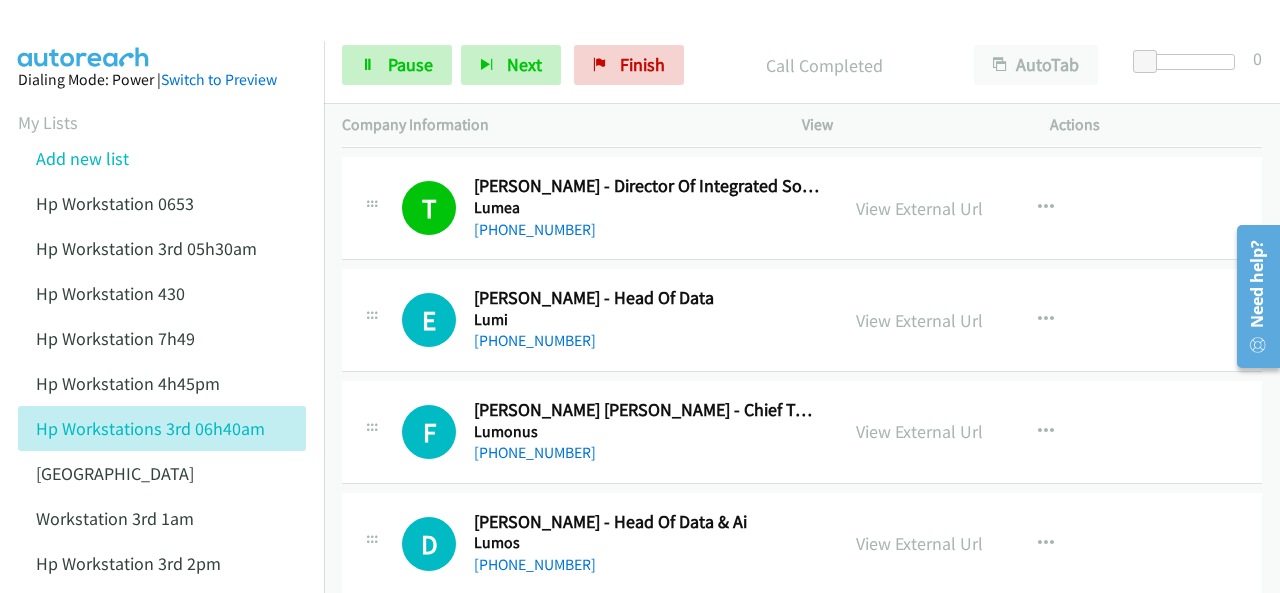 click at bounding box center (84, 35) 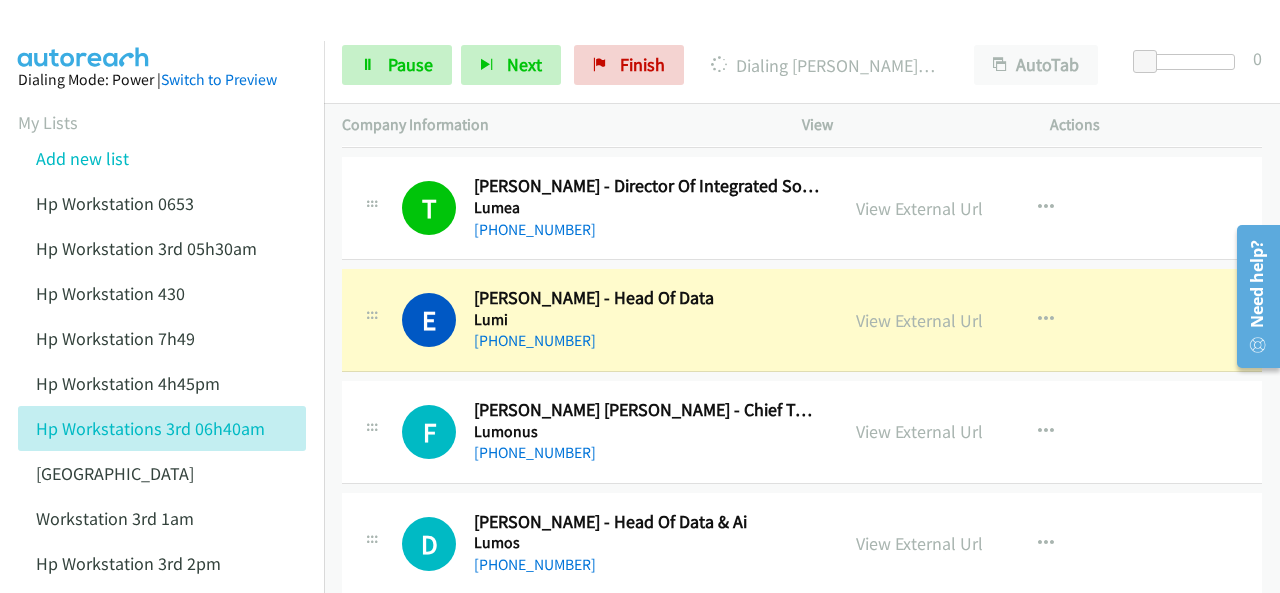 click at bounding box center [84, 35] 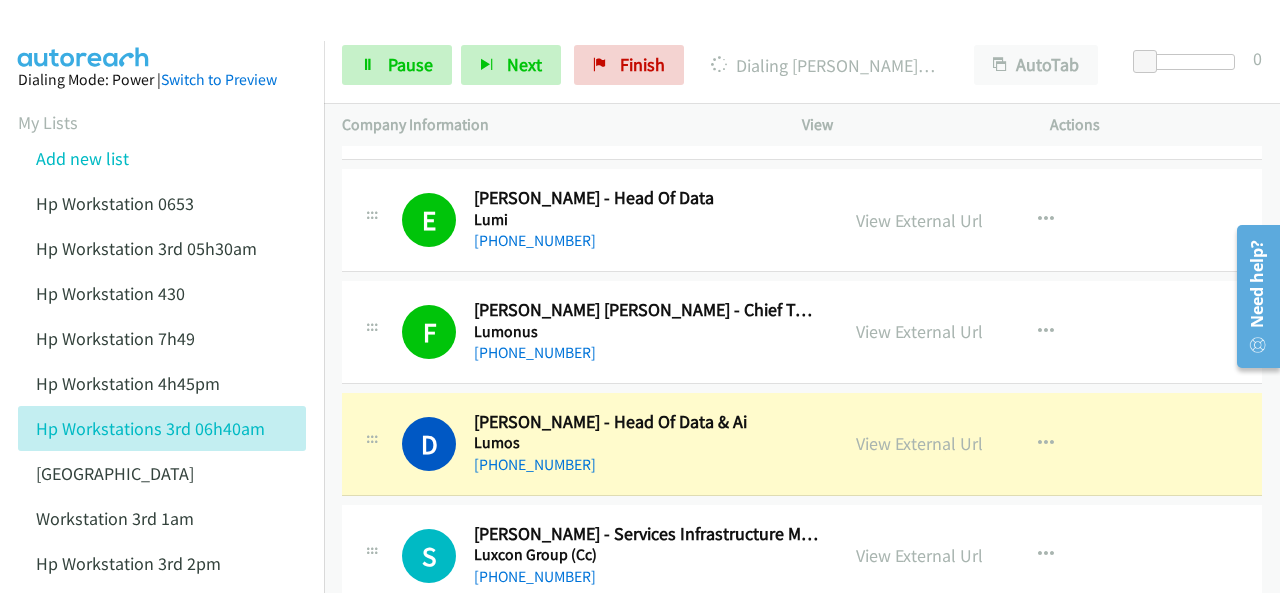 click at bounding box center (84, 35) 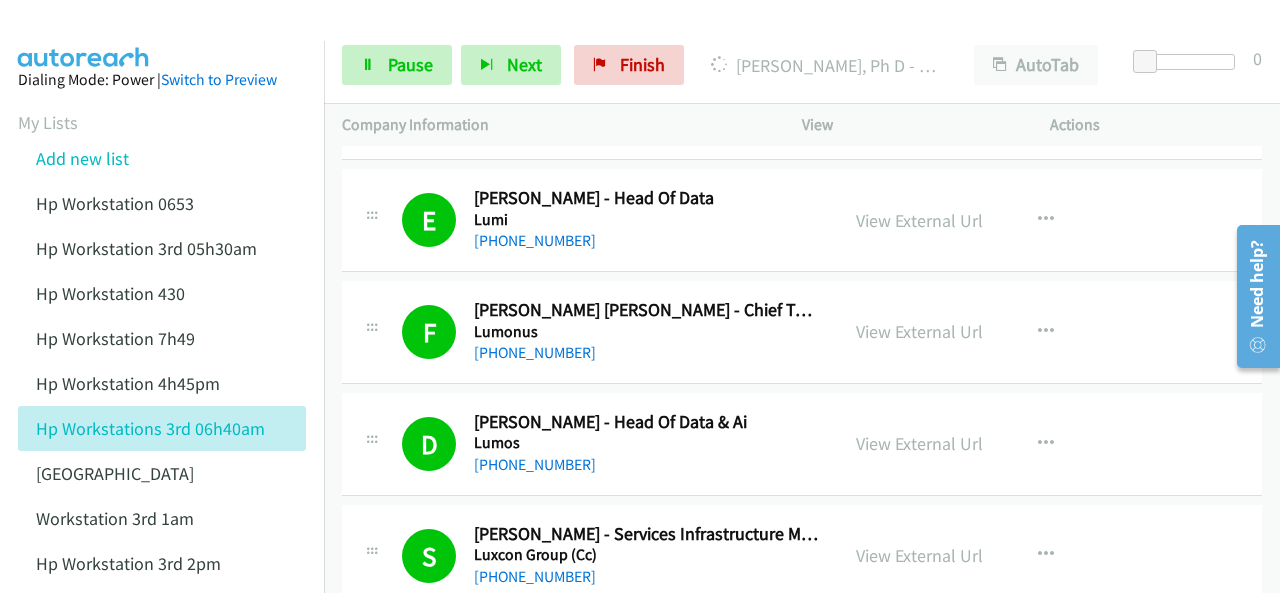 click on "Dialing Mode: Power
|
Switch to Preview
My Lists
Add new list
Hp Workstation 0653
Hp Workstation 3rd 05h30am
Hp Workstation 430
Hp Workstation 7h49
Hp Workstation 4h45pm
Hp Workstations 3rd 06h40am
Palo Alto
Workstation 3rd 1am
Hp Workstation 3rd 2pm
Back to Campaign Management
Scheduled Callbacks
FAQ
Agent Settings
Sign Out
Compact View
Email Support" at bounding box center [162, 460] 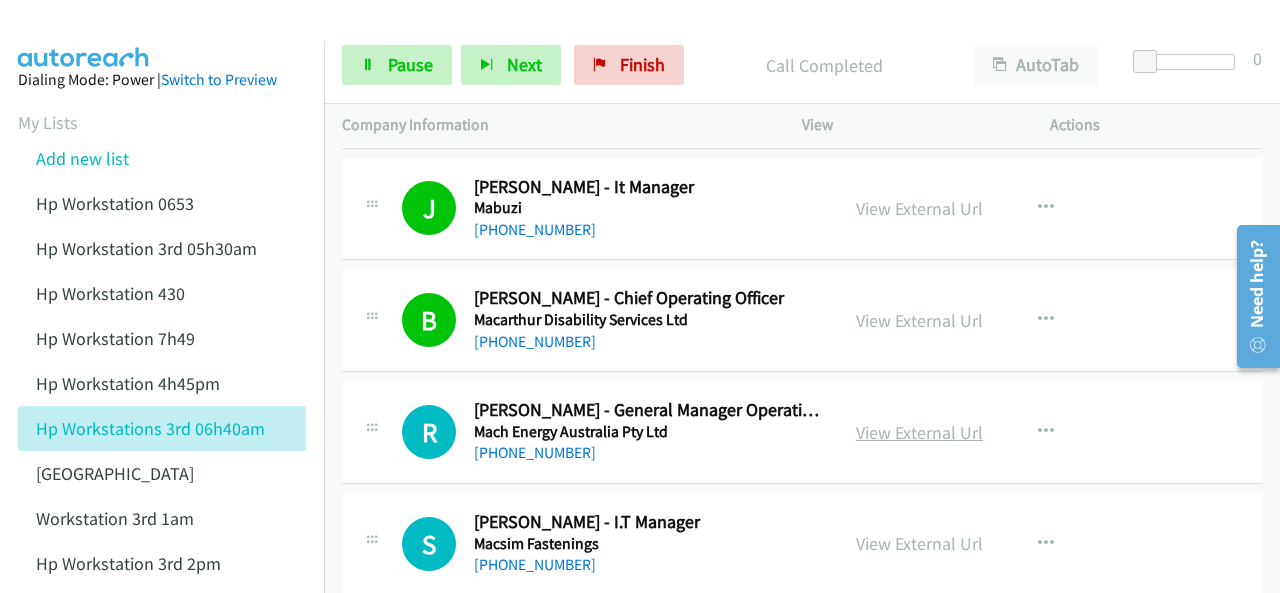 scroll, scrollTop: 9420, scrollLeft: 0, axis: vertical 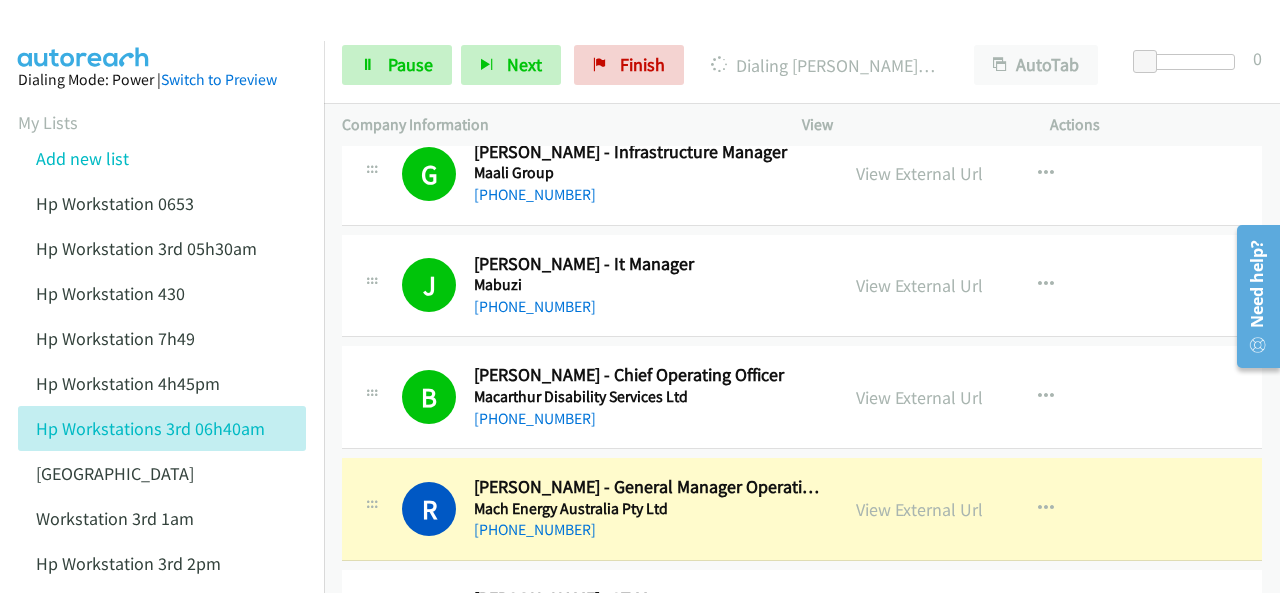 click on "Dialing Mode: Power
|
Switch to Preview
My Lists
Add new list
Hp Workstation 0653
Hp Workstation 3rd 05h30am
Hp Workstation 430
Hp Workstation 7h49
Hp Workstation 4h45pm
Hp Workstations 3rd 06h40am
Palo Alto
Workstation 3rd 1am
Hp Workstation 3rd 2pm
Back to Campaign Management
Scheduled Callbacks
FAQ
Agent Settings
Sign Out
Compact View
Email Support" at bounding box center [162, 460] 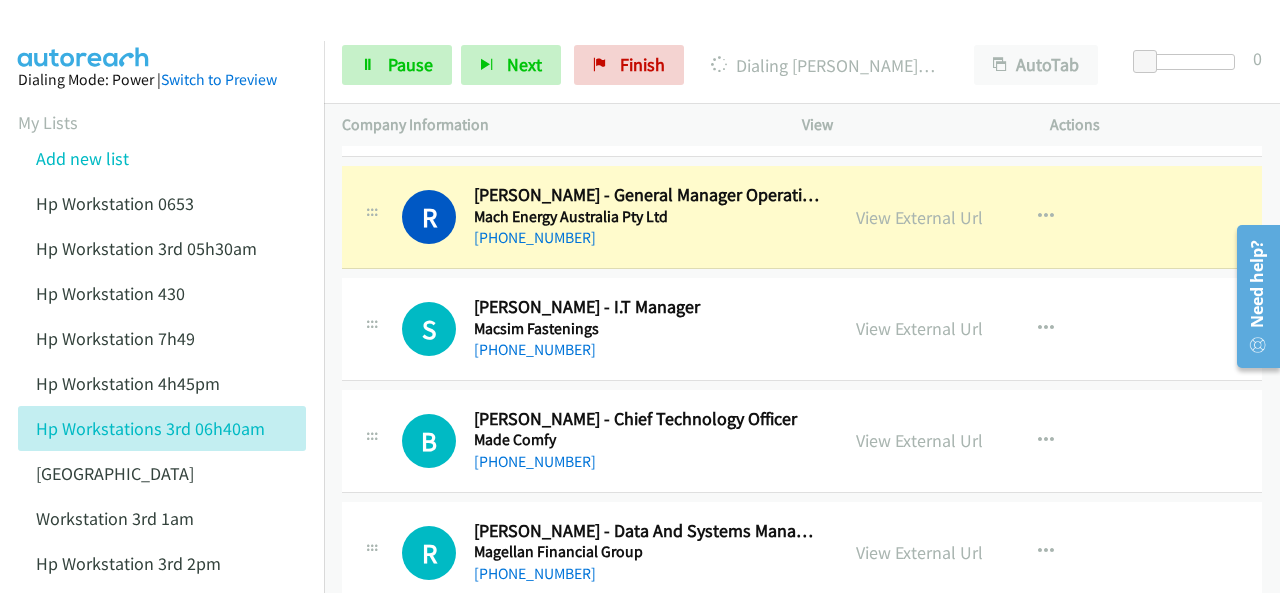 scroll, scrollTop: 9720, scrollLeft: 0, axis: vertical 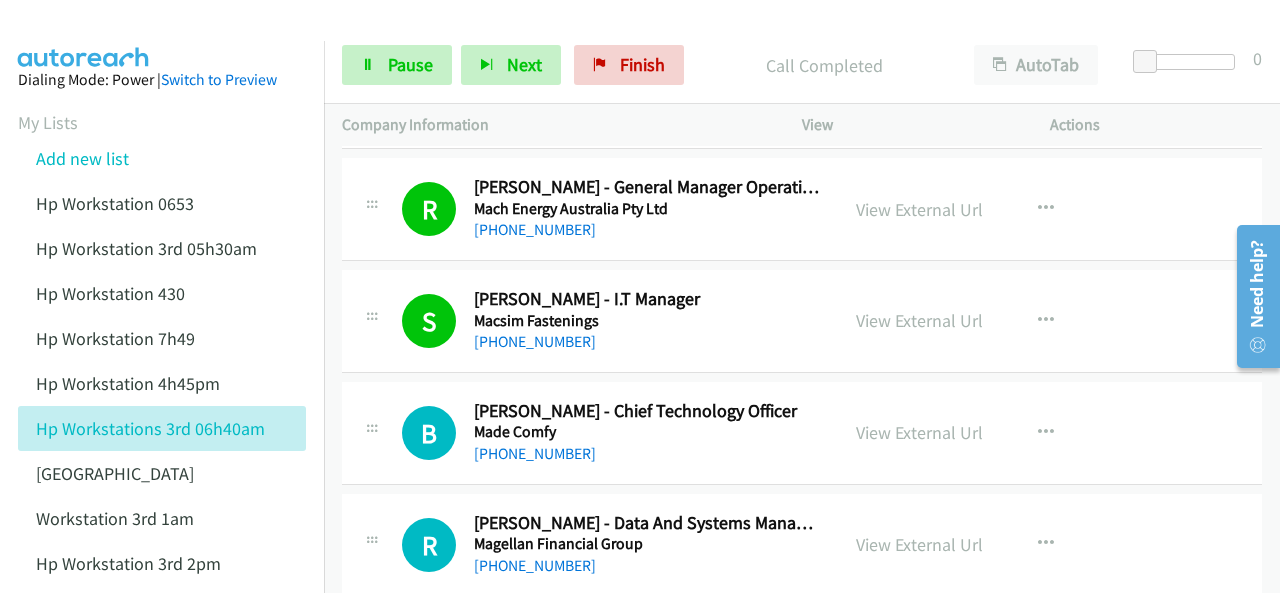 click at bounding box center (84, 35) 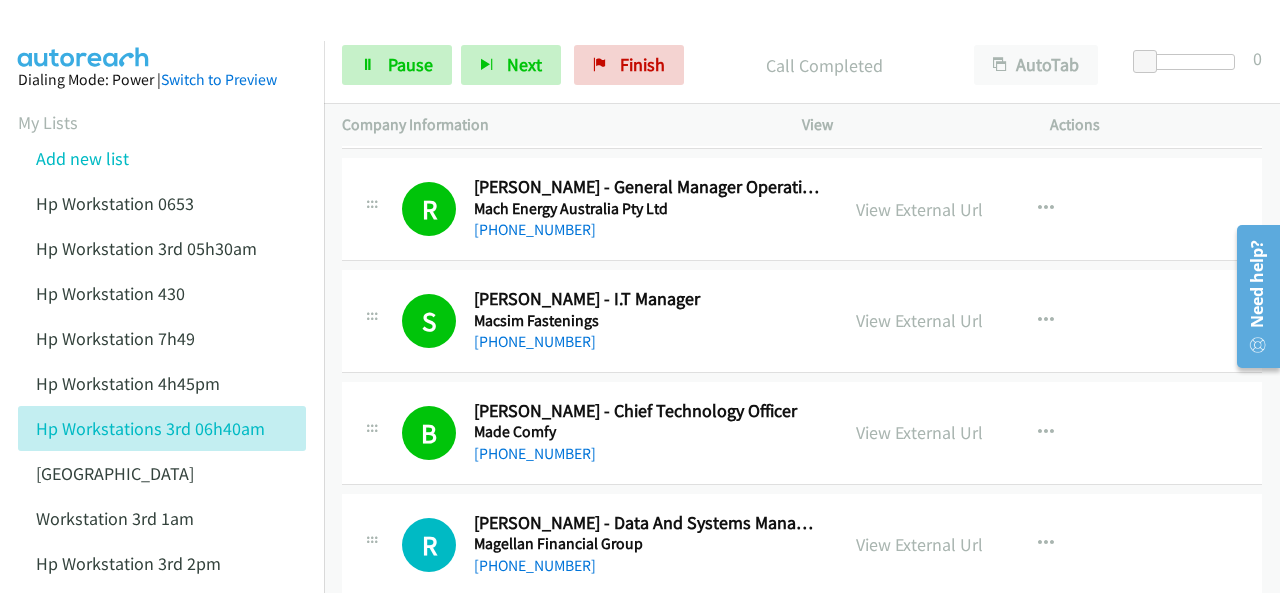 click at bounding box center (84, 35) 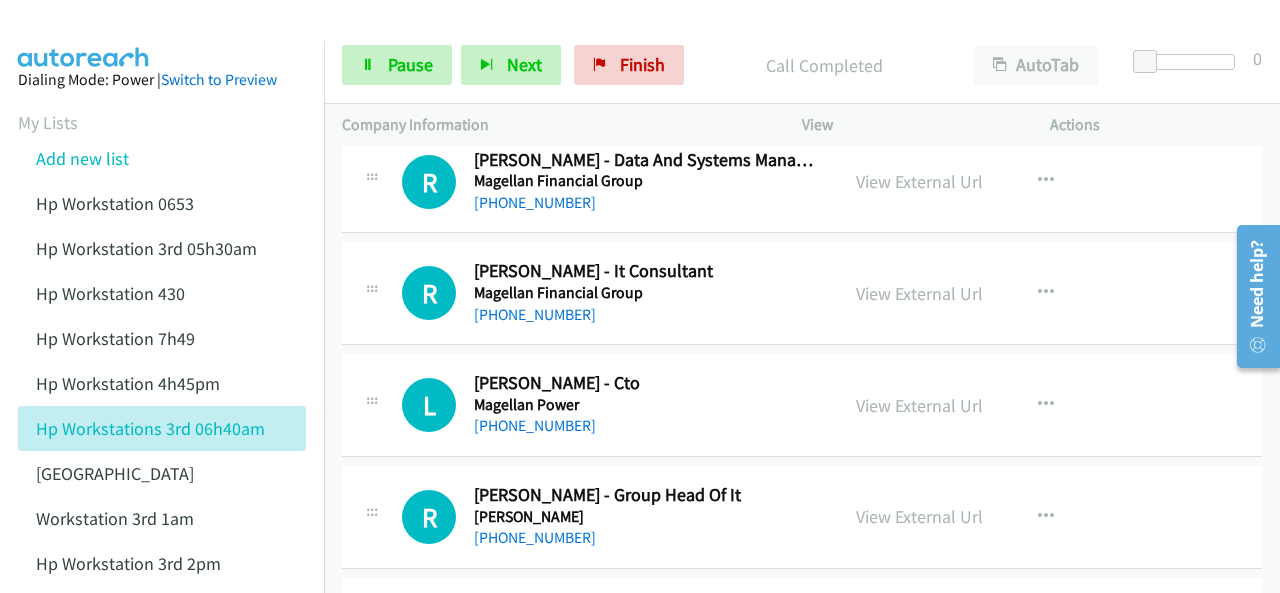 scroll, scrollTop: 10220, scrollLeft: 0, axis: vertical 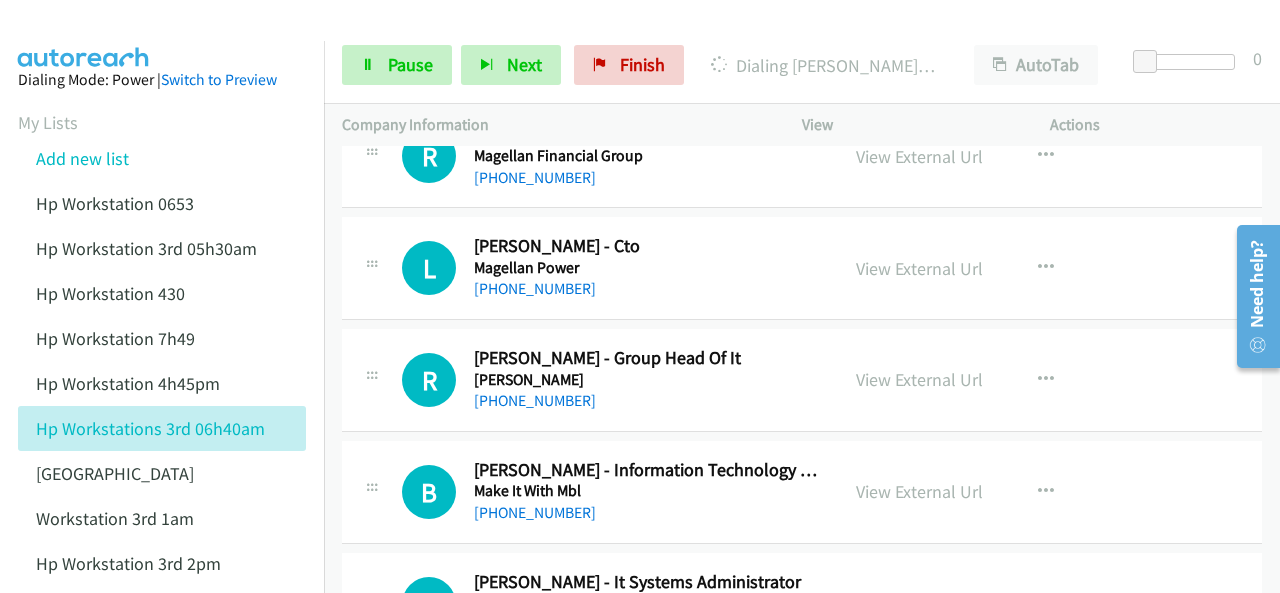 click at bounding box center (84, 35) 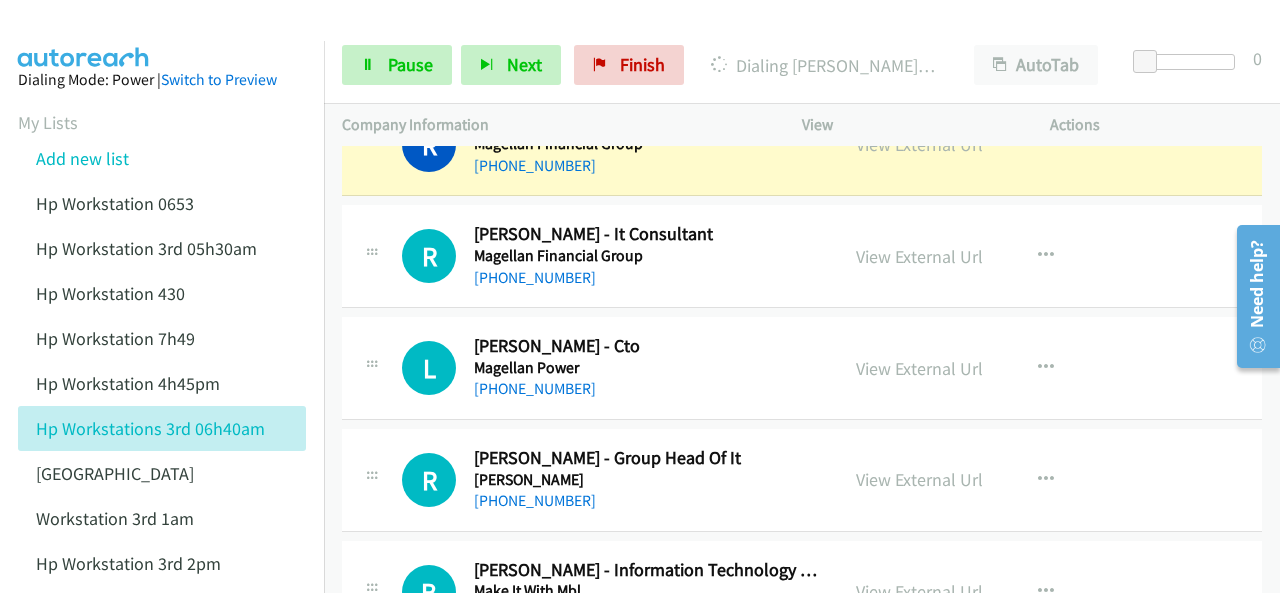 scroll, scrollTop: 10020, scrollLeft: 0, axis: vertical 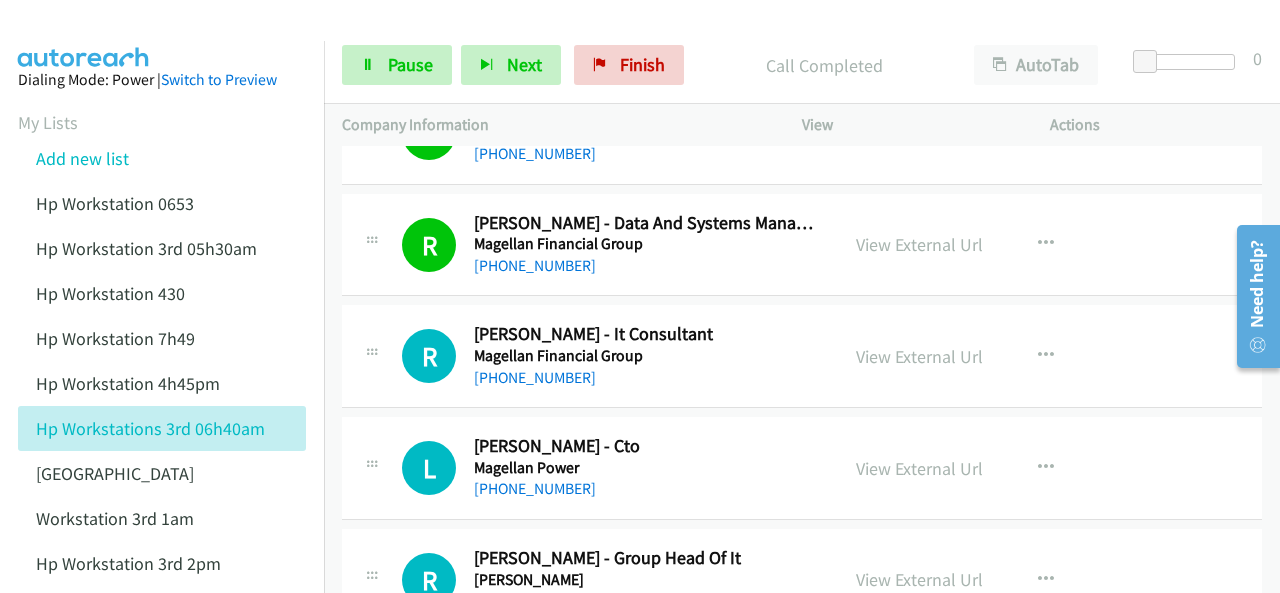 click at bounding box center [84, 35] 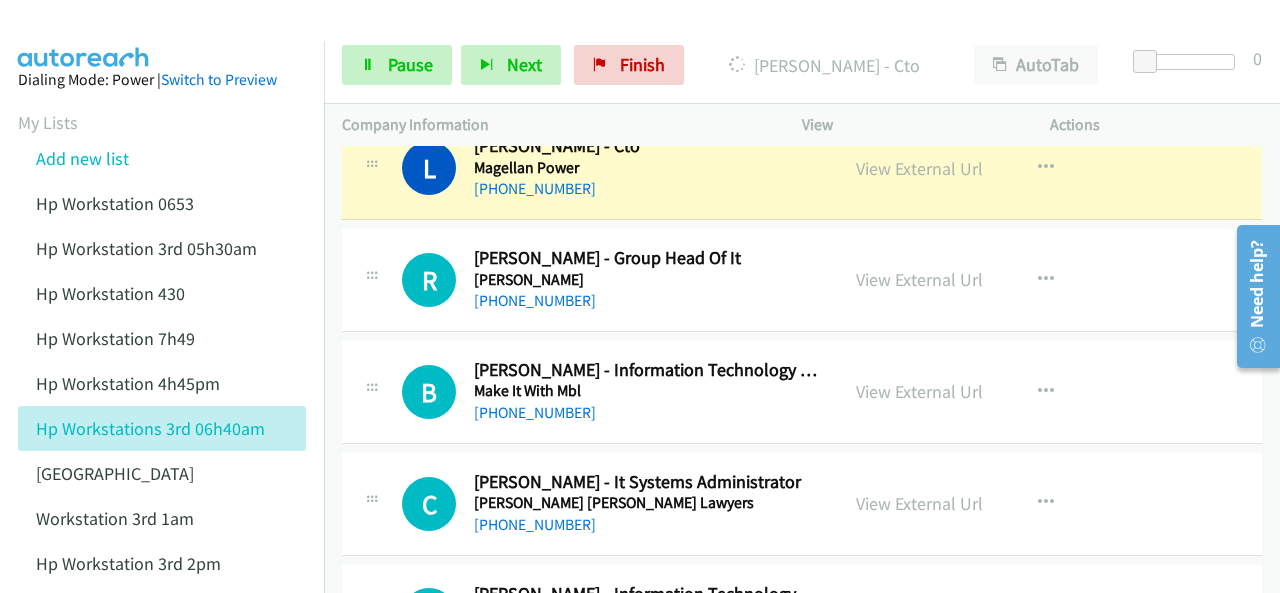 scroll, scrollTop: 10220, scrollLeft: 0, axis: vertical 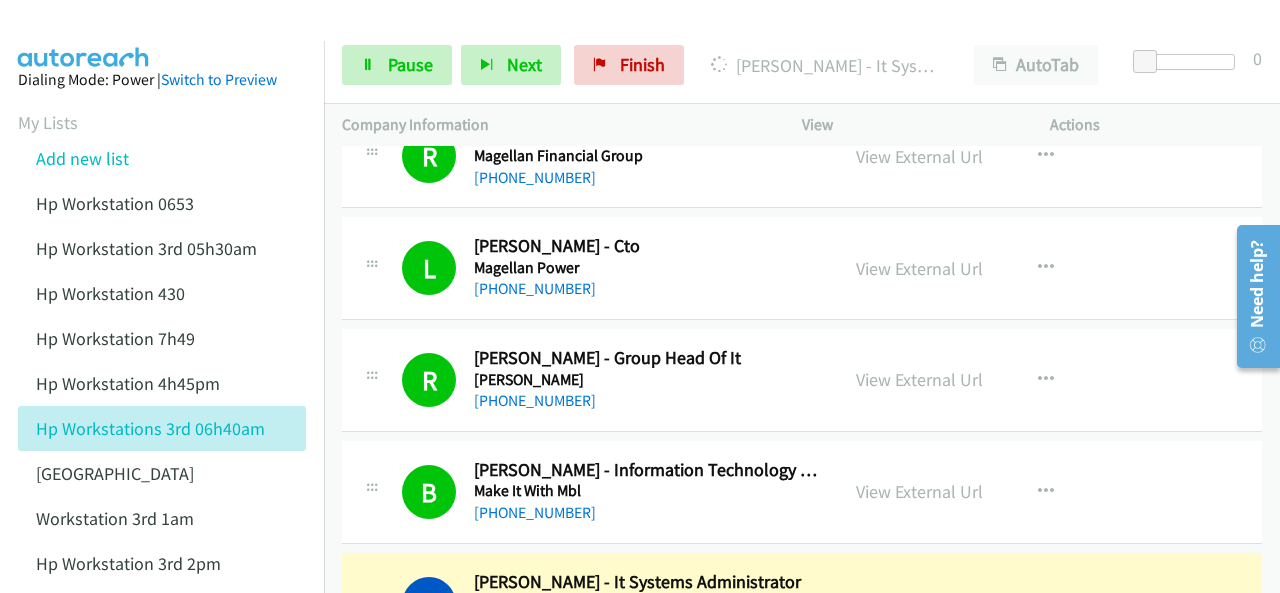 click on "Dialing Mode: Power
|
Switch to Preview
My Lists
Add new list
Hp Workstation 0653
Hp Workstation 3rd 05h30am
Hp Workstation 430
Hp Workstation 7h49
Hp Workstation 4h45pm
Hp Workstations 3rd 06h40am
Palo Alto
Workstation 3rd 1am
Hp Workstation 3rd 2pm
Back to Campaign Management
Scheduled Callbacks
FAQ
Agent Settings
Sign Out
Compact View
Email Support" at bounding box center (162, 460) 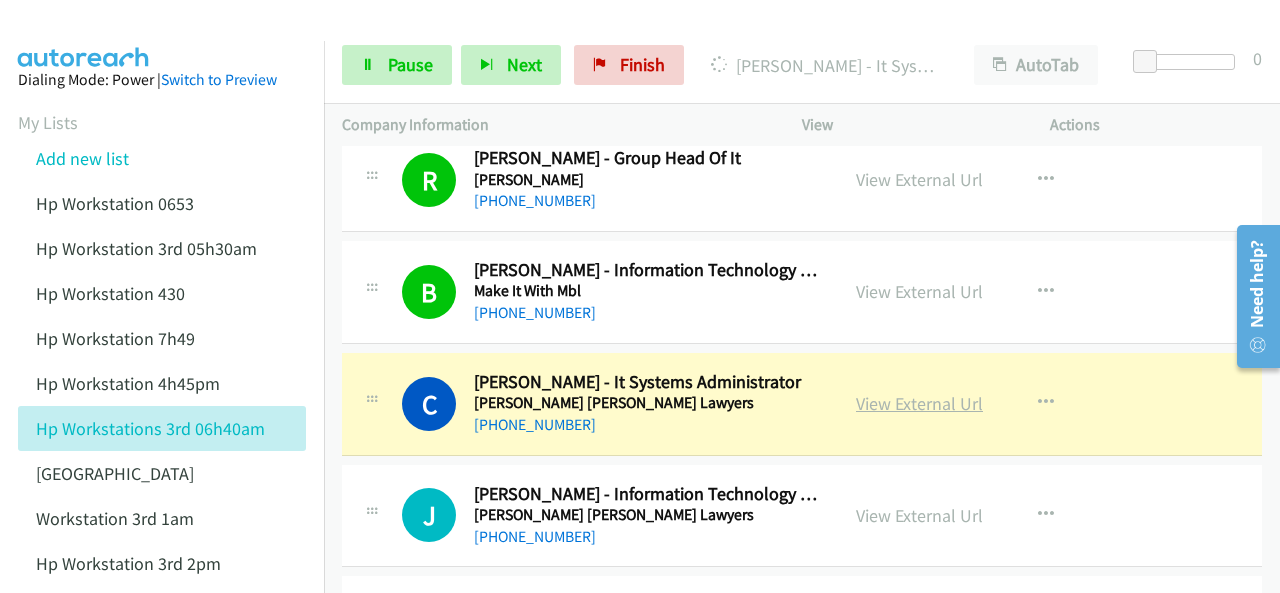 click on "View External Url" at bounding box center [919, 403] 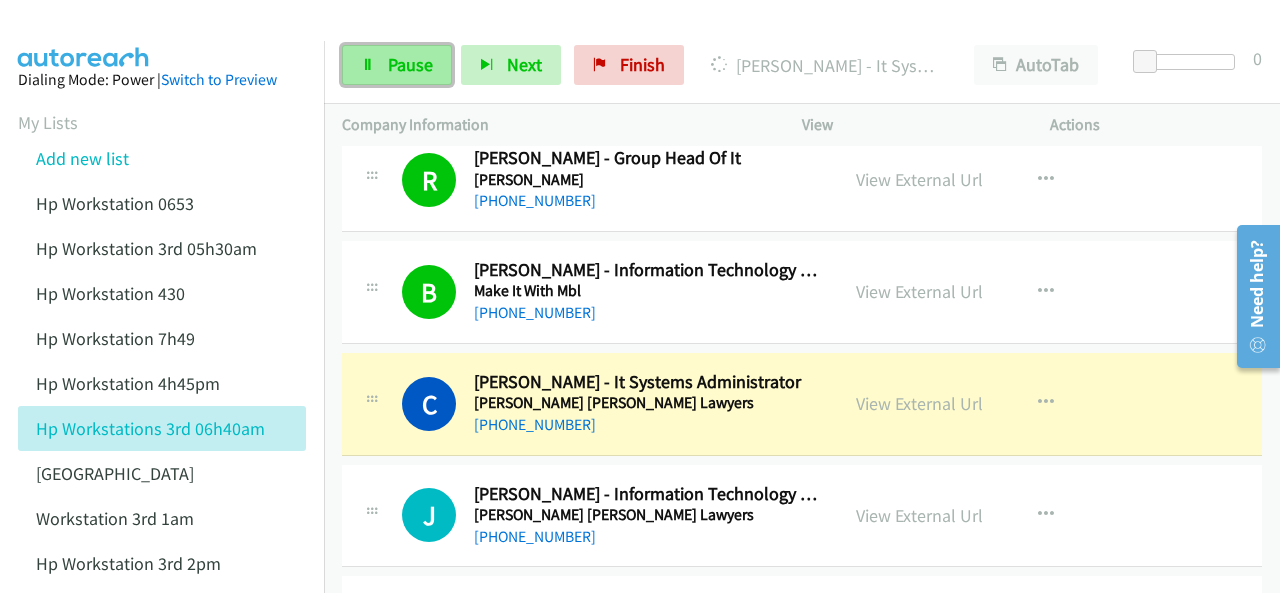 click on "Pause" at bounding box center (397, 65) 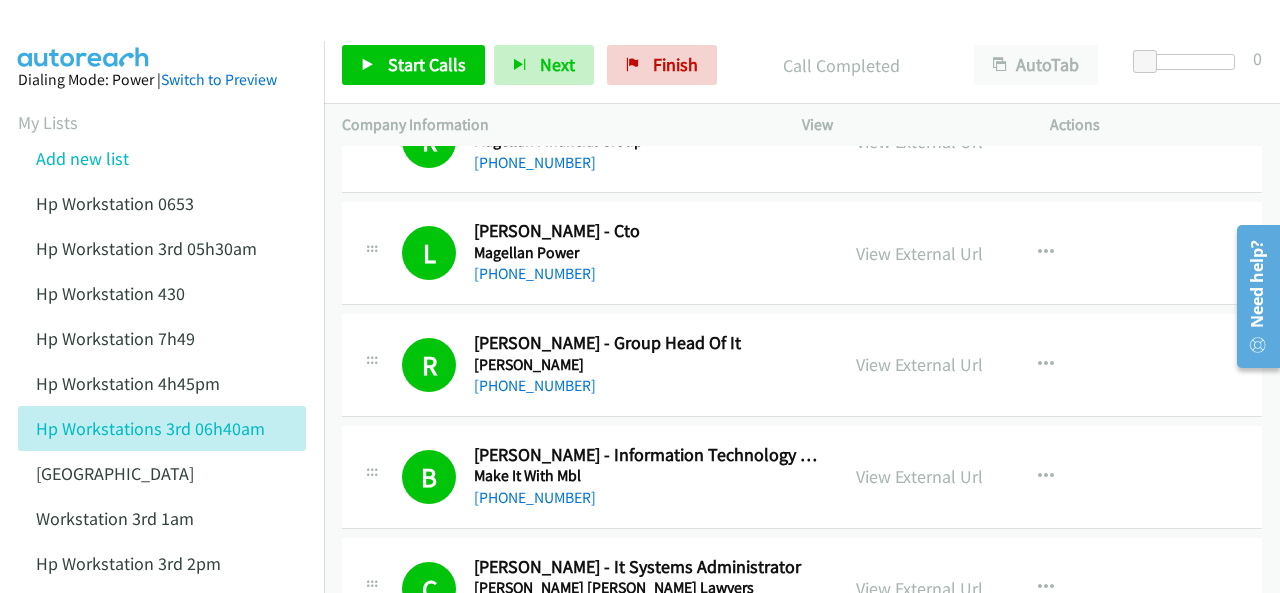 scroll, scrollTop: 10220, scrollLeft: 0, axis: vertical 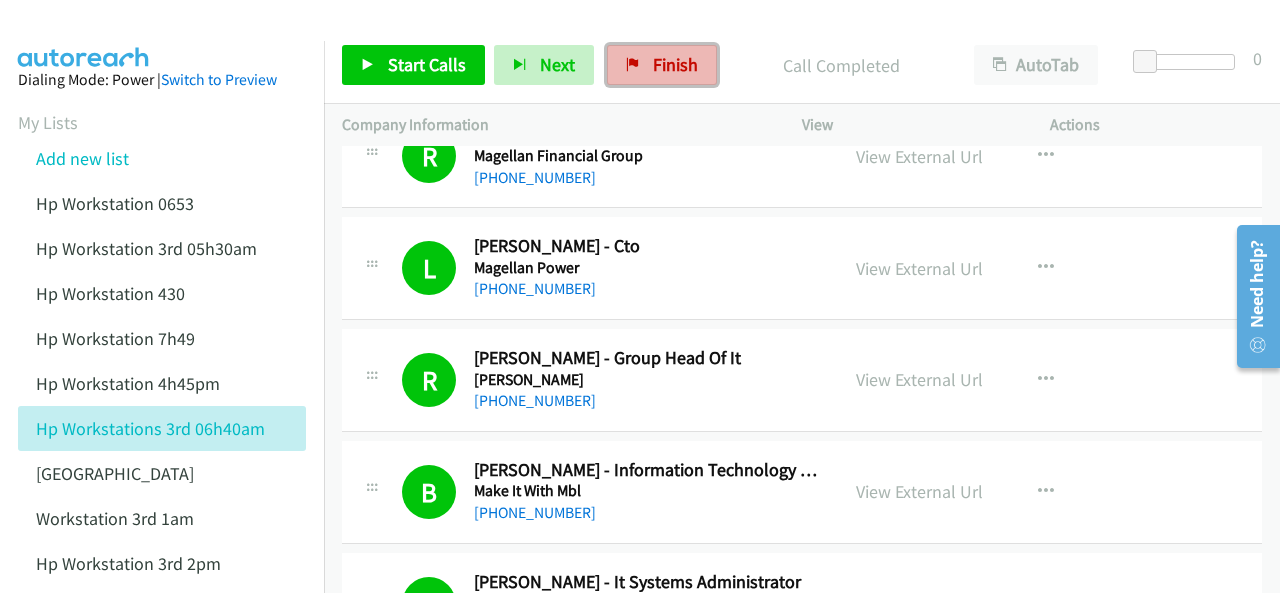 click on "Finish" at bounding box center [675, 64] 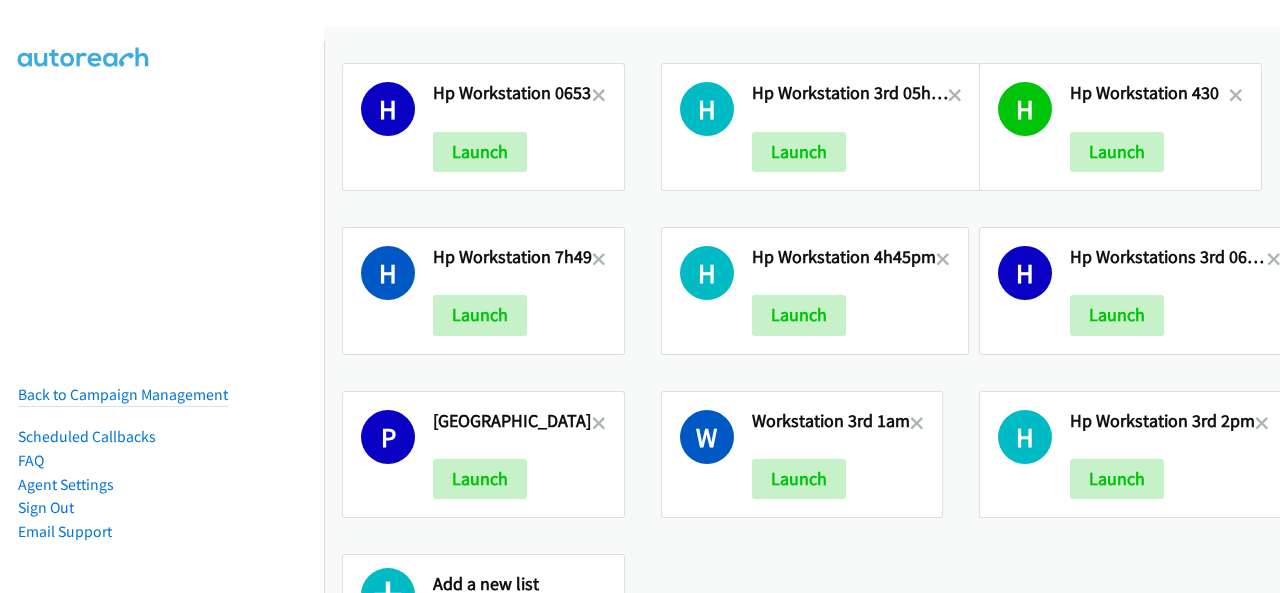 scroll, scrollTop: 0, scrollLeft: 0, axis: both 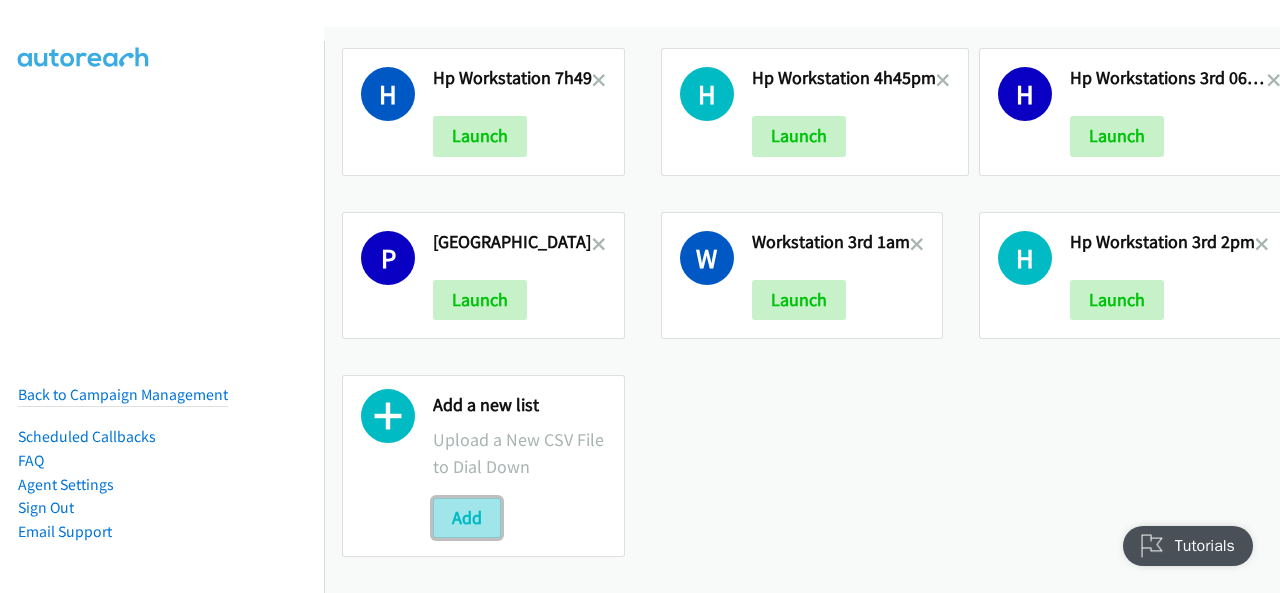click on "Add" at bounding box center [467, 518] 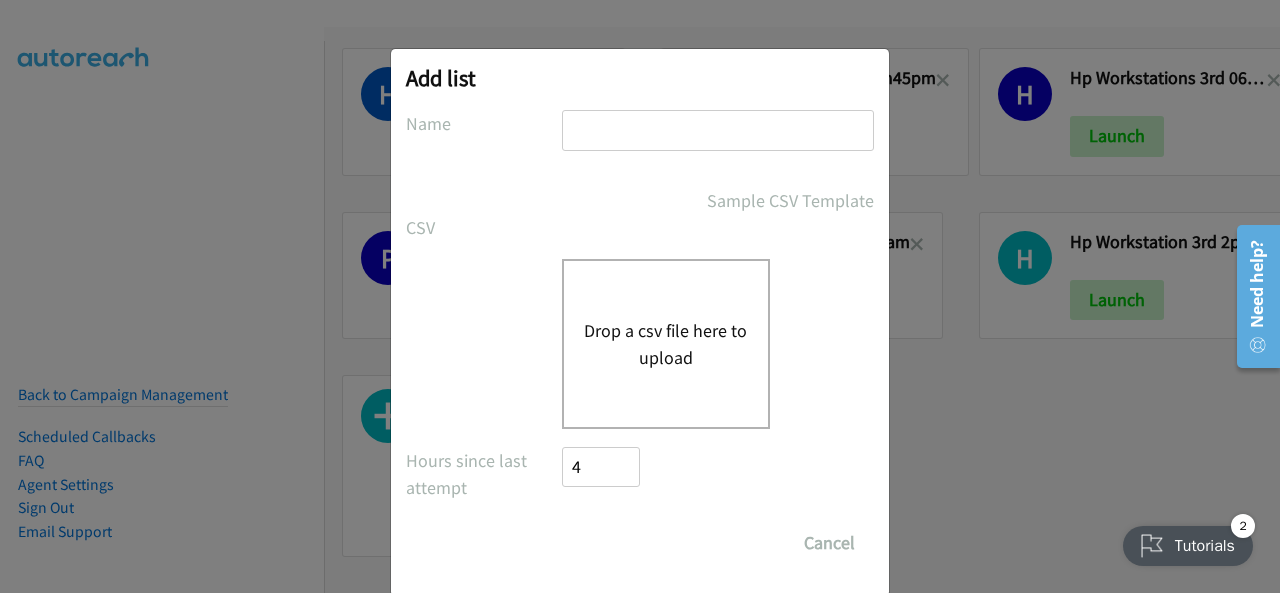 drag, startPoint x: 584, startPoint y: 112, endPoint x: 564, endPoint y: 126, distance: 24.41311 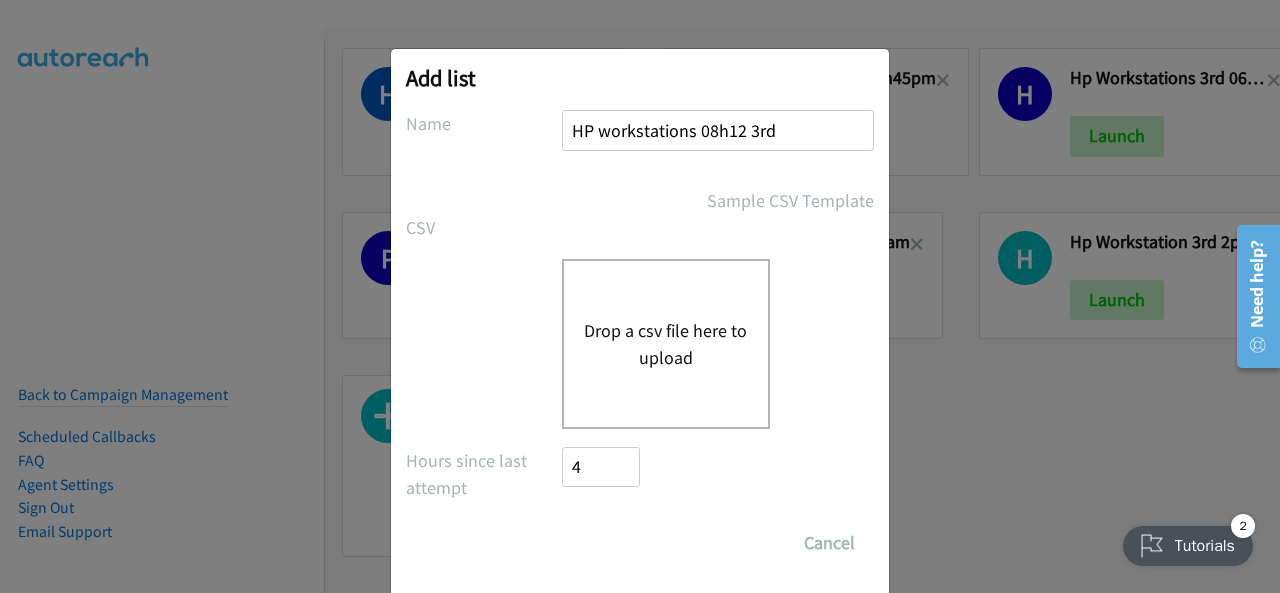 type on "HP workstations 08h12 3rd" 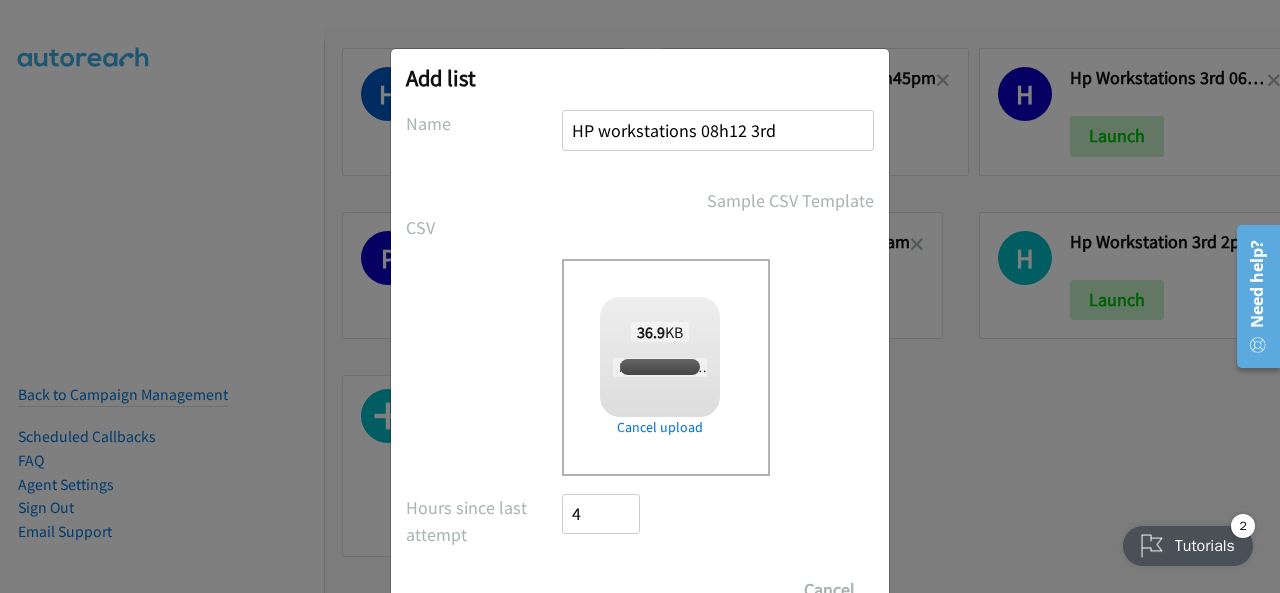 checkbox on "true" 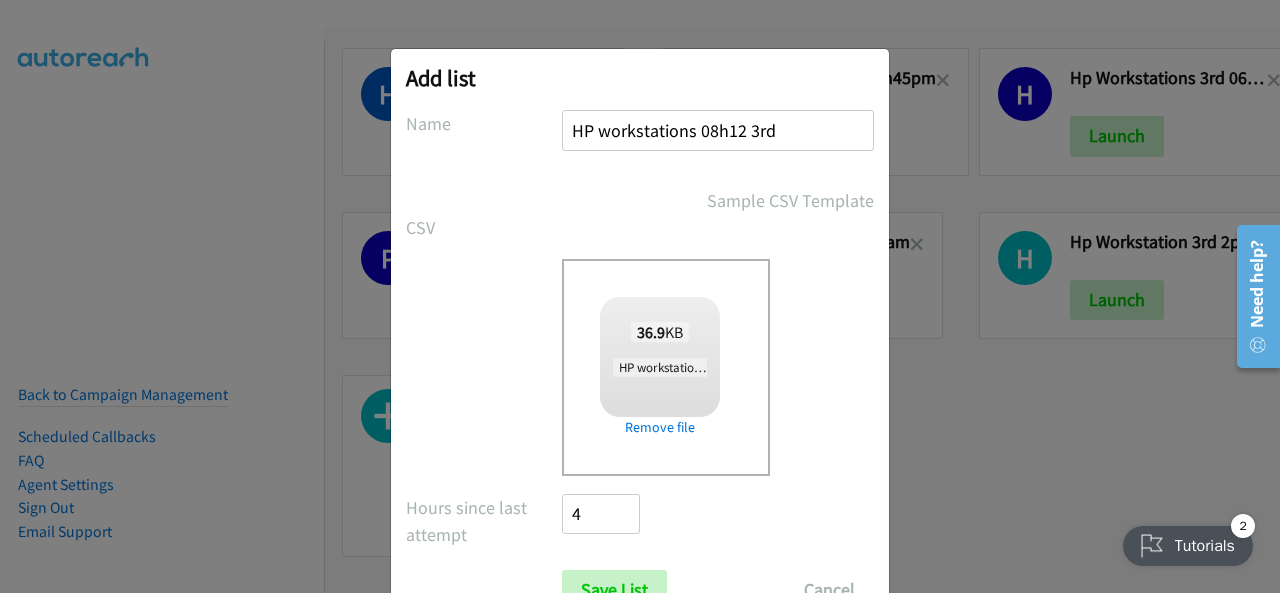 scroll, scrollTop: 80, scrollLeft: 0, axis: vertical 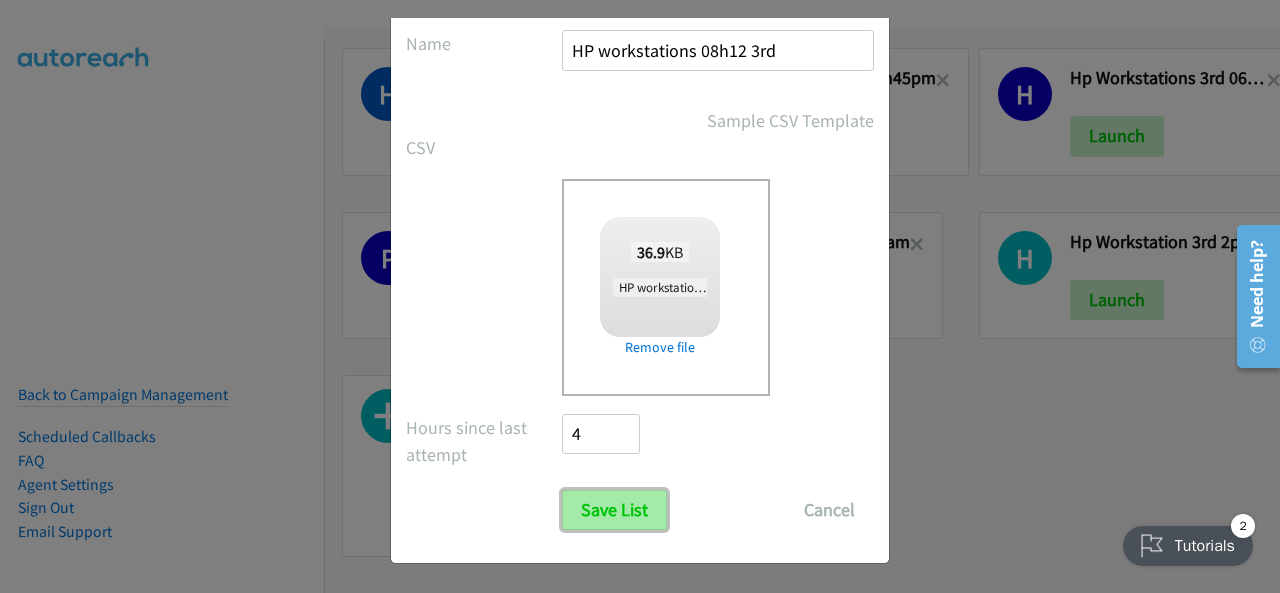 click on "Save List" at bounding box center [614, 510] 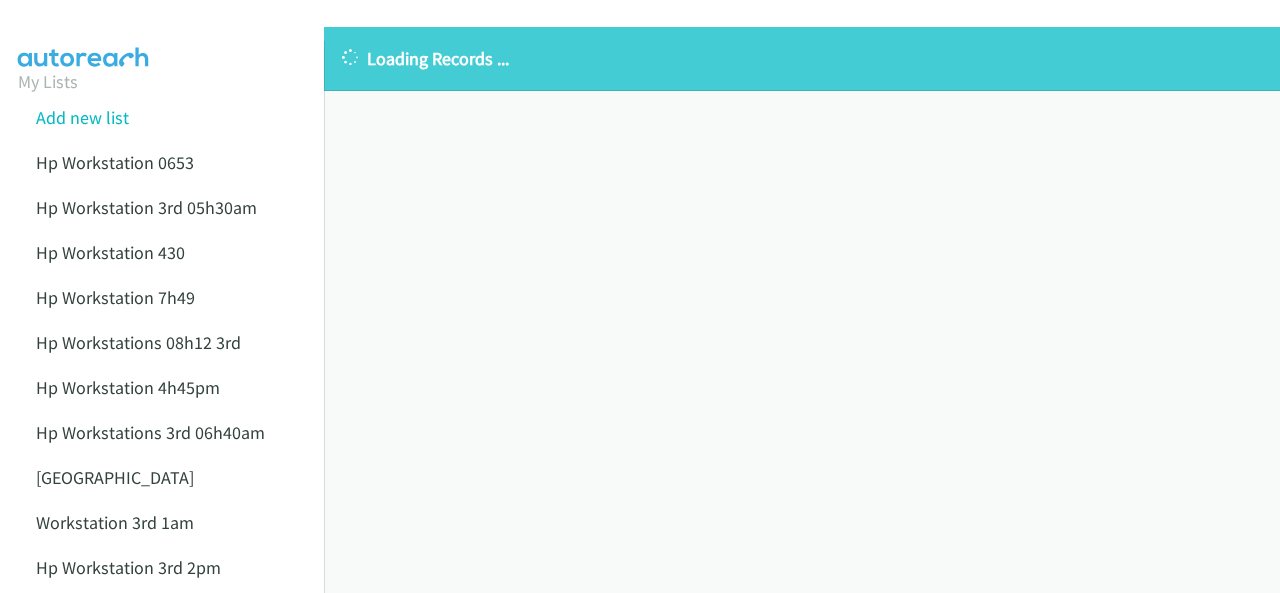 scroll, scrollTop: 0, scrollLeft: 0, axis: both 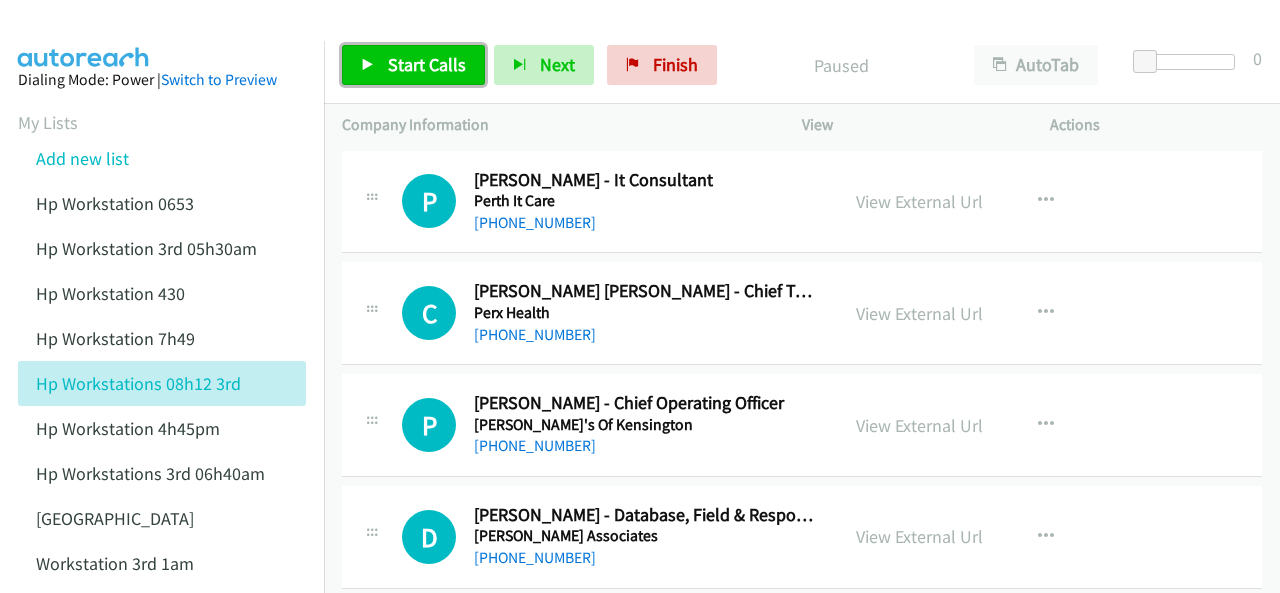click on "Start Calls" at bounding box center (413, 65) 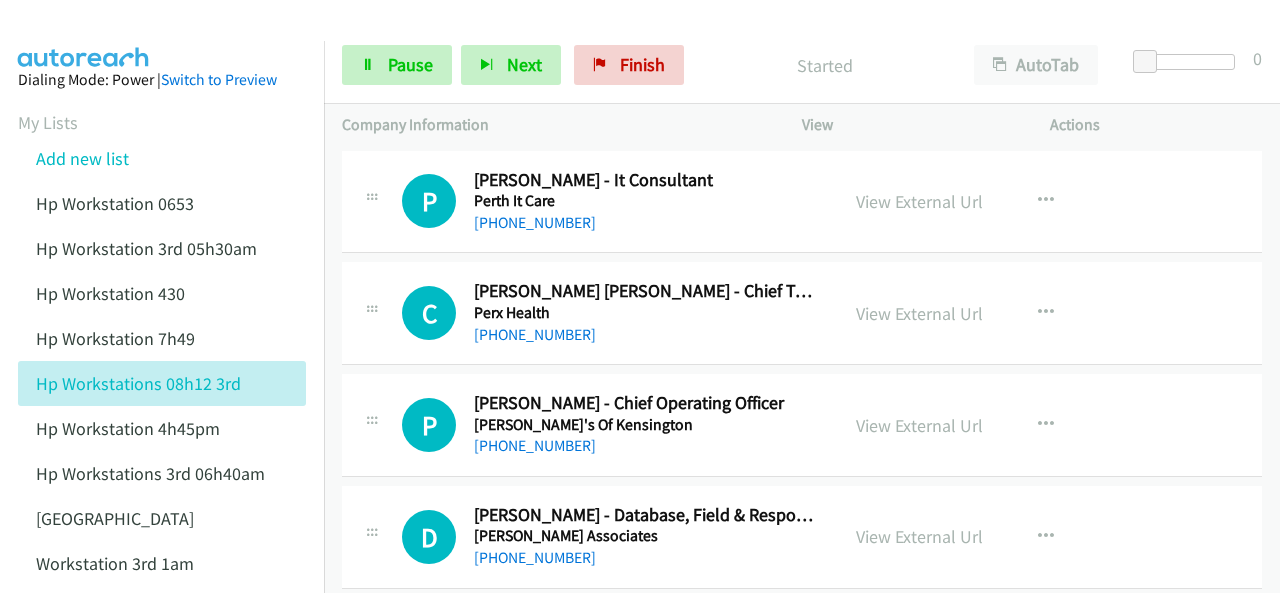 scroll, scrollTop: 0, scrollLeft: 0, axis: both 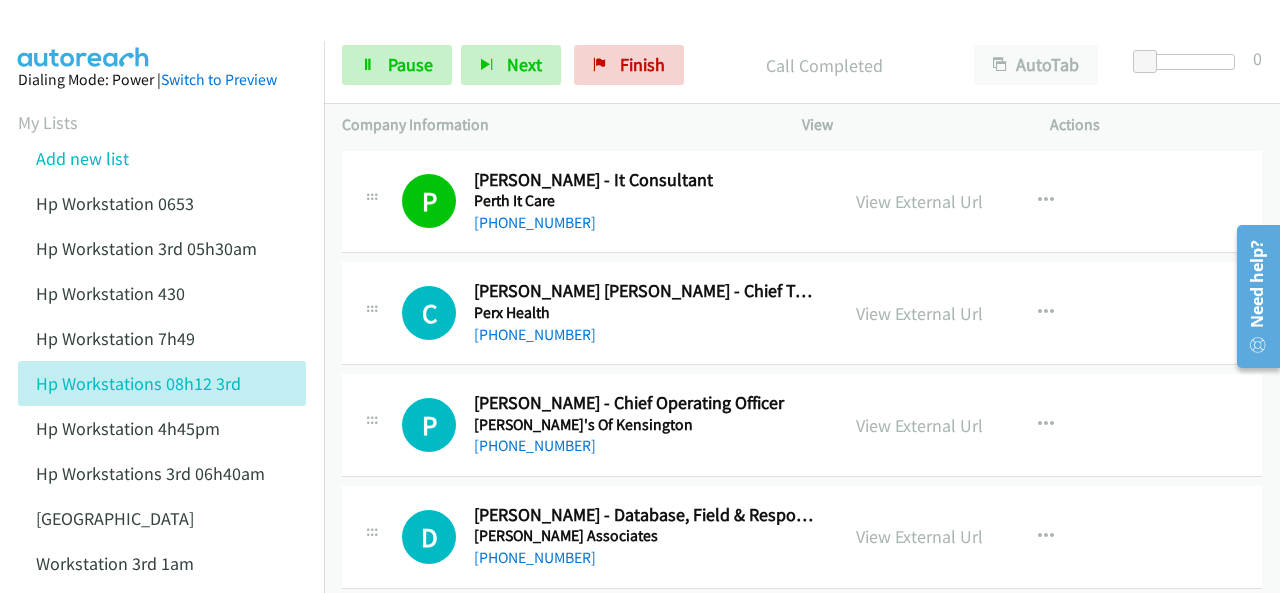 click at bounding box center [84, 35] 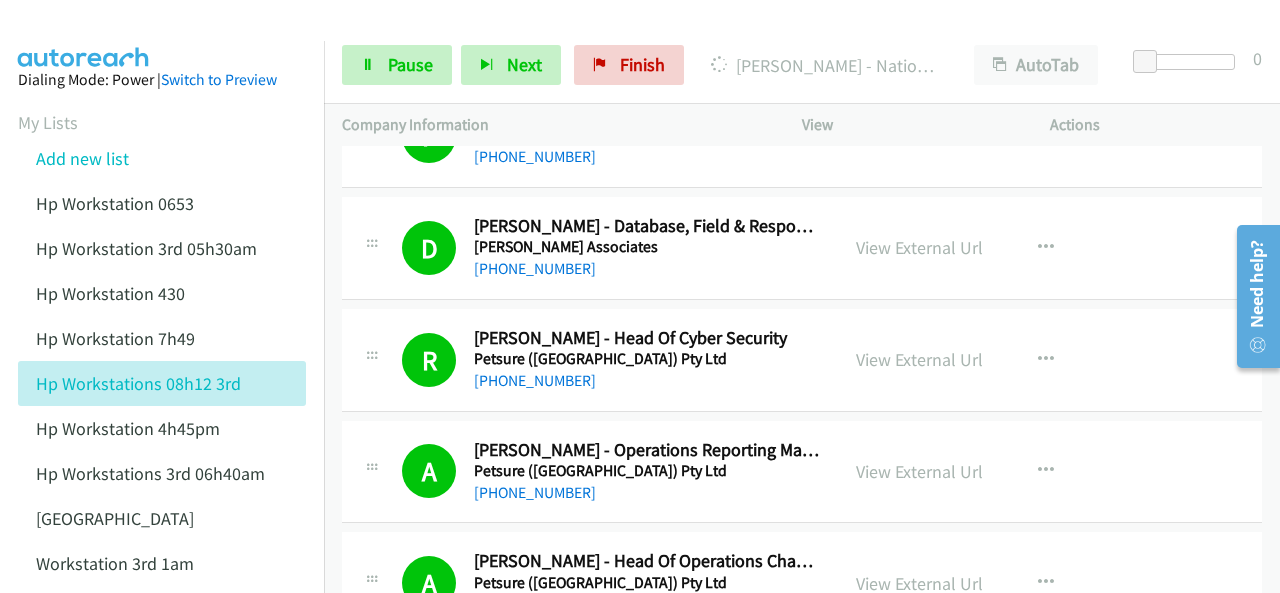 scroll, scrollTop: 300, scrollLeft: 0, axis: vertical 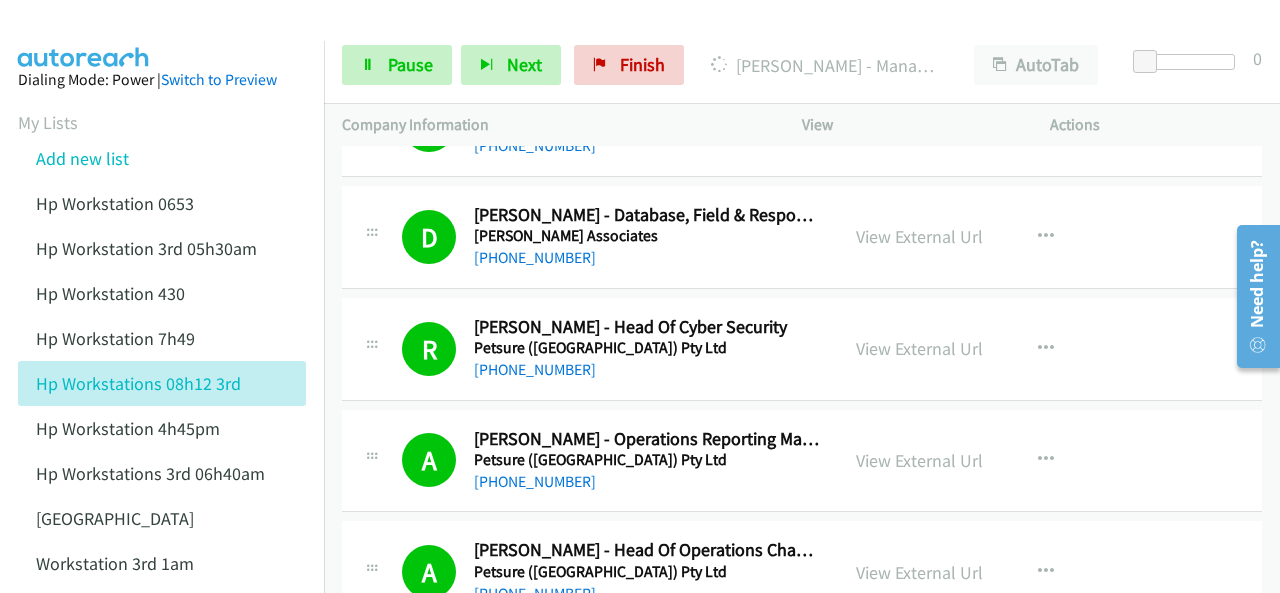 click at bounding box center [84, 35] 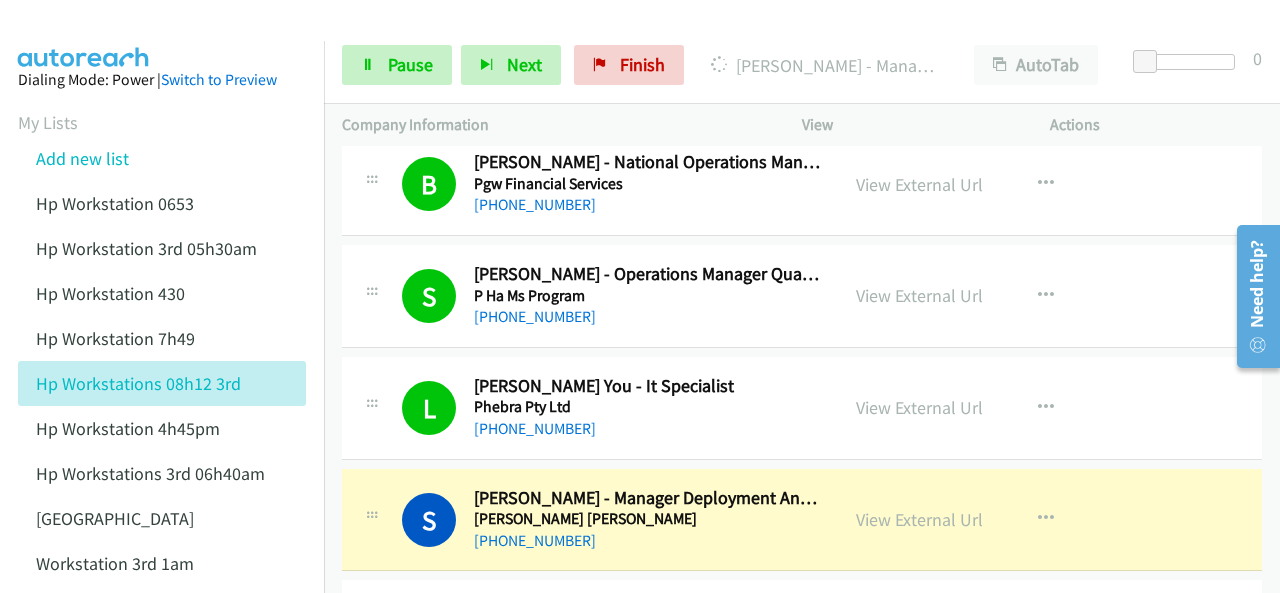 scroll, scrollTop: 1100, scrollLeft: 0, axis: vertical 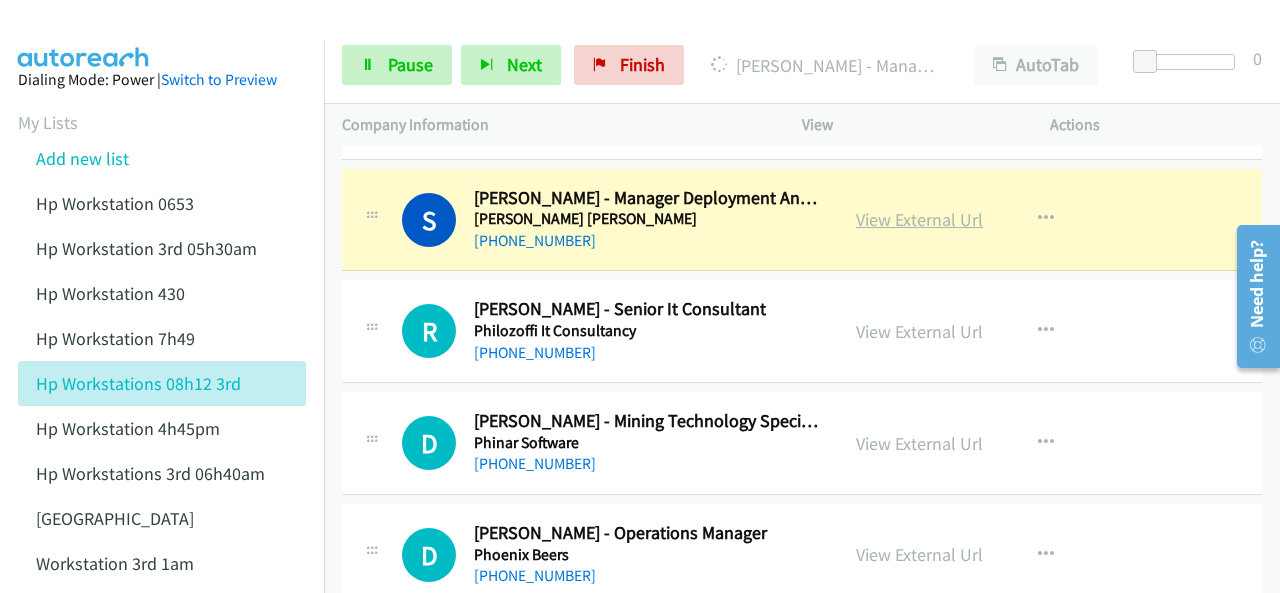 click on "View External Url" at bounding box center (919, 219) 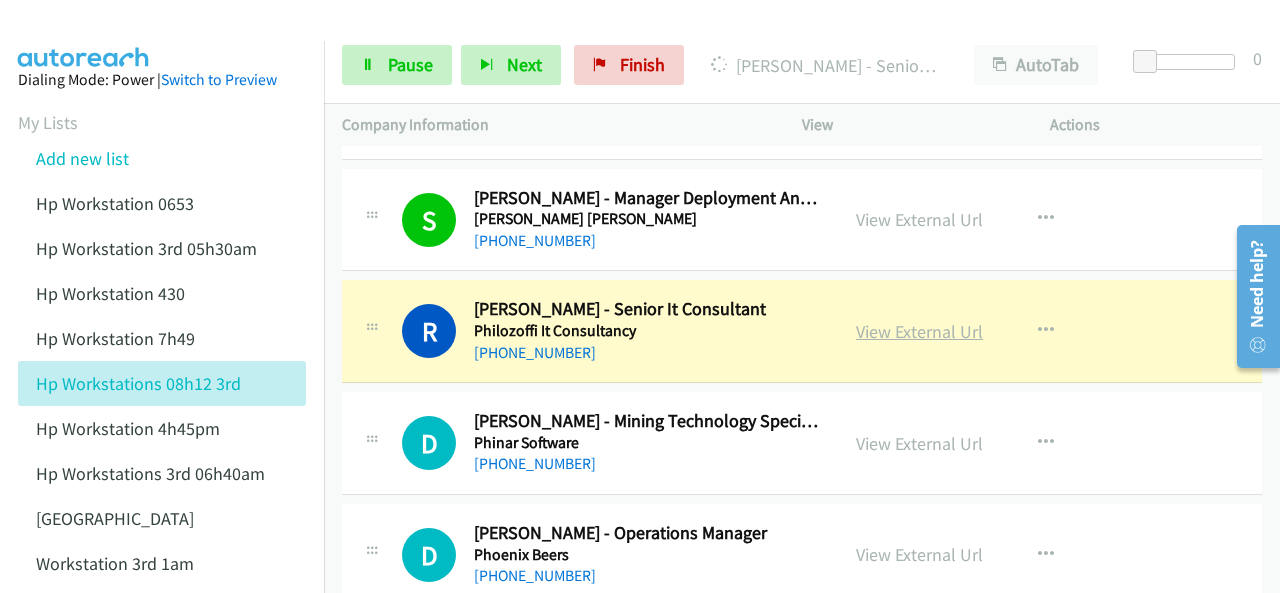 click on "View External Url" at bounding box center (919, 331) 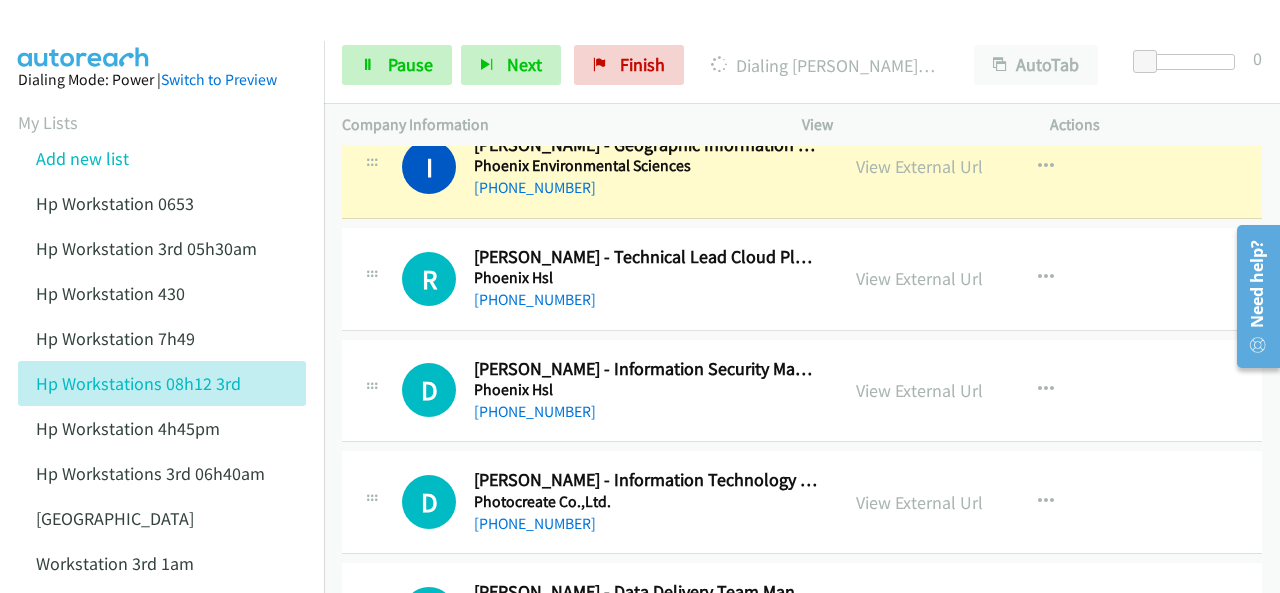 scroll, scrollTop: 1500, scrollLeft: 0, axis: vertical 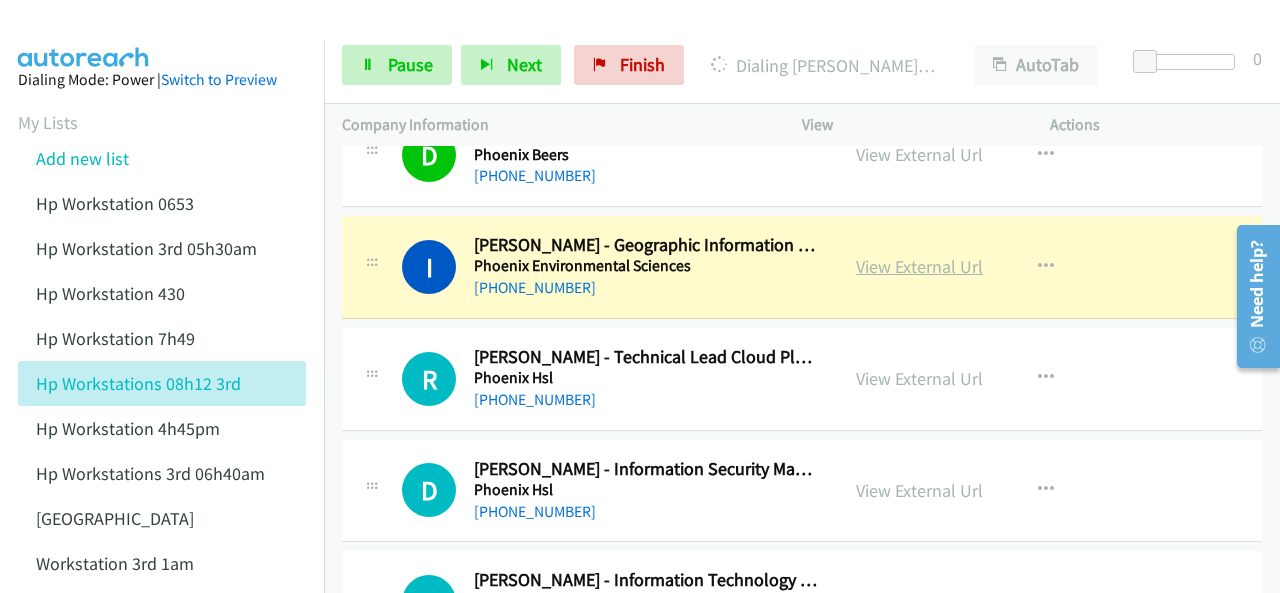 click on "View External Url" at bounding box center (919, 266) 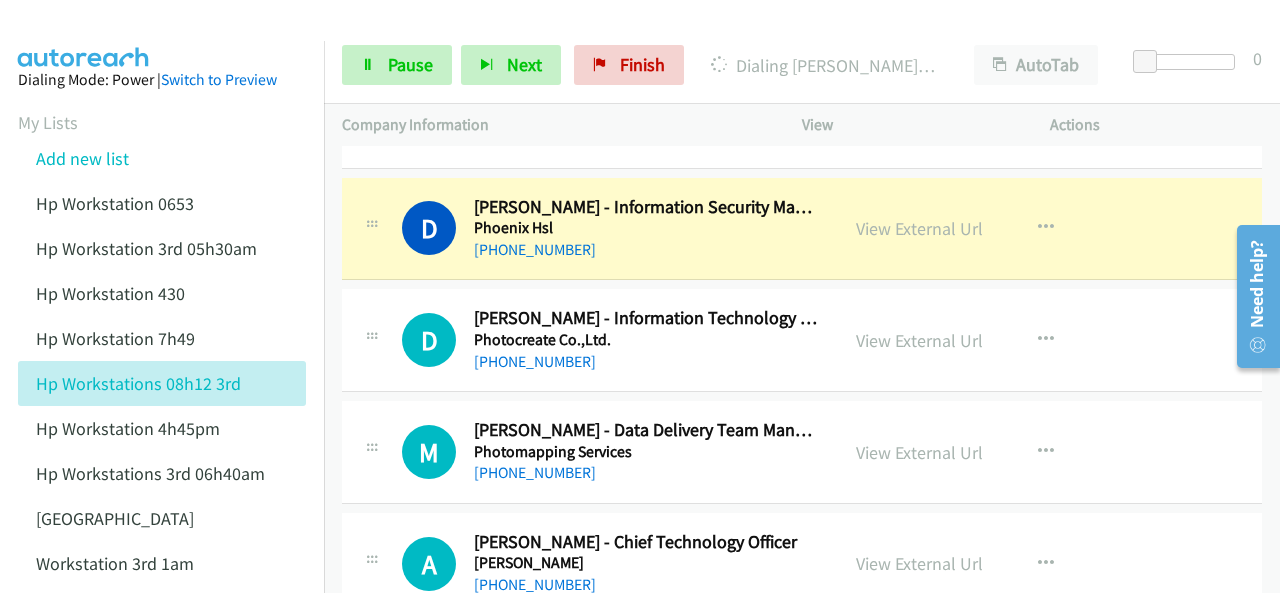 scroll, scrollTop: 1800, scrollLeft: 0, axis: vertical 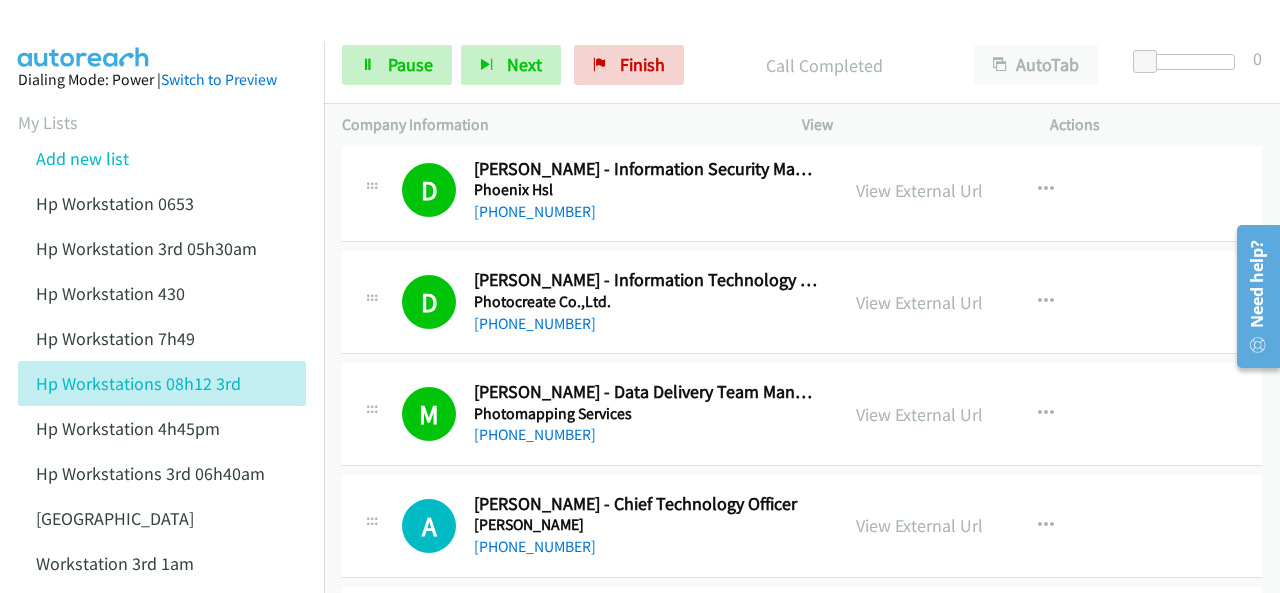 click at bounding box center [84, 35] 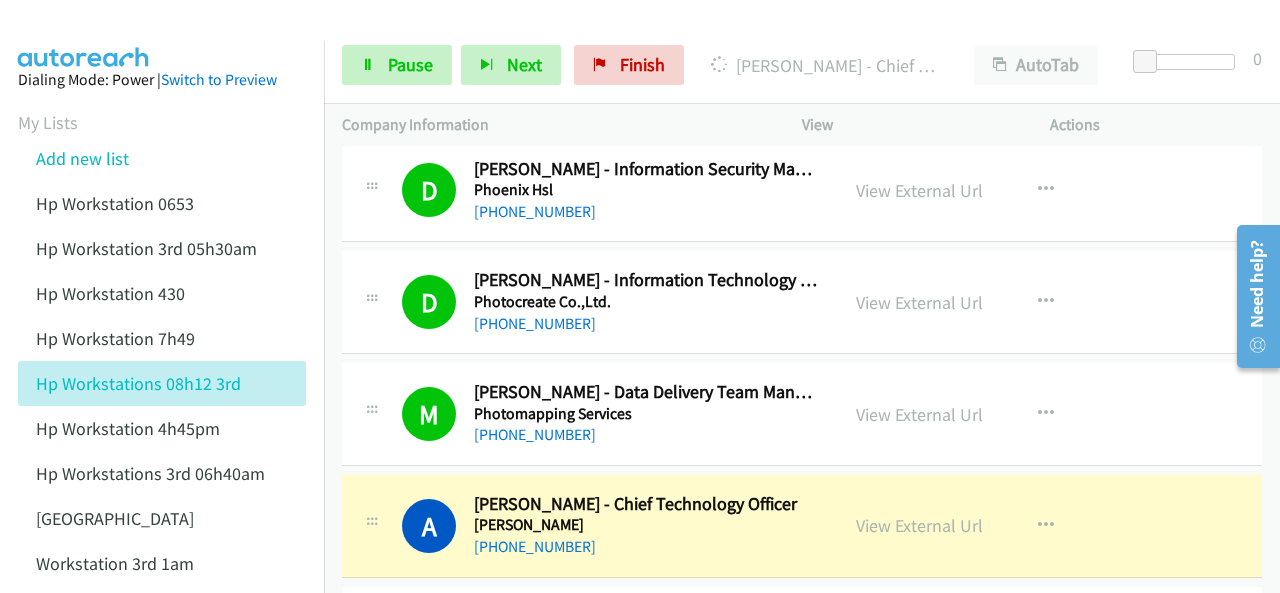 click at bounding box center (631, 38) 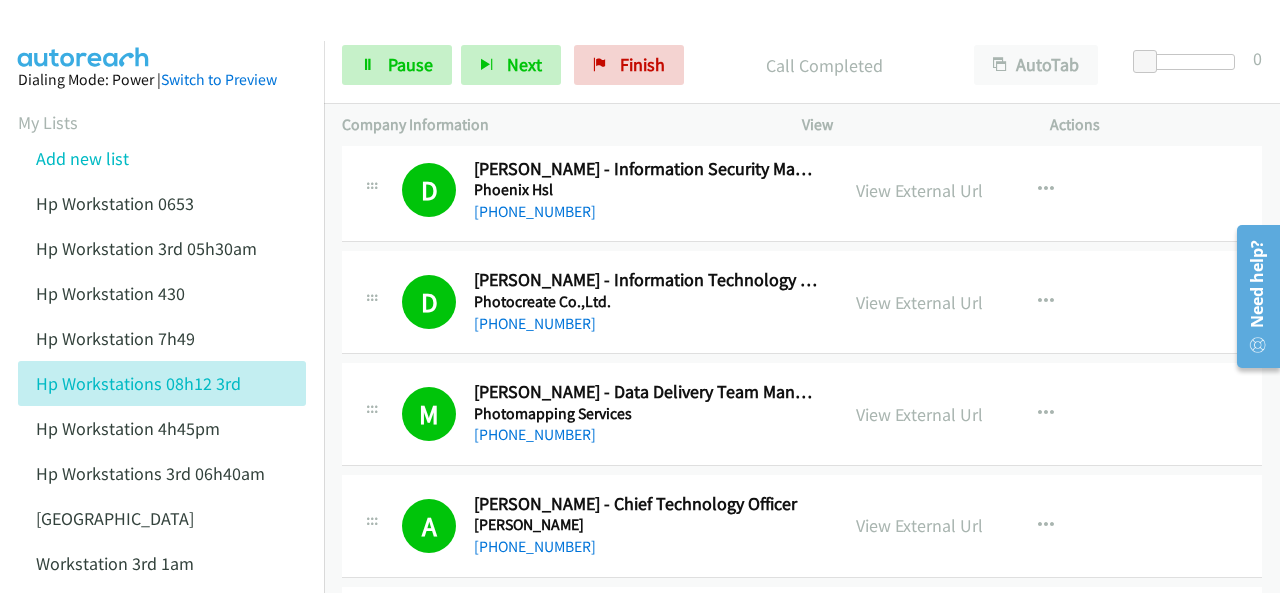 click at bounding box center (84, 35) 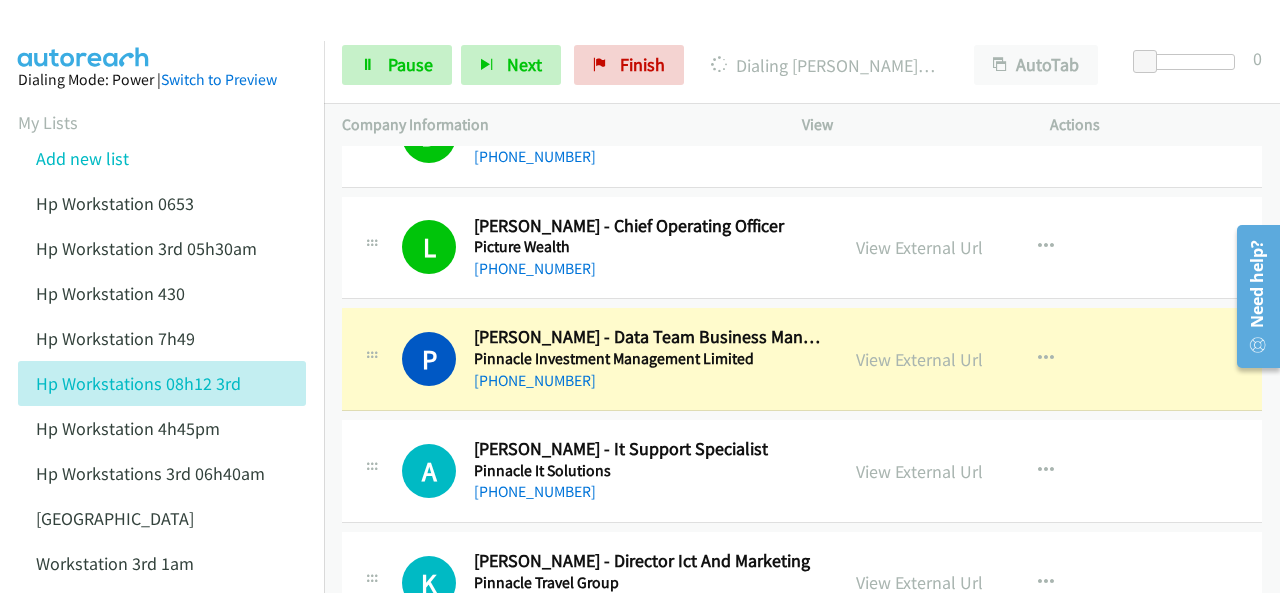 scroll, scrollTop: 2400, scrollLeft: 0, axis: vertical 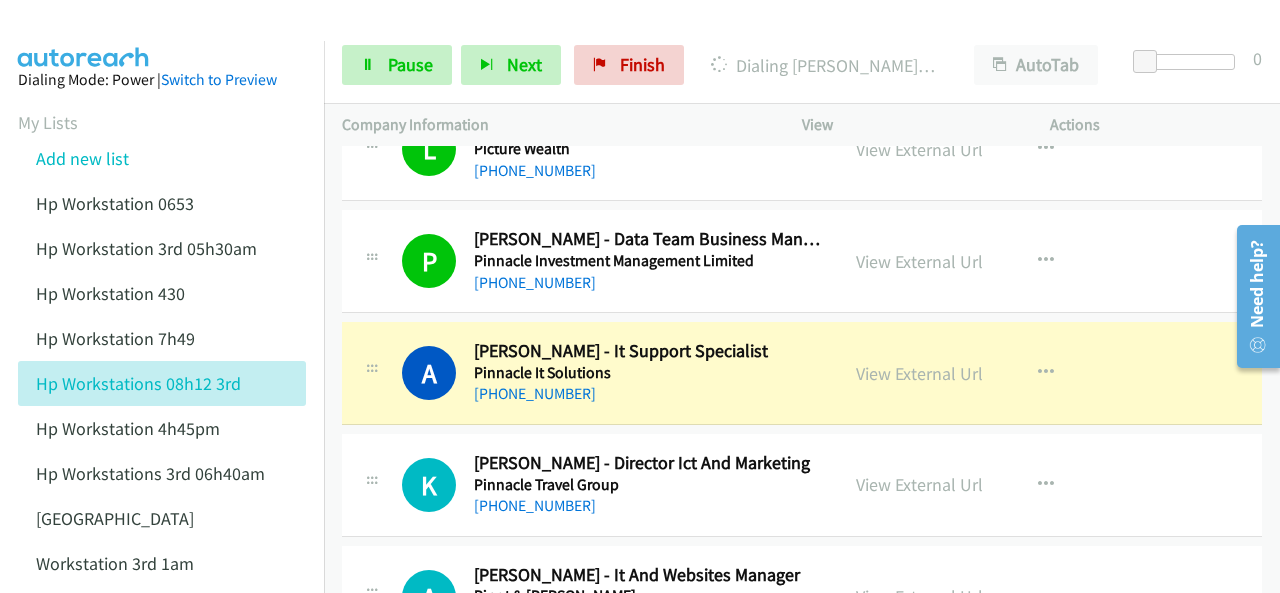 click at bounding box center (84, 35) 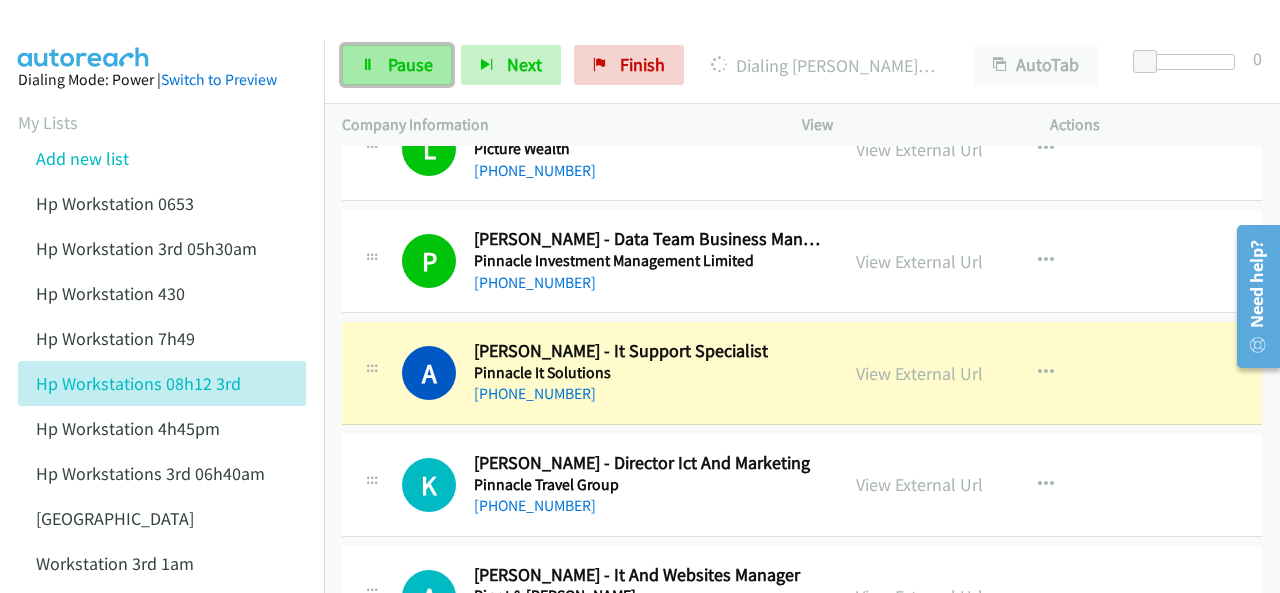 click at bounding box center [368, 66] 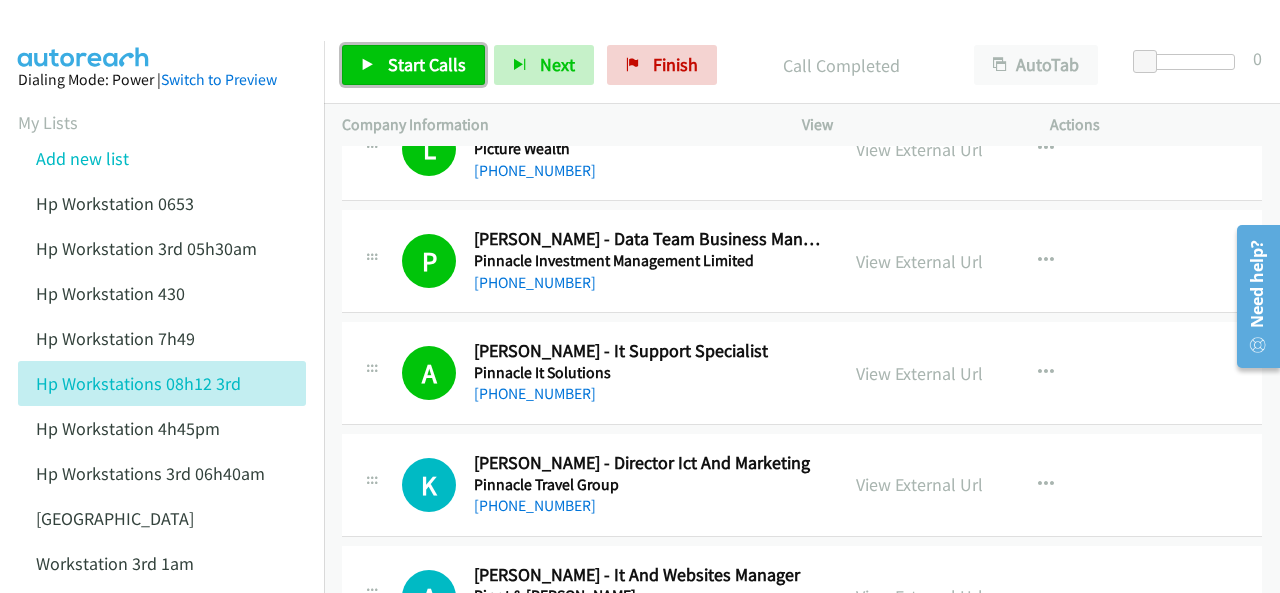 click on "Start Calls" at bounding box center [427, 64] 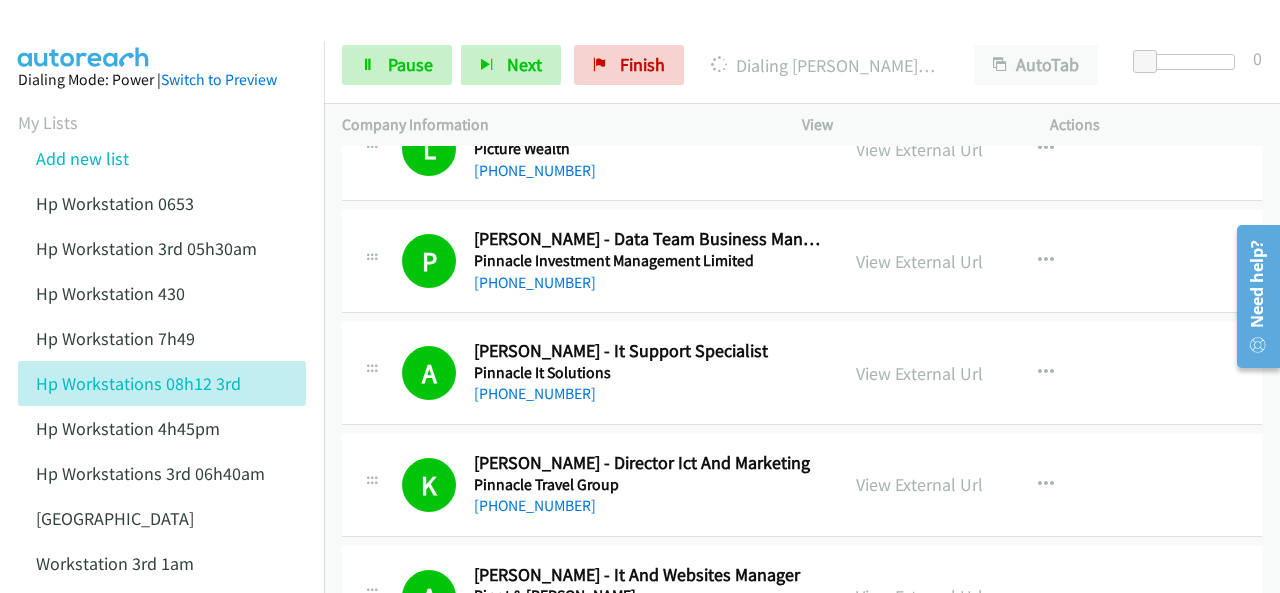 click on "Dialing Mode: Power
|
Switch to Preview
My Lists
Add new list
Hp Workstation 0653
Hp Workstation 3rd 05h30am
Hp Workstation 430
Hp Workstation 7h49
Hp Workstations 08h12 3rd
Hp Workstation 4h45pm
Hp Workstations 3rd 06h40am
[GEOGRAPHIC_DATA]
Workstation 3rd 1am
Hp Workstation 3rd 2pm
Back to Campaign Management
Scheduled Callbacks
FAQ
Agent Settings
Sign Out
Compact View
Email Support" at bounding box center (162, 482) 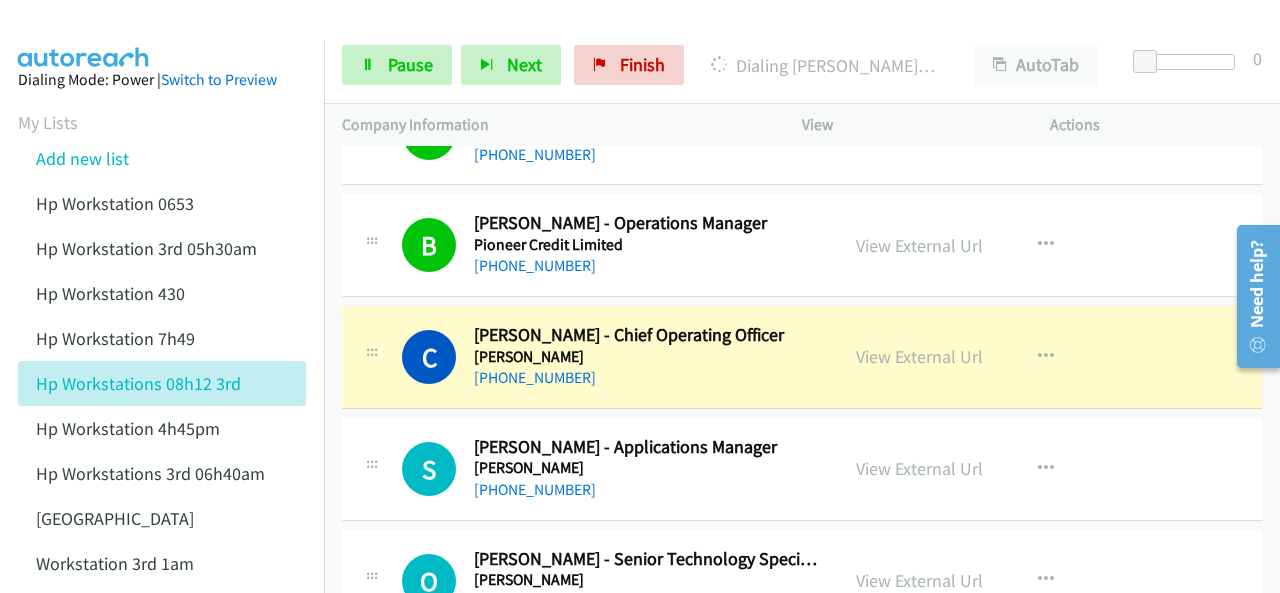 scroll, scrollTop: 3200, scrollLeft: 0, axis: vertical 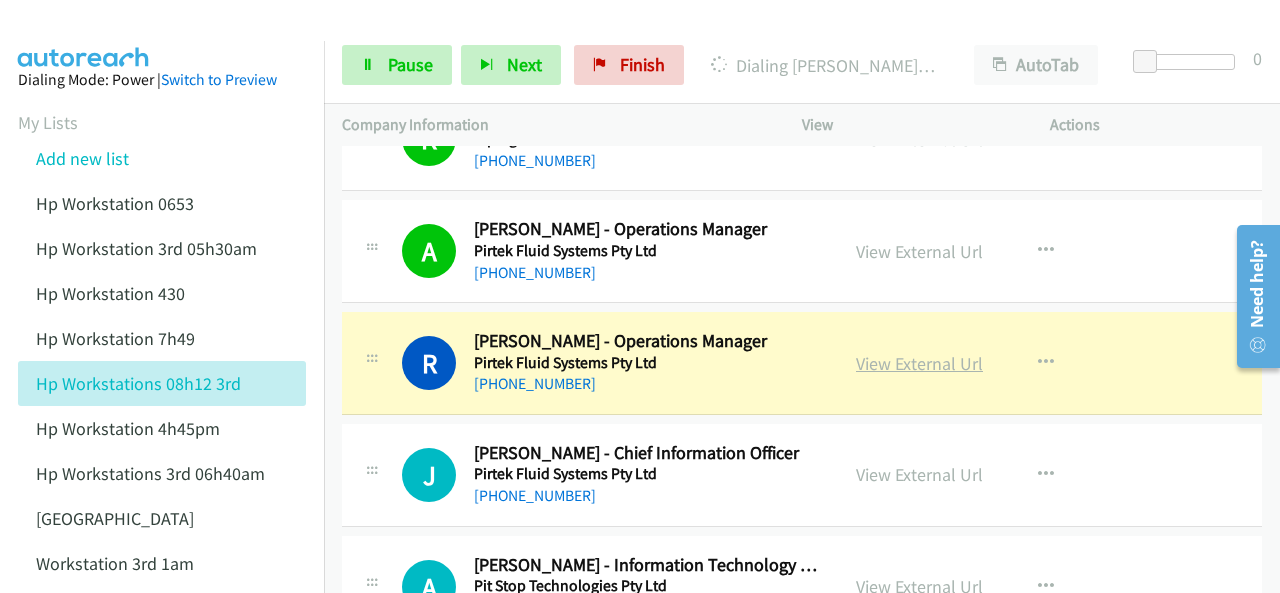 click on "View External Url" at bounding box center [919, 363] 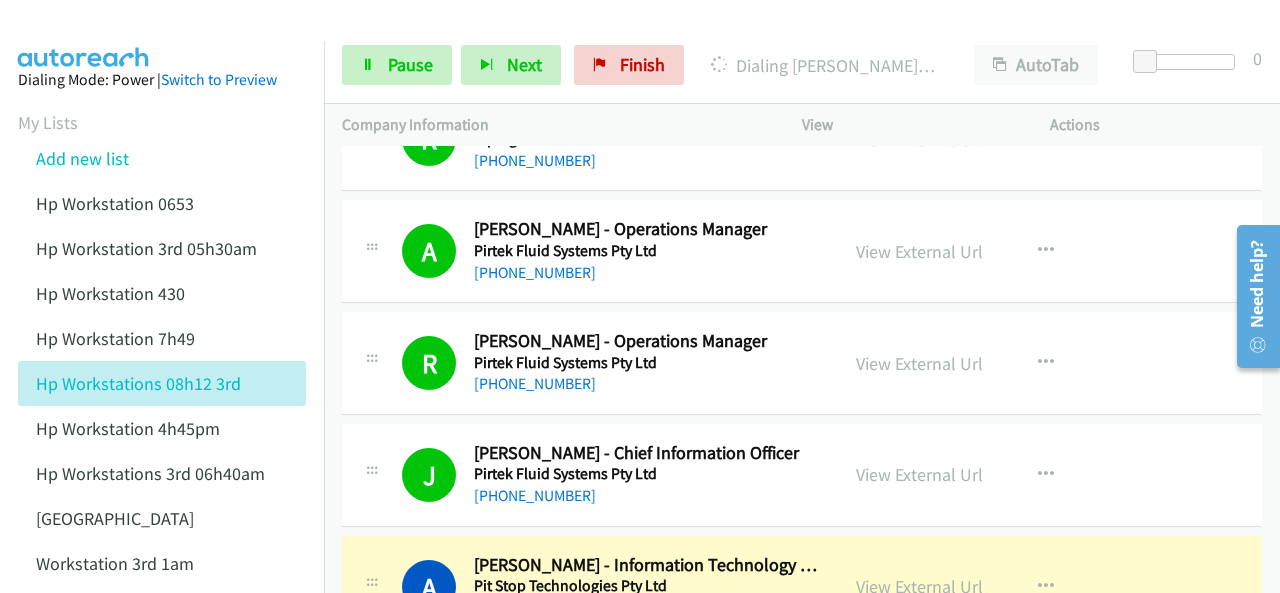 click on "Dialing Mode: Power
|
Switch to Preview
My Lists
Add new list
Hp Workstation 0653
Hp Workstation 3rd 05h30am
Hp Workstation 430
Hp Workstation 7h49
Hp Workstations 08h12 3rd
Hp Workstation 4h45pm
Hp Workstations 3rd 06h40am
[GEOGRAPHIC_DATA]
Workstation 3rd 1am
Hp Workstation 3rd 2pm
Back to Campaign Management
Scheduled Callbacks
FAQ
Agent Settings
Sign Out
Compact View
Email Support" at bounding box center [162, 482] 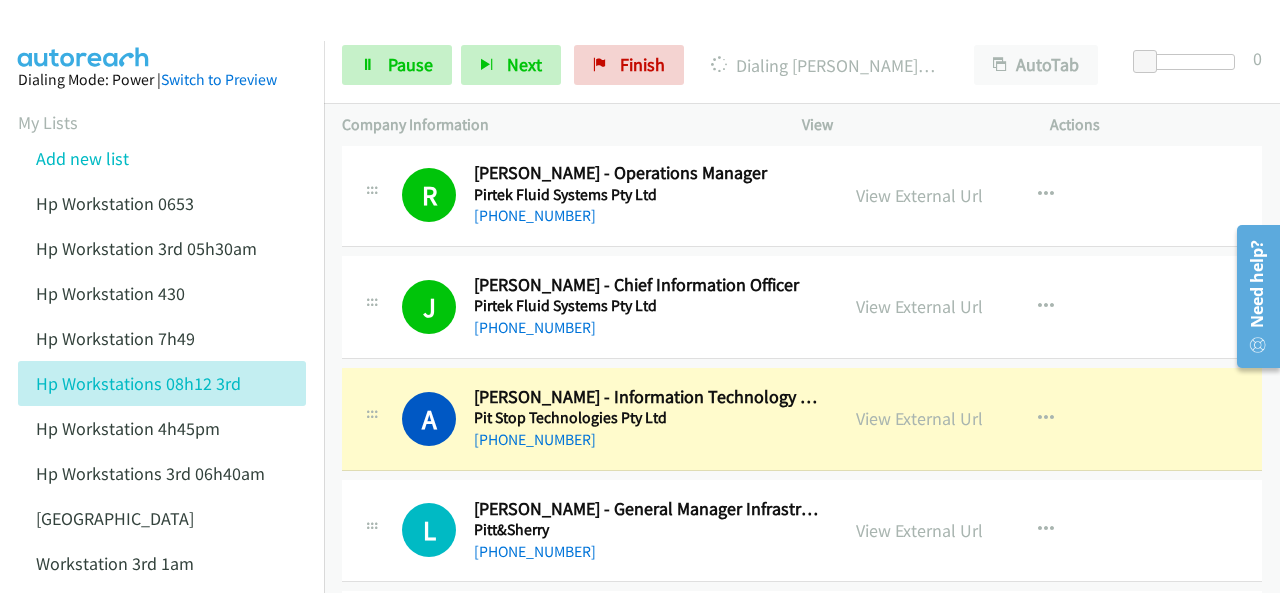 scroll, scrollTop: 3840, scrollLeft: 0, axis: vertical 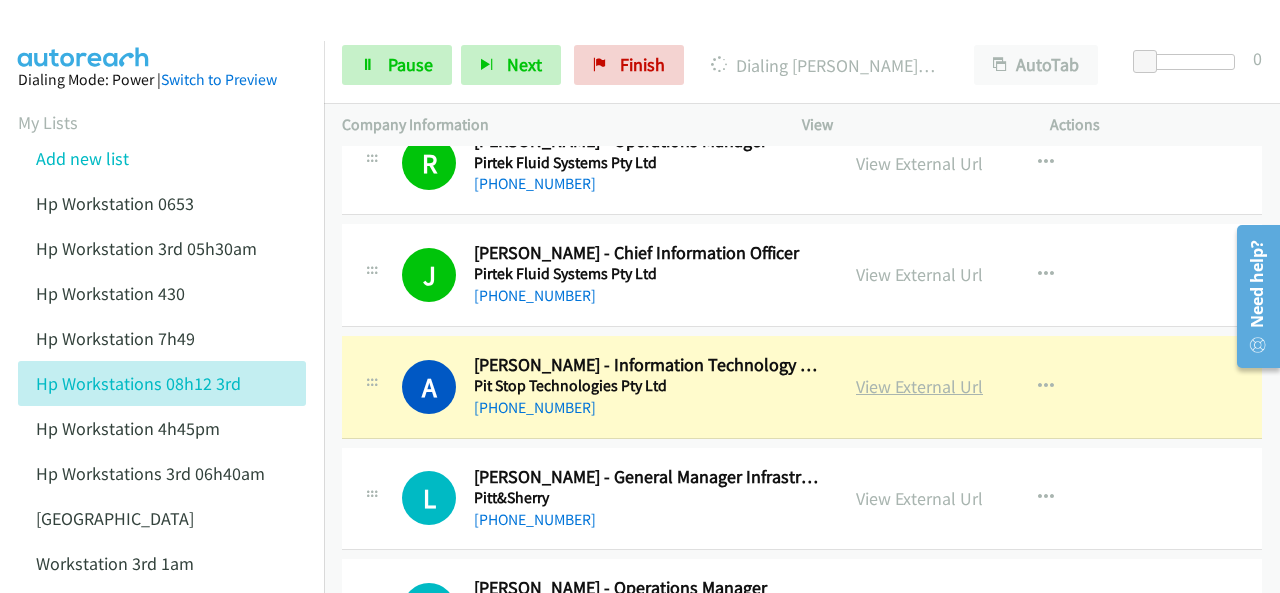 click on "View External Url" at bounding box center [919, 386] 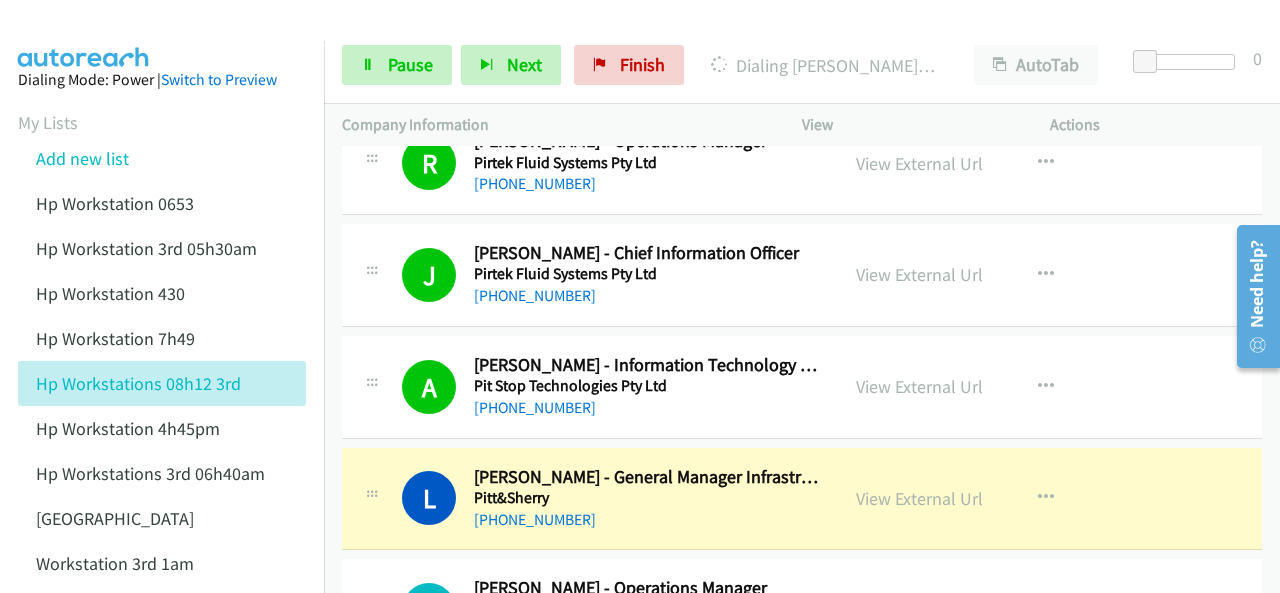 click at bounding box center (84, 35) 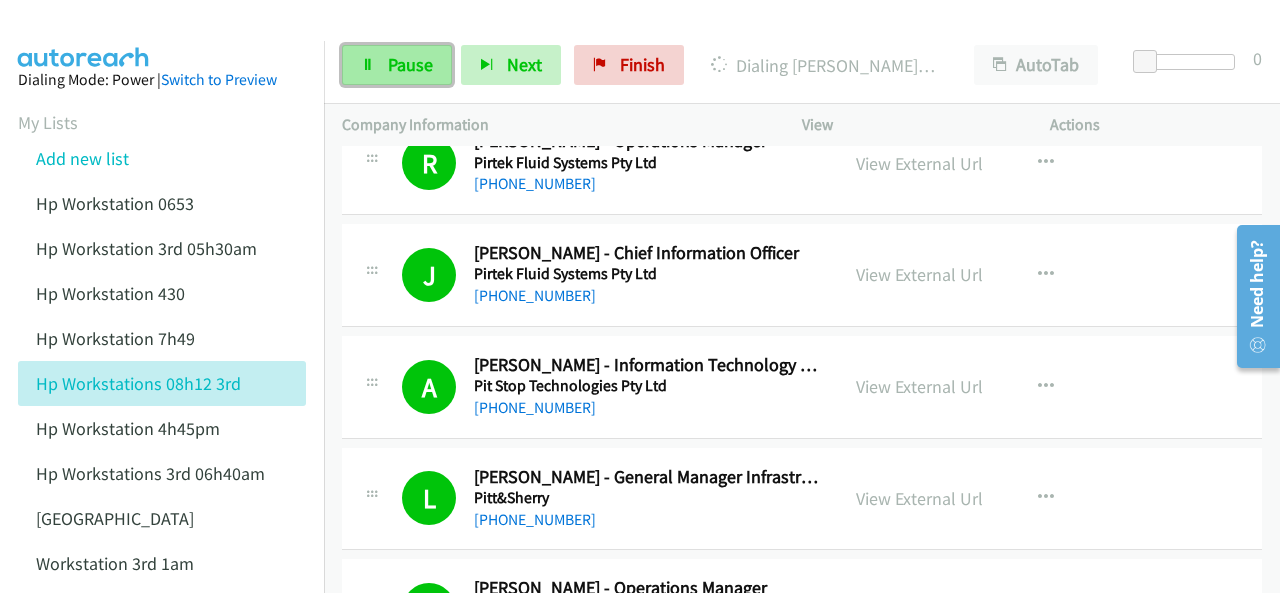 click on "Pause" at bounding box center [410, 64] 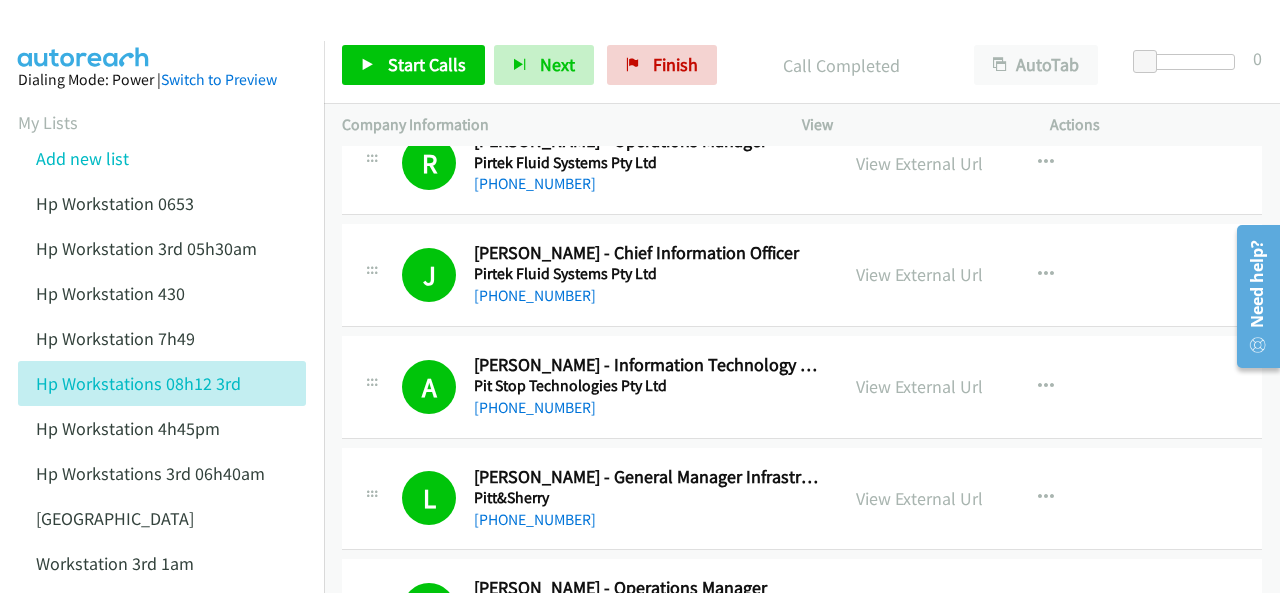 click at bounding box center [84, 35] 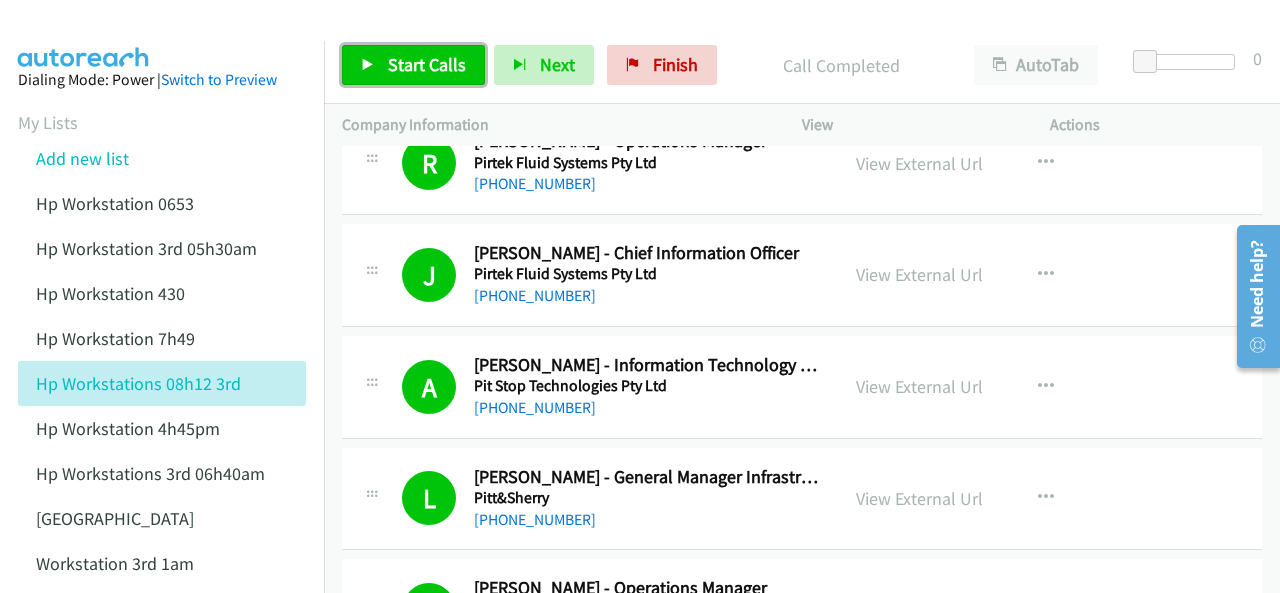 click on "Start Calls" at bounding box center (427, 64) 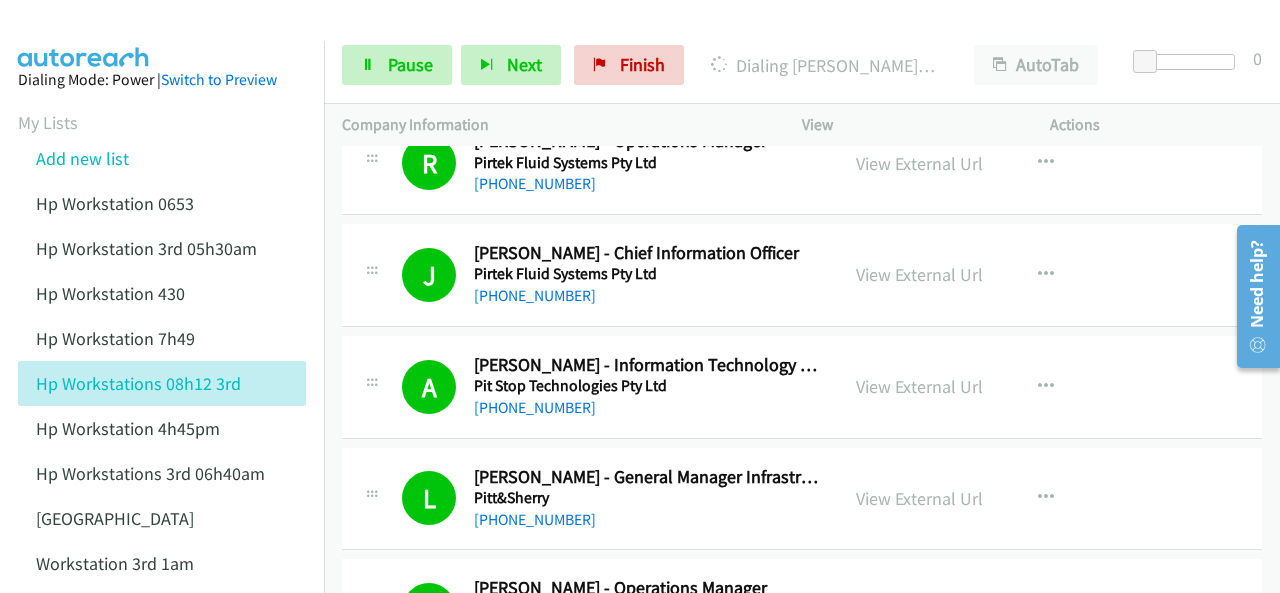 click at bounding box center (84, 35) 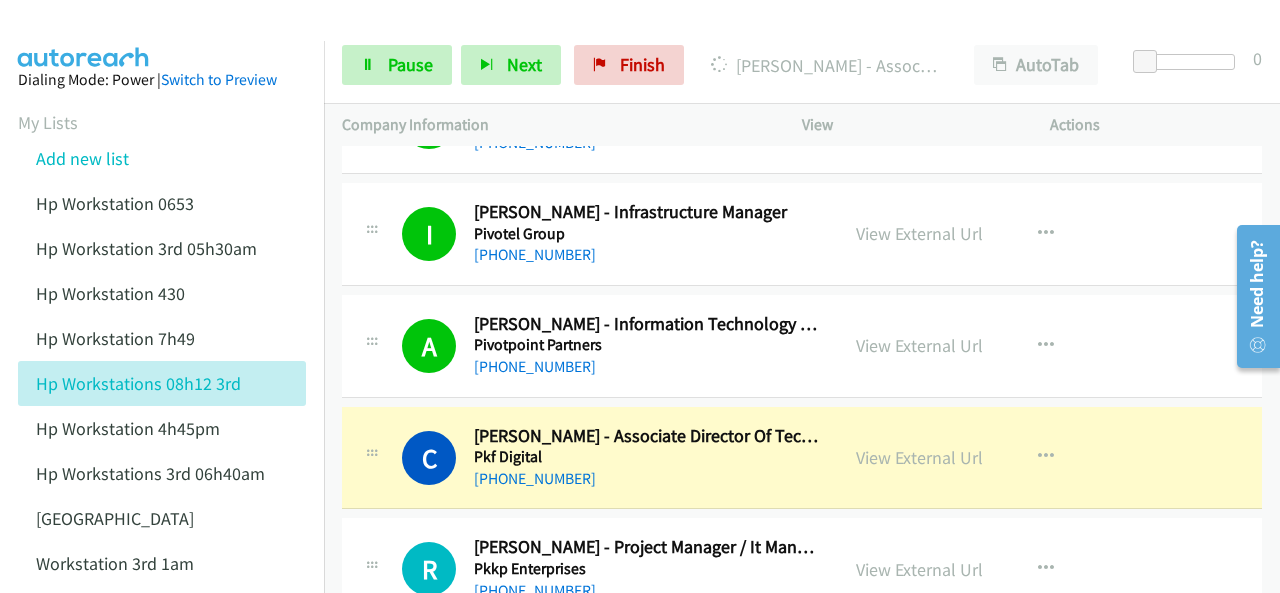 scroll, scrollTop: 4640, scrollLeft: 0, axis: vertical 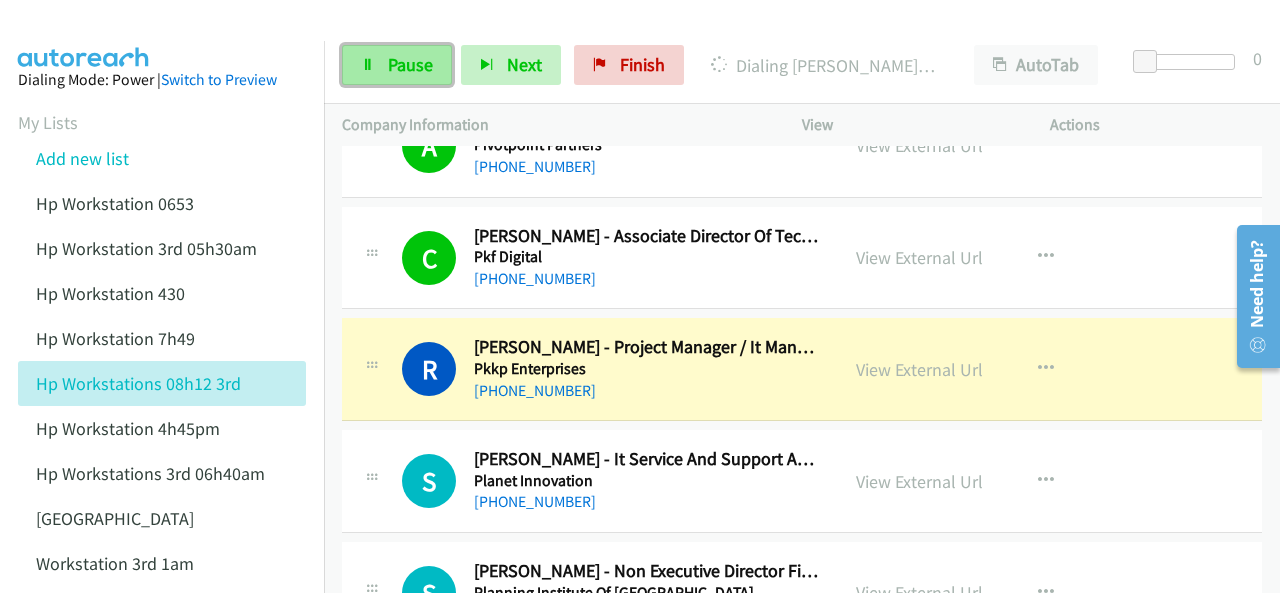 click on "Pause" at bounding box center [410, 64] 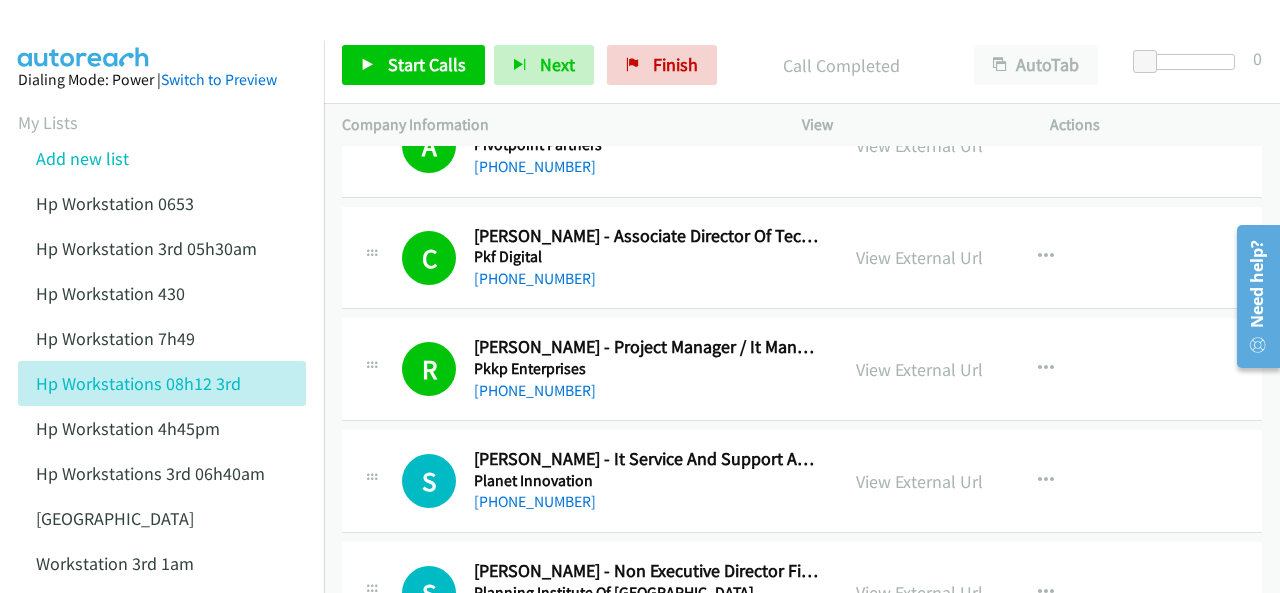 click at bounding box center (84, 35) 